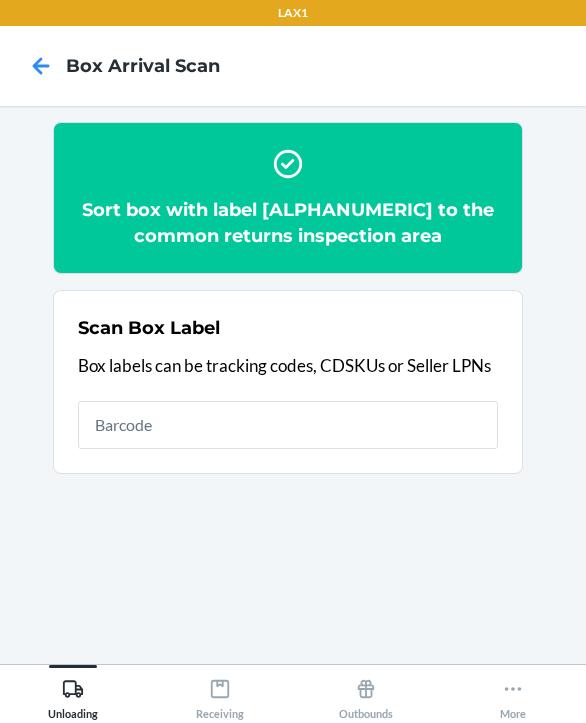 scroll, scrollTop: 0, scrollLeft: 0, axis: both 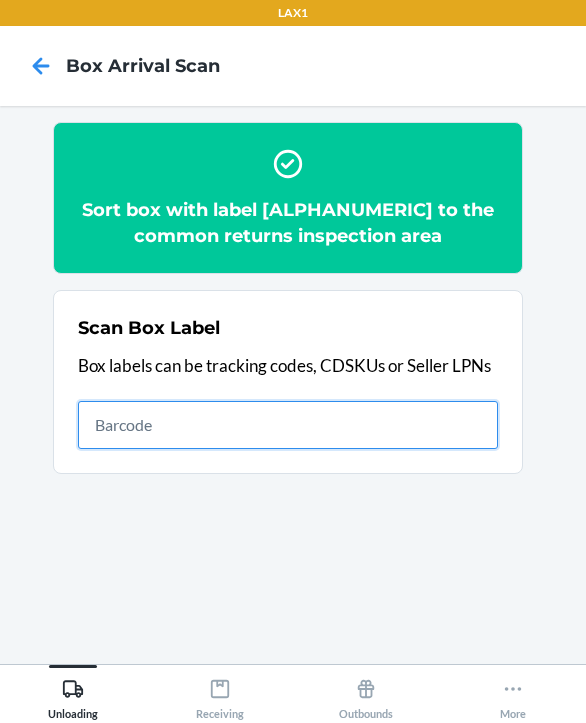 click at bounding box center [288, 425] 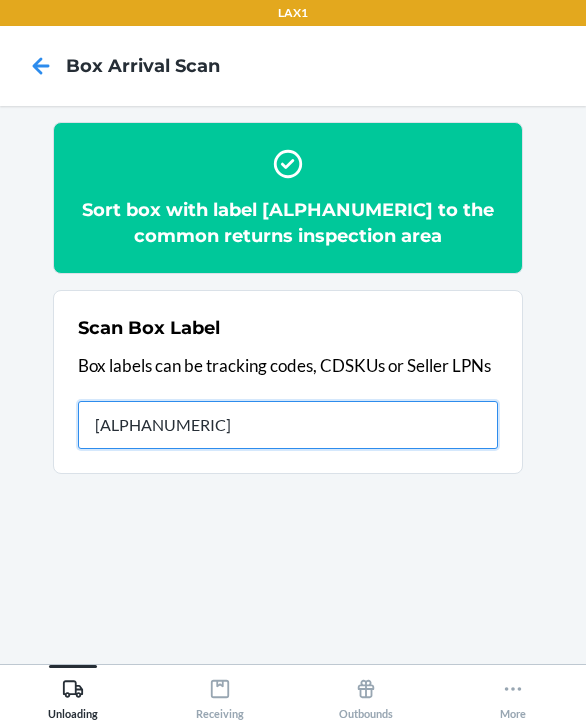 type on "spNB58RCmBB" 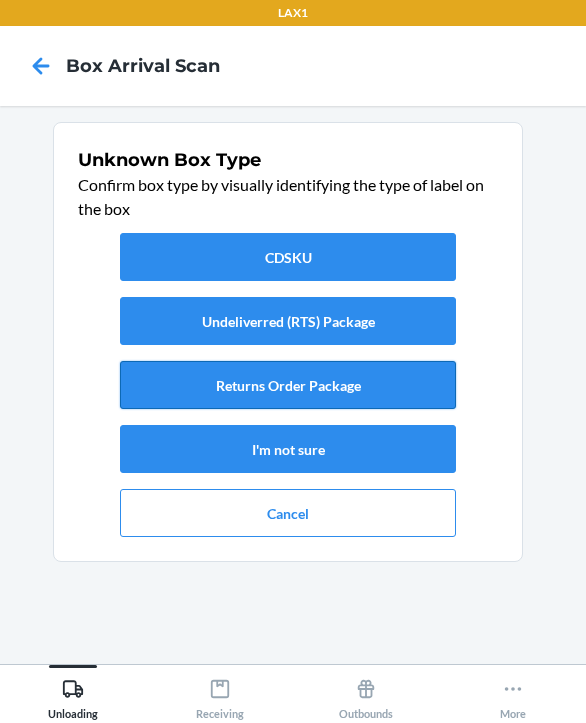 click on "Returns Order Package" at bounding box center (288, 385) 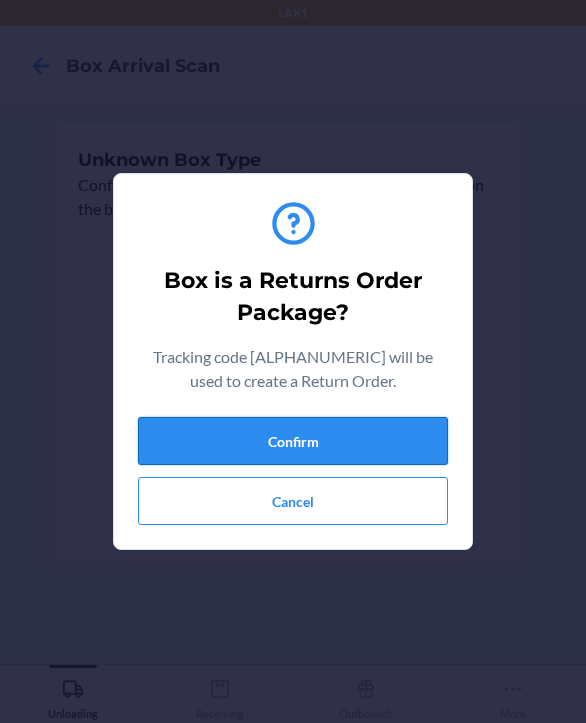 click on "Confirm" at bounding box center [293, 441] 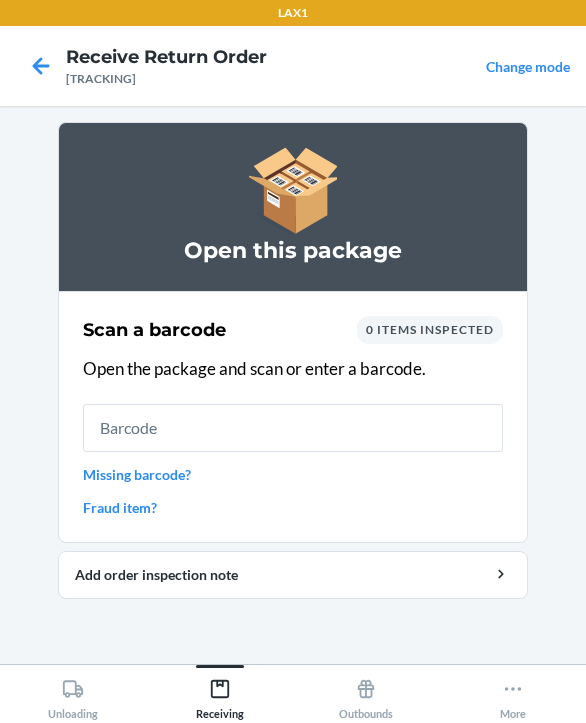scroll, scrollTop: 0, scrollLeft: 0, axis: both 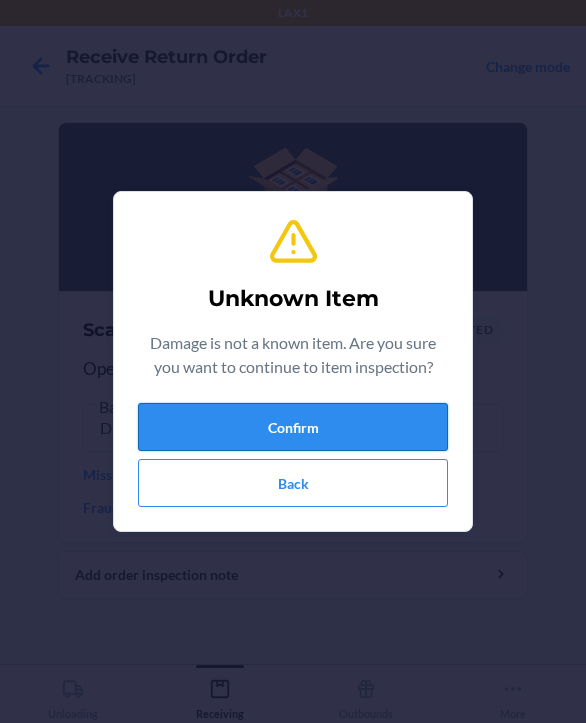 click on "Confirm" at bounding box center [293, 427] 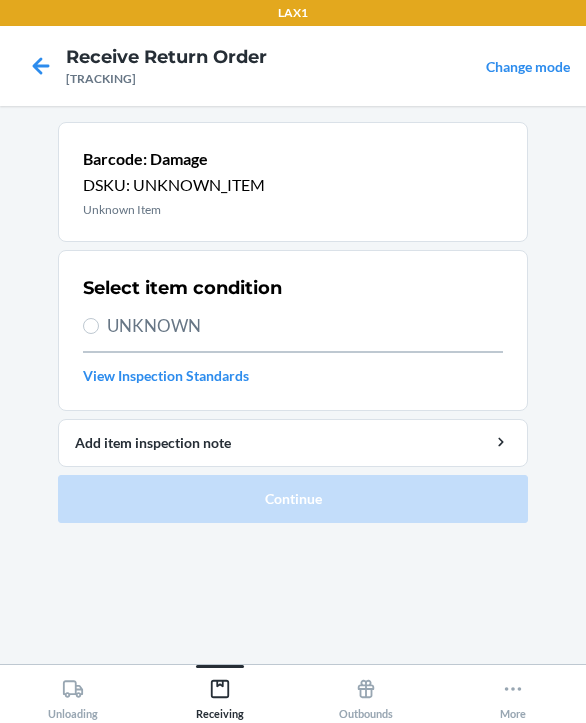 click on "UNKNOWN" at bounding box center [305, 326] 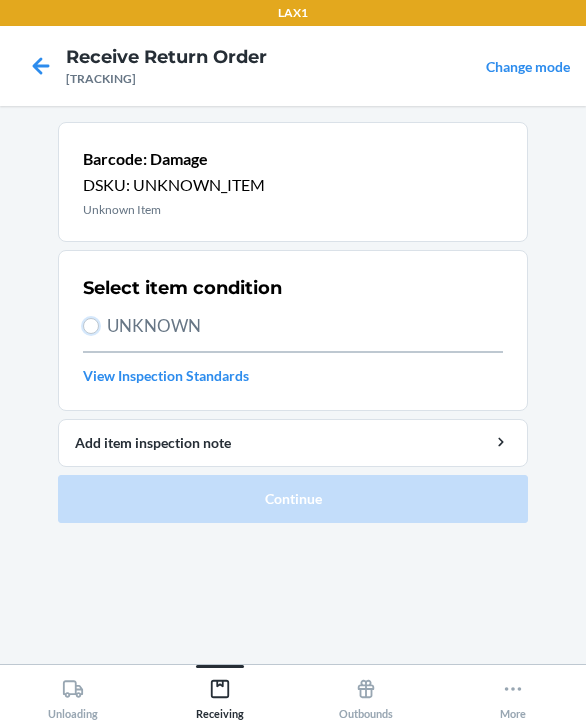 click on "UNKNOWN" at bounding box center [91, 326] 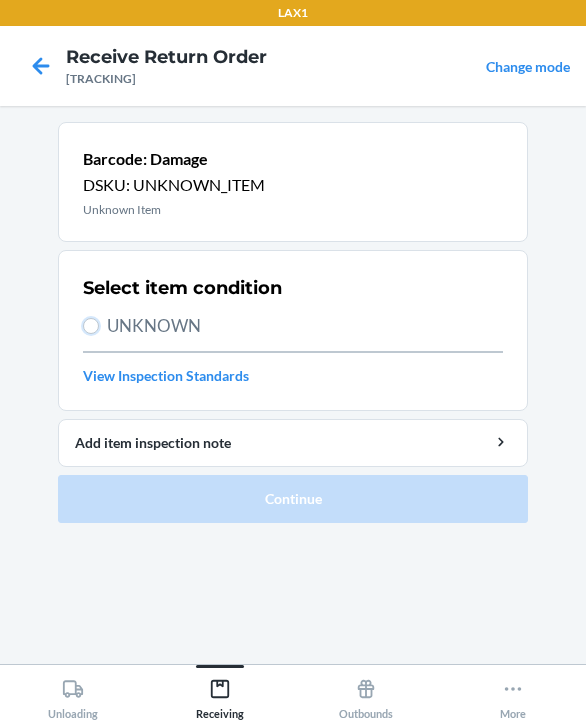 radio on "true" 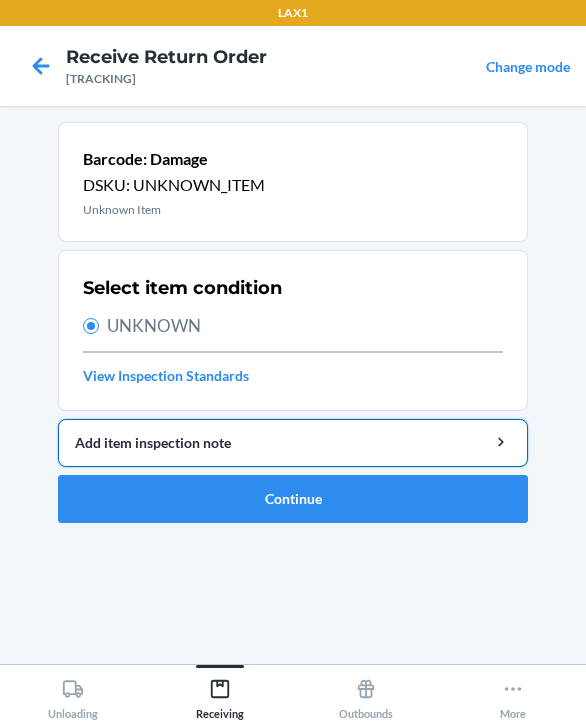 click on "Add item inspection note" at bounding box center (293, 443) 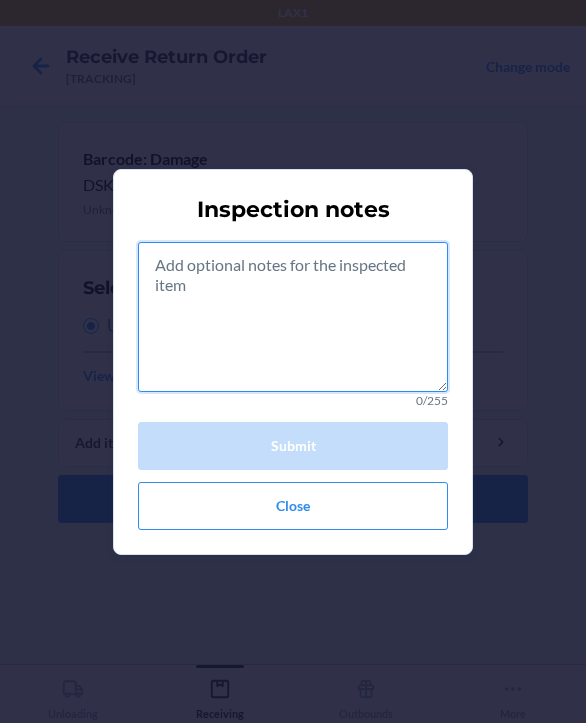 click at bounding box center [293, 317] 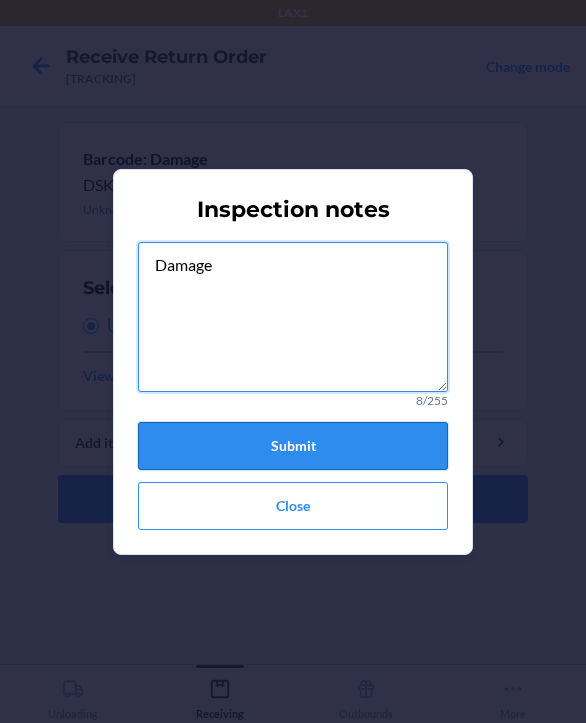 type on "Damage" 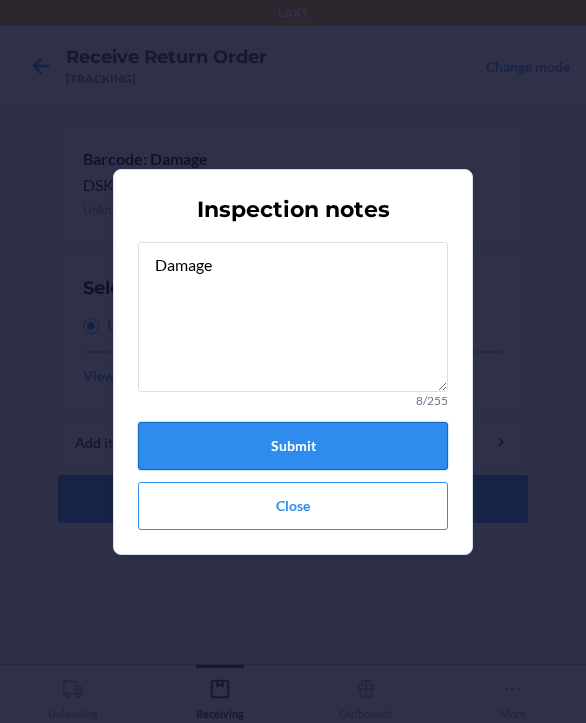 click on "Submit" at bounding box center [293, 446] 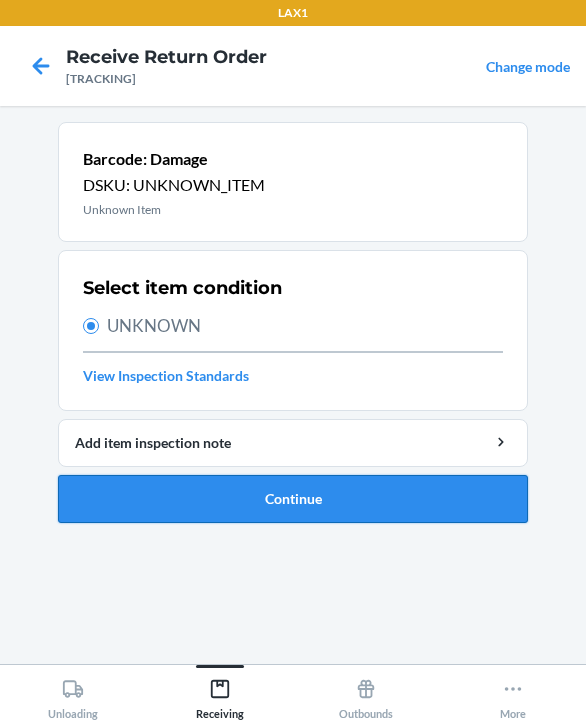click on "Continue" at bounding box center (293, 499) 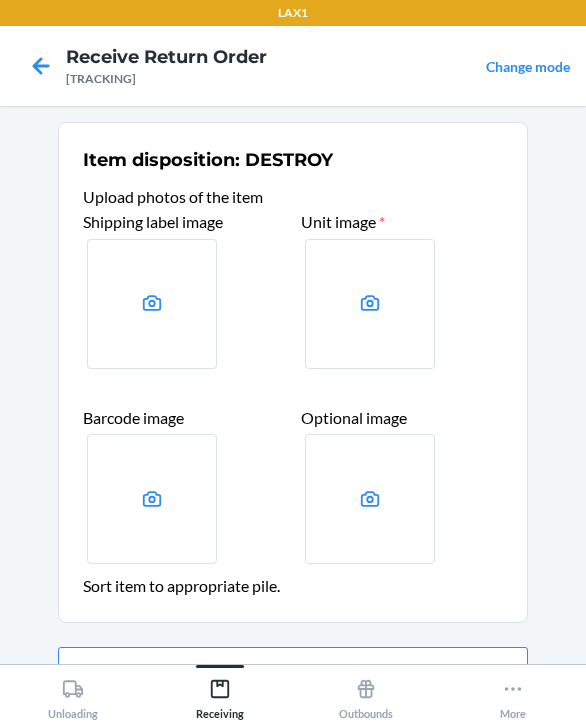 scroll, scrollTop: 111, scrollLeft: 0, axis: vertical 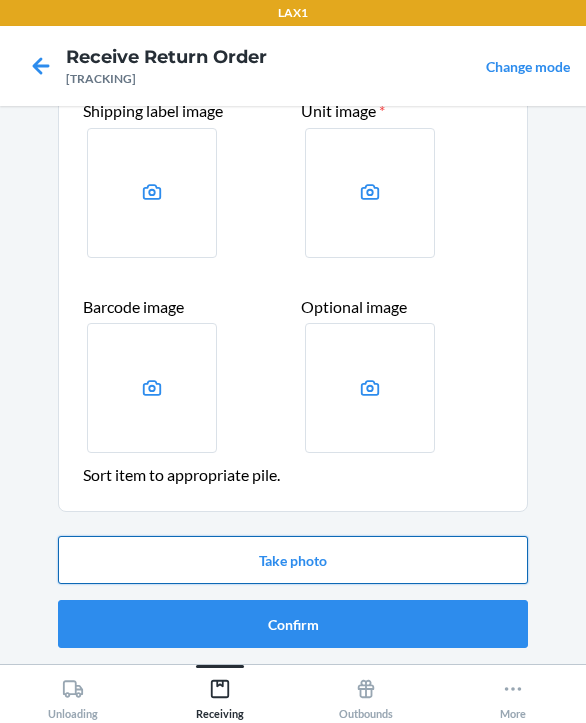 click on "Take photo" at bounding box center [293, 560] 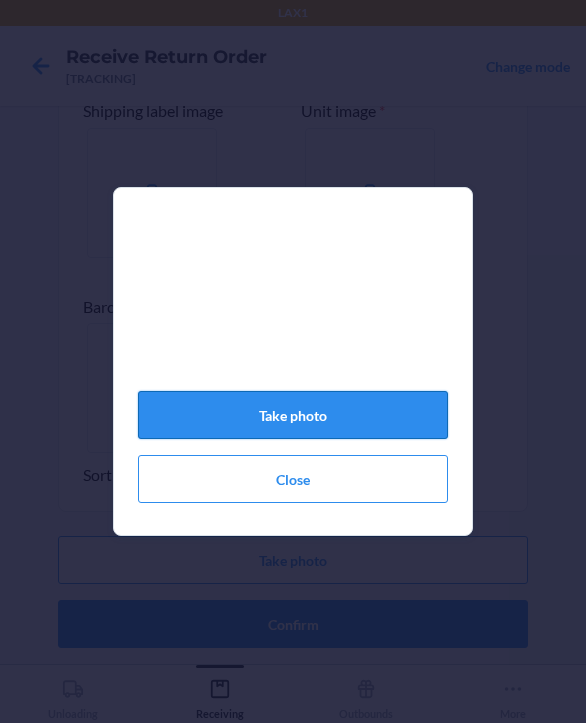 click on "Take photo" 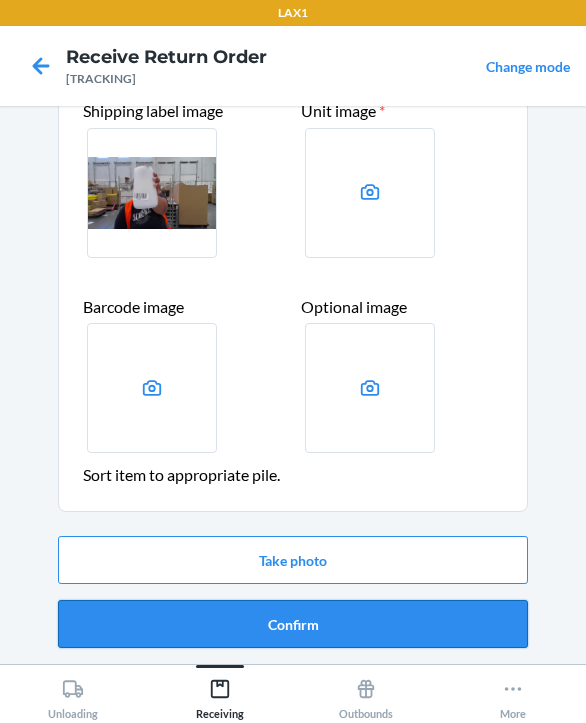 click on "Confirm" at bounding box center (293, 624) 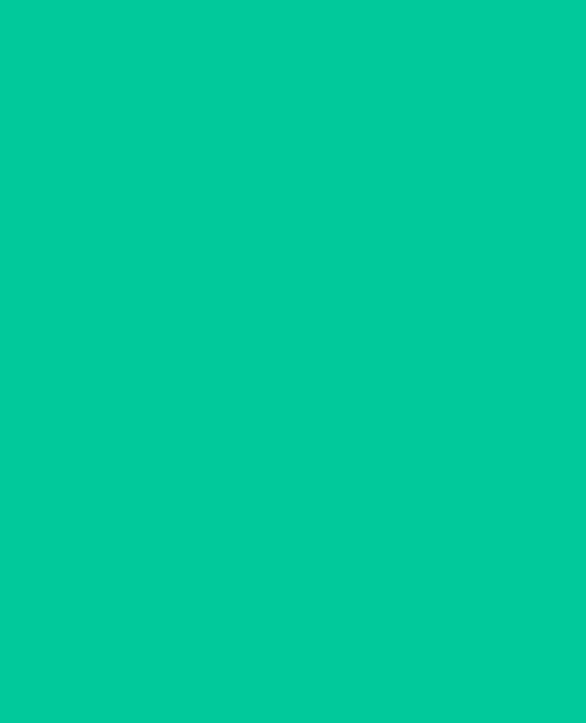 scroll, scrollTop: 0, scrollLeft: 0, axis: both 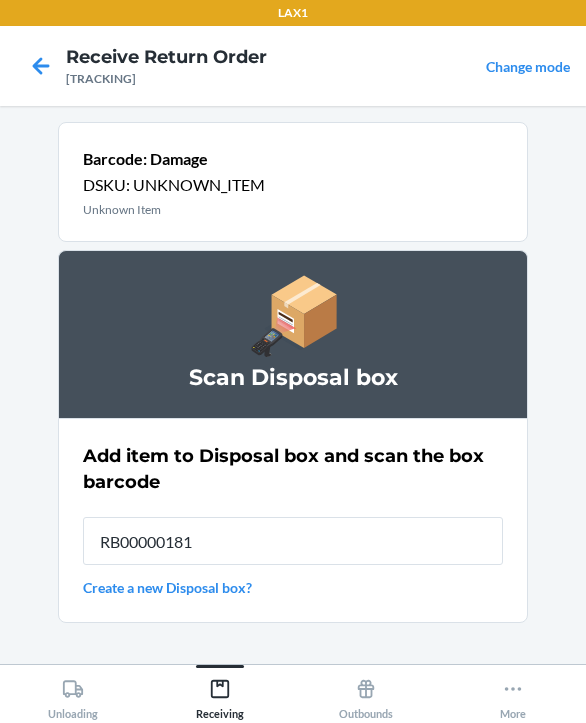 type on "RB000001819" 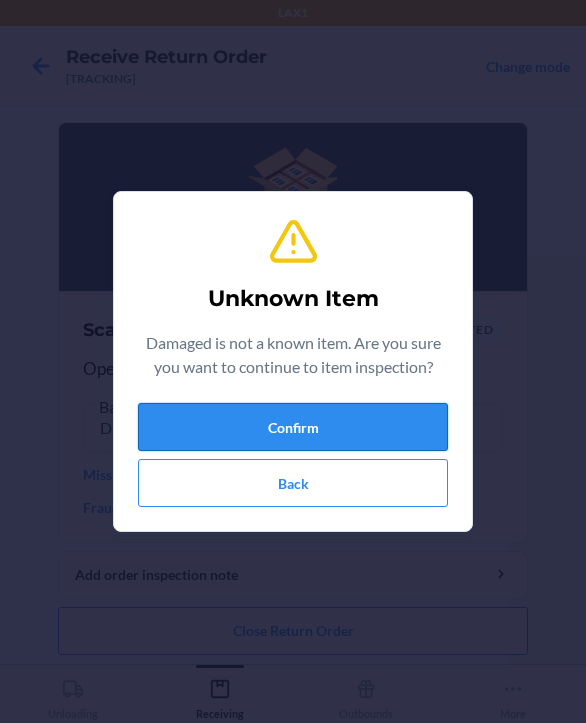 click on "Confirm" at bounding box center (293, 427) 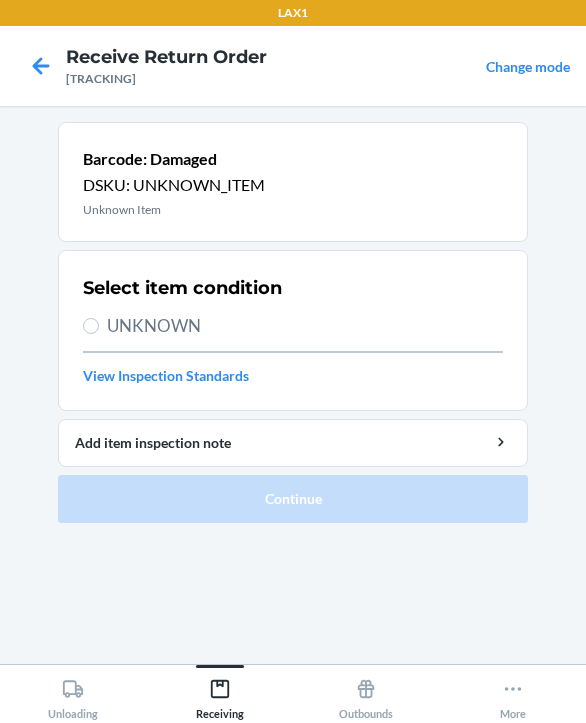 click on "UNKNOWN" at bounding box center (305, 326) 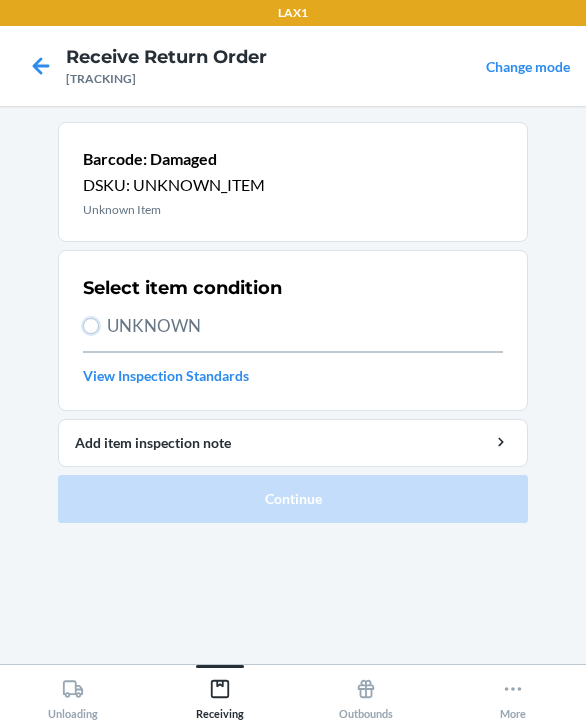 click on "UNKNOWN" at bounding box center [91, 326] 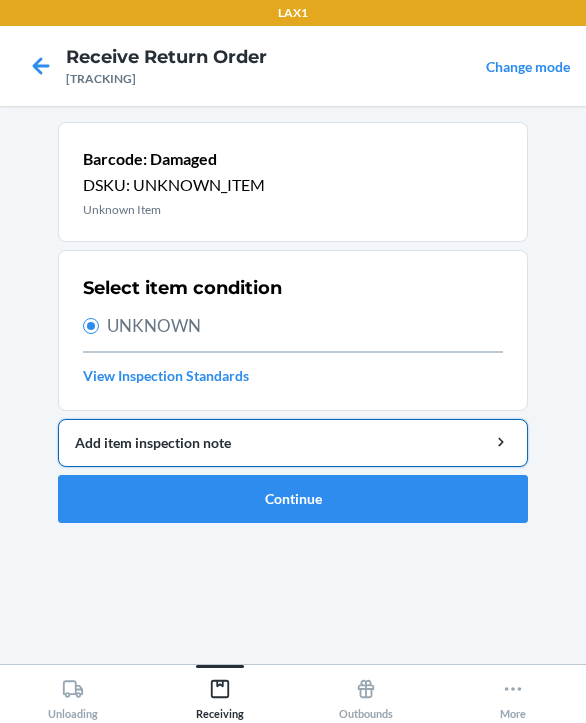 click on "Add item inspection note" at bounding box center (293, 442) 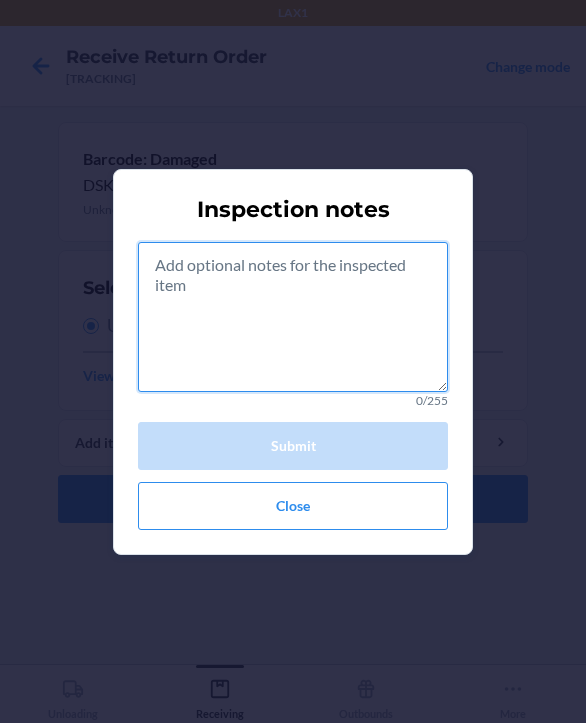 drag, startPoint x: 240, startPoint y: 313, endPoint x: 249, endPoint y: 270, distance: 43.931767 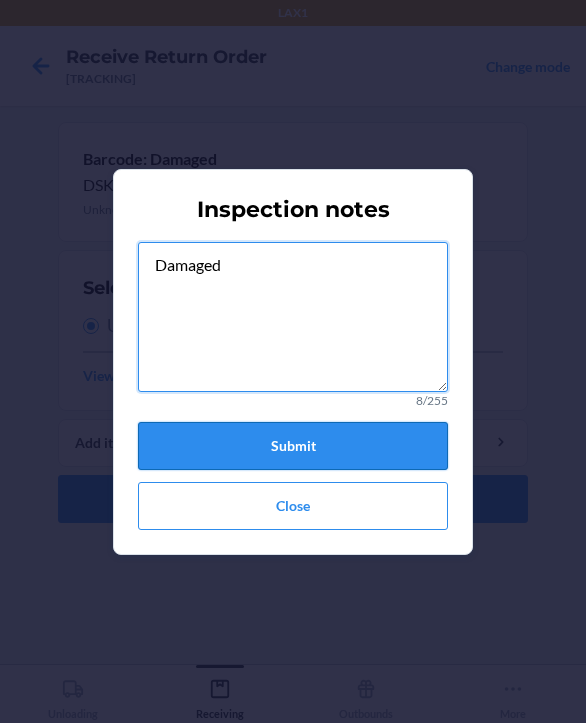 type on "Damaged" 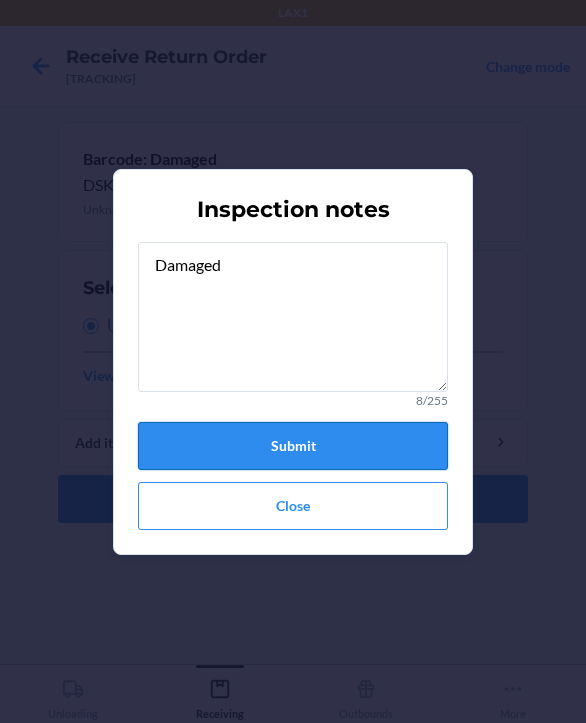 click on "Submit" at bounding box center (293, 446) 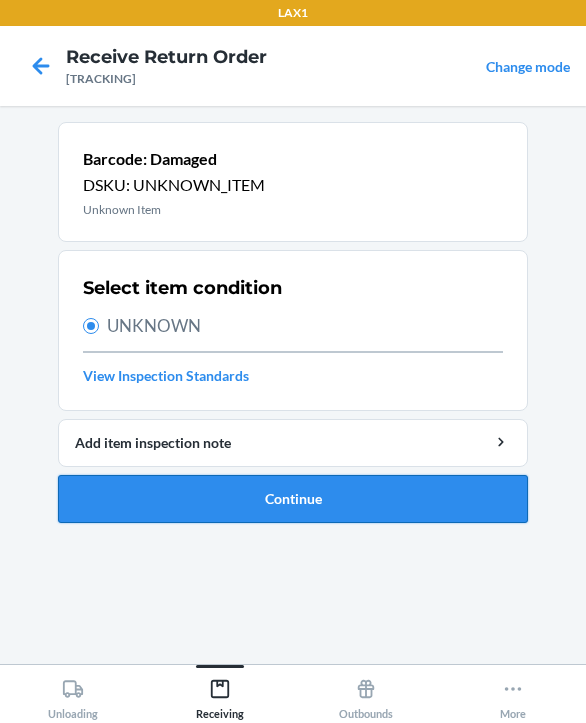 click on "Continue" at bounding box center (293, 499) 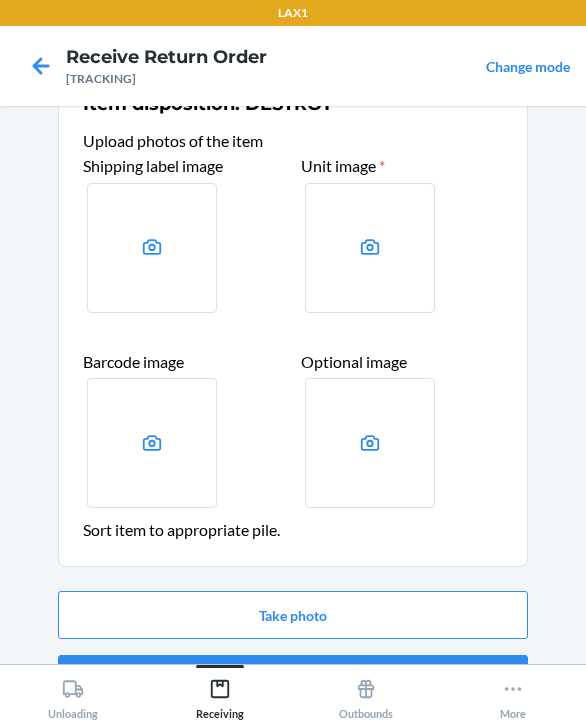 scroll, scrollTop: 111, scrollLeft: 0, axis: vertical 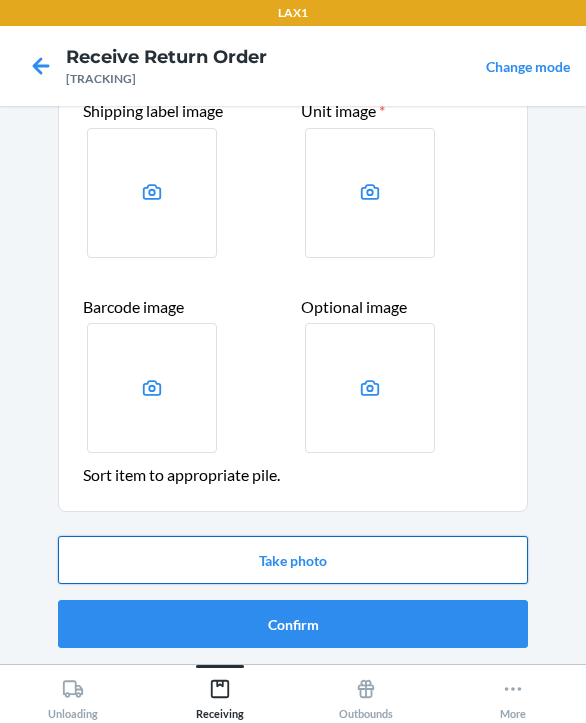 click on "Take photo" at bounding box center [293, 560] 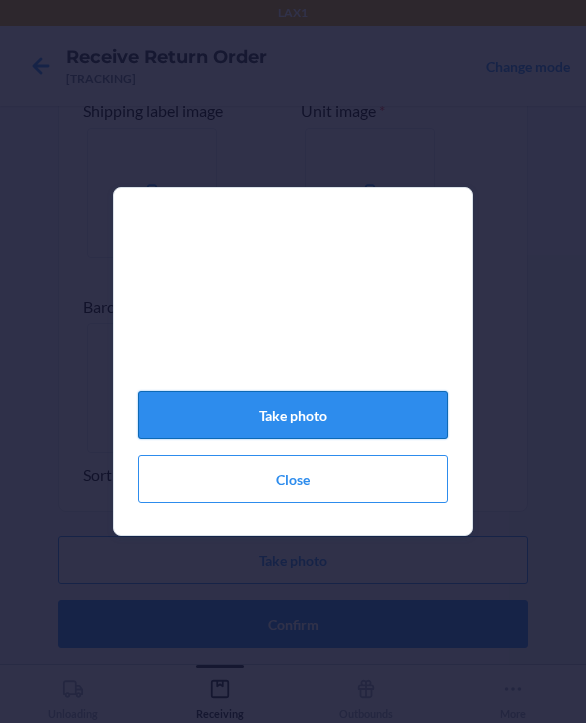 click on "Take photo" 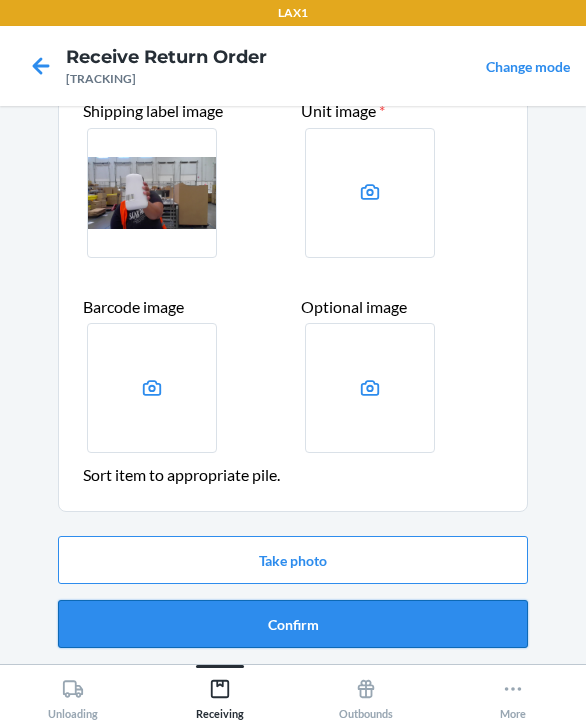 click on "Confirm" at bounding box center (293, 624) 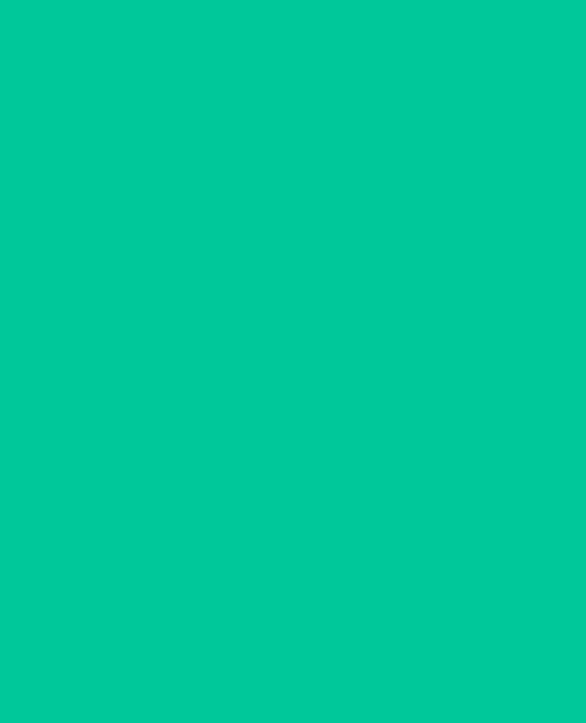 scroll, scrollTop: 0, scrollLeft: 0, axis: both 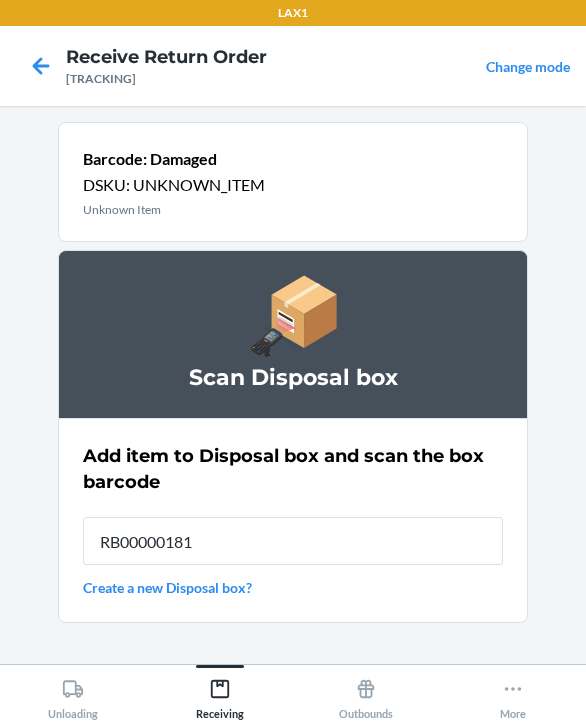 type on "RB000001819" 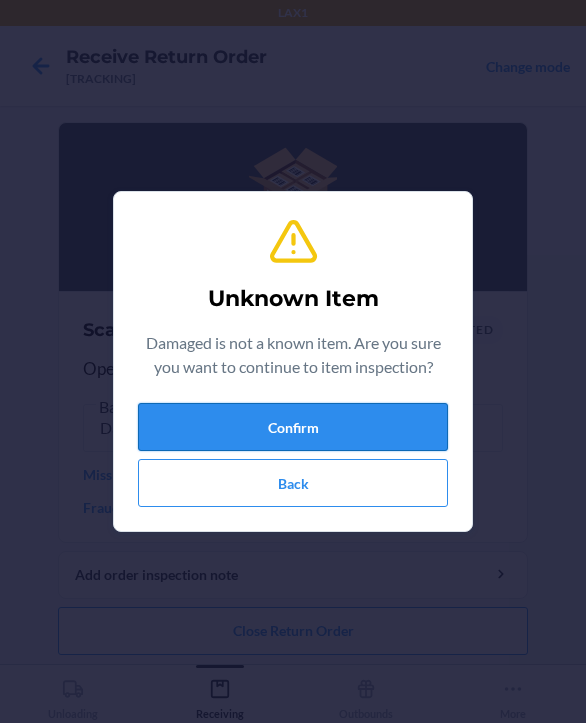 click on "Confirm" at bounding box center [293, 427] 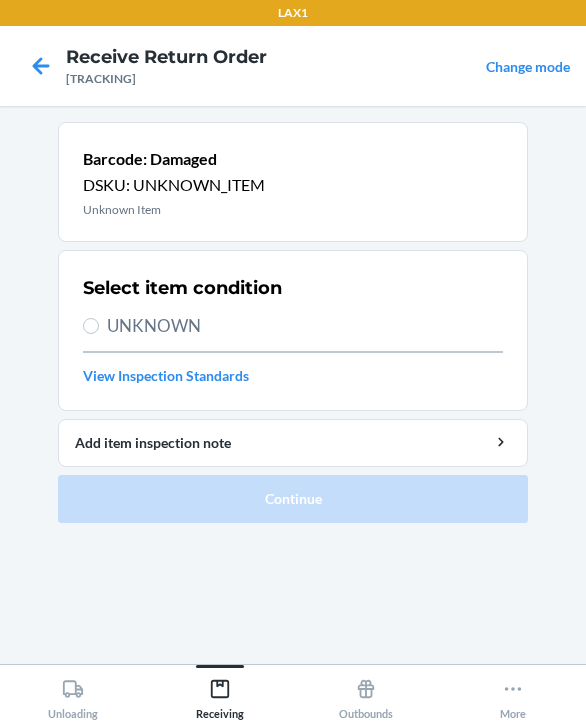 click on "UNKNOWN" at bounding box center [305, 326] 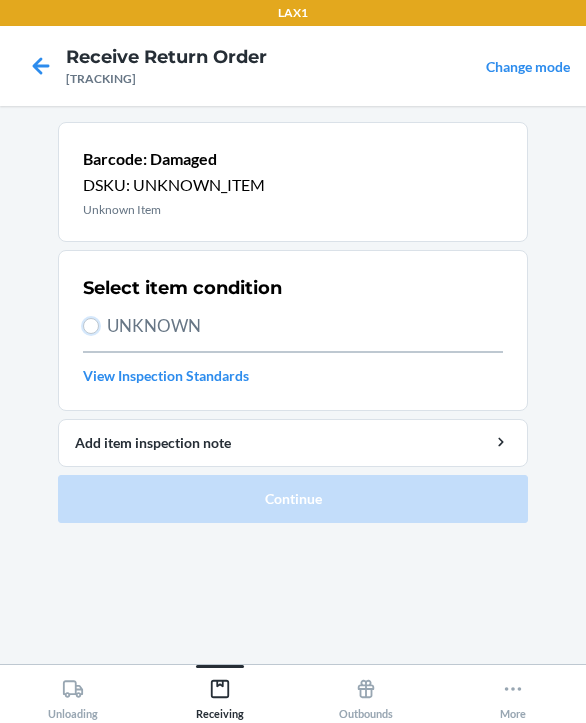 click on "UNKNOWN" at bounding box center (91, 326) 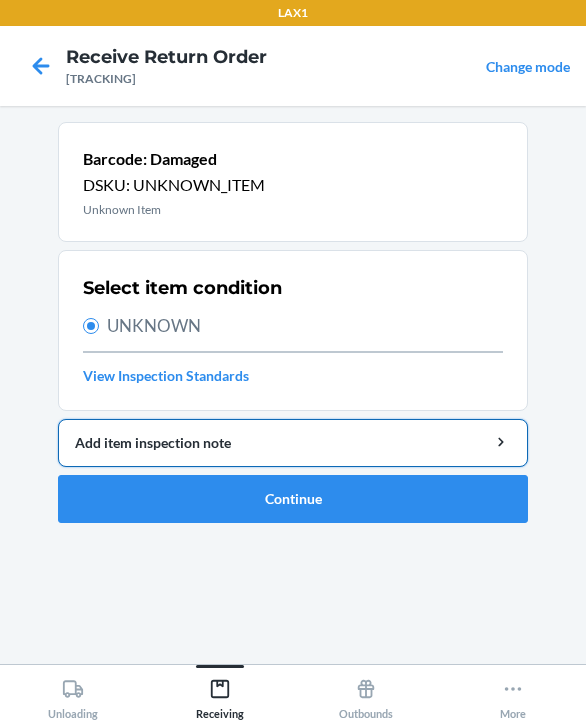 click on "Add item inspection note" at bounding box center [293, 443] 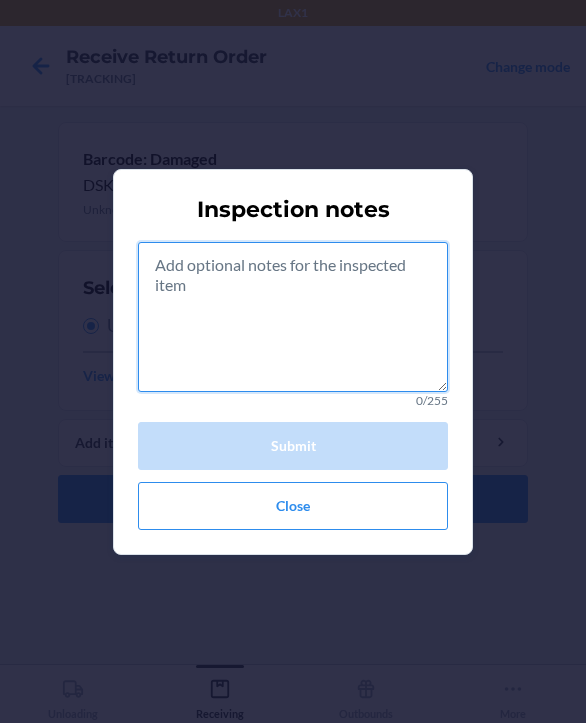 click at bounding box center [293, 317] 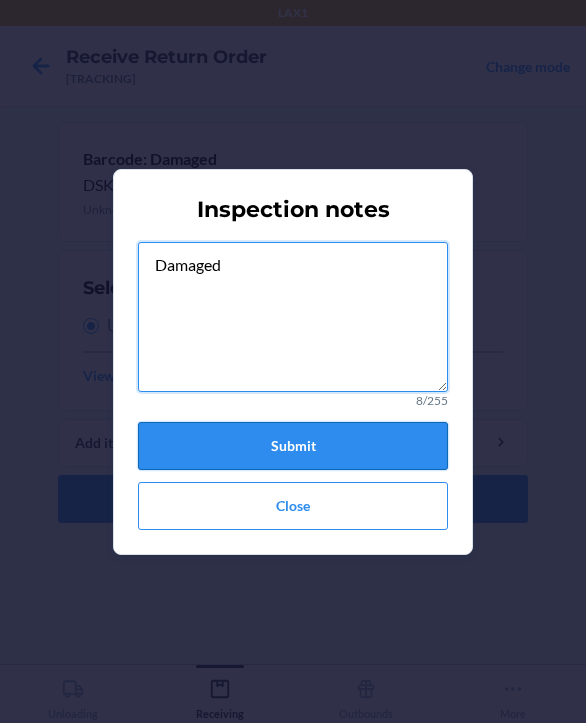 type on "Damaged" 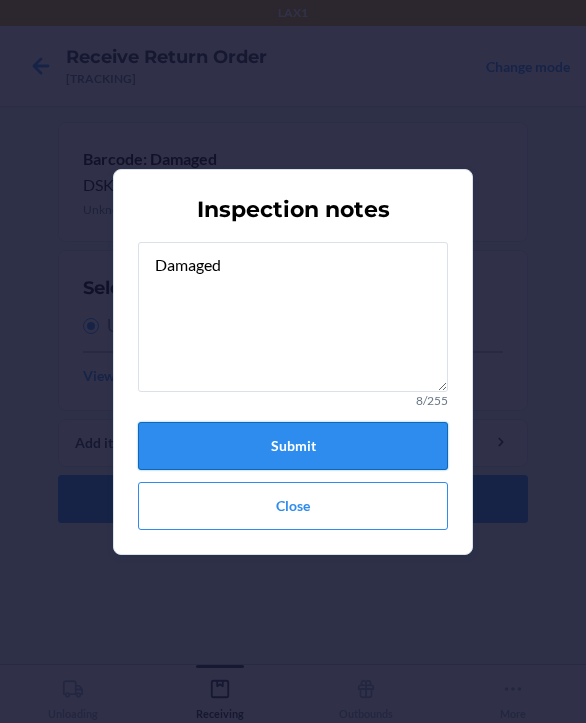 click on "Submit" at bounding box center (293, 446) 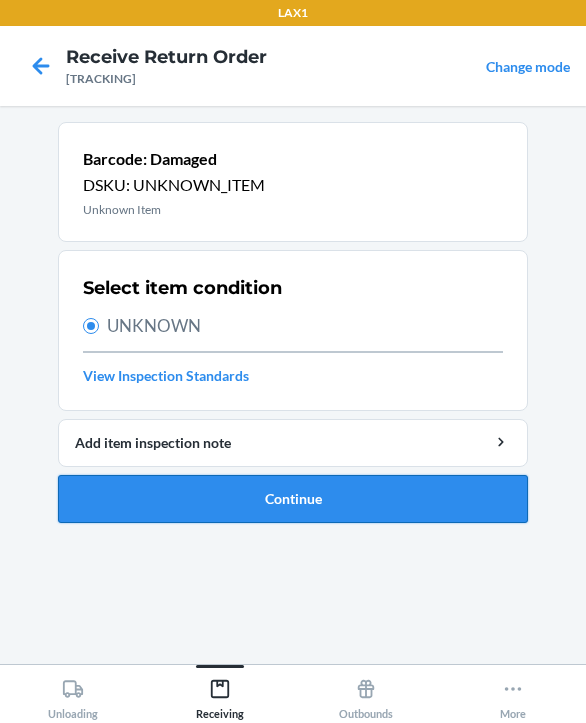 click on "Continue" at bounding box center [293, 499] 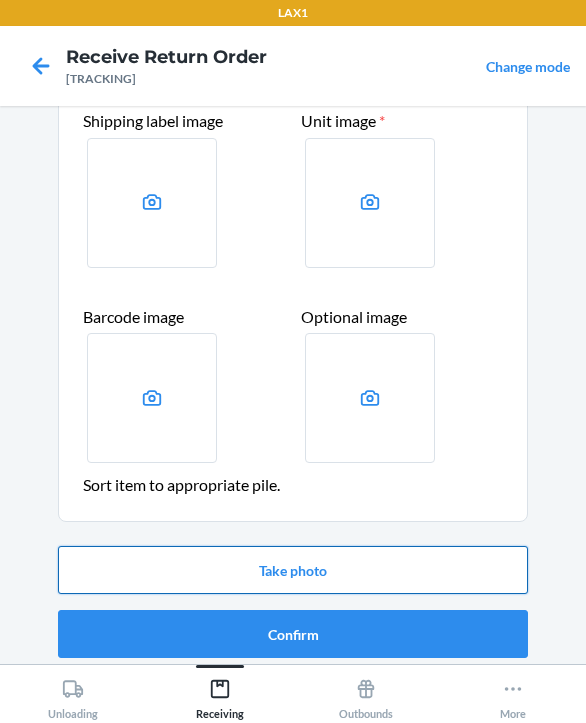 scroll, scrollTop: 111, scrollLeft: 0, axis: vertical 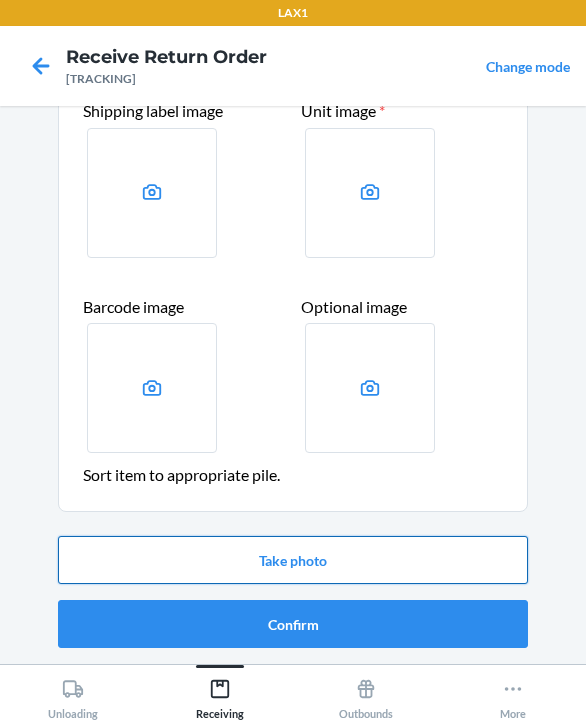 click on "Take photo" at bounding box center (293, 560) 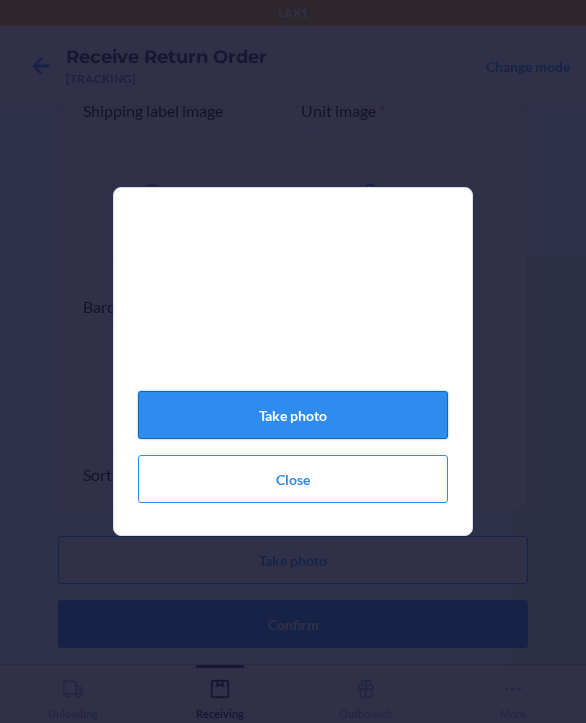 click on "Take photo" 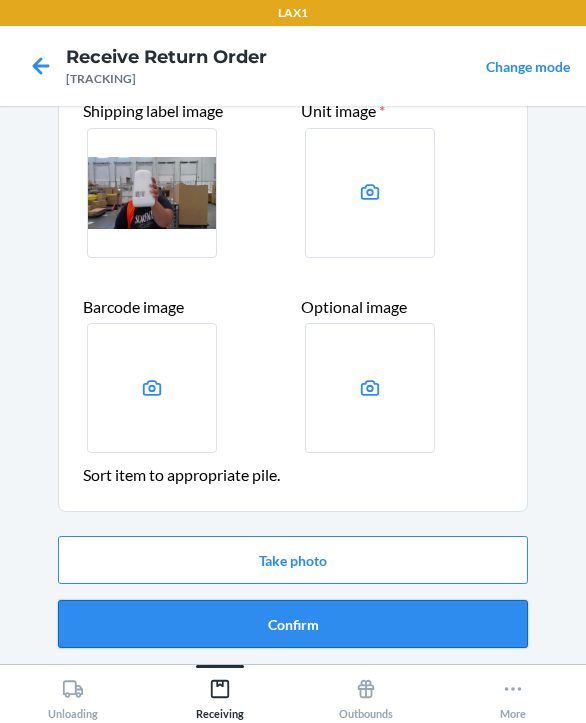 click on "Confirm" at bounding box center [293, 624] 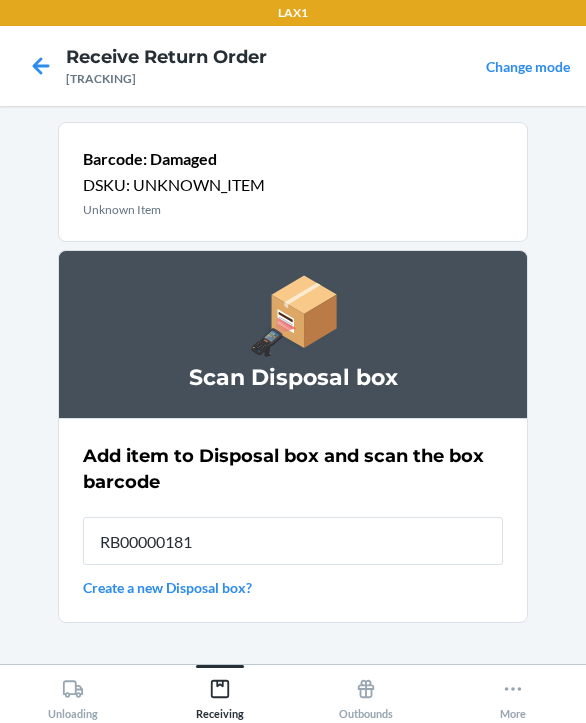 type on "RB000001819" 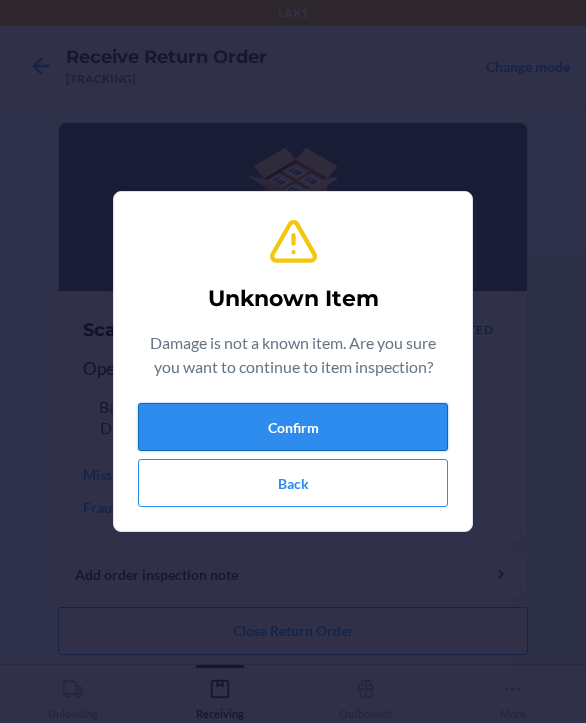 click on "Confirm" at bounding box center (293, 427) 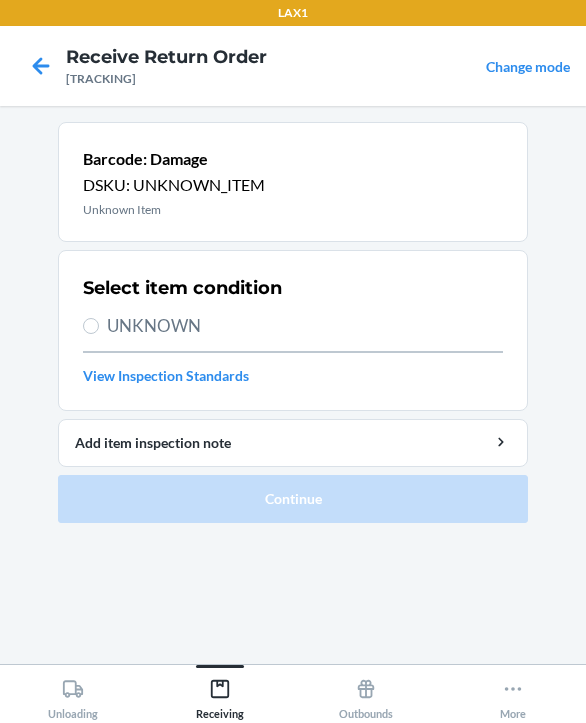 click on "UNKNOWN" at bounding box center (305, 326) 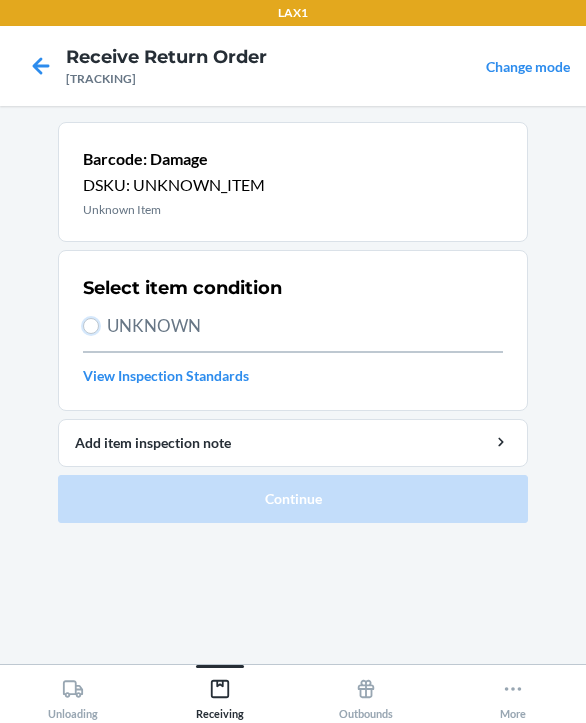 click on "UNKNOWN" at bounding box center (91, 326) 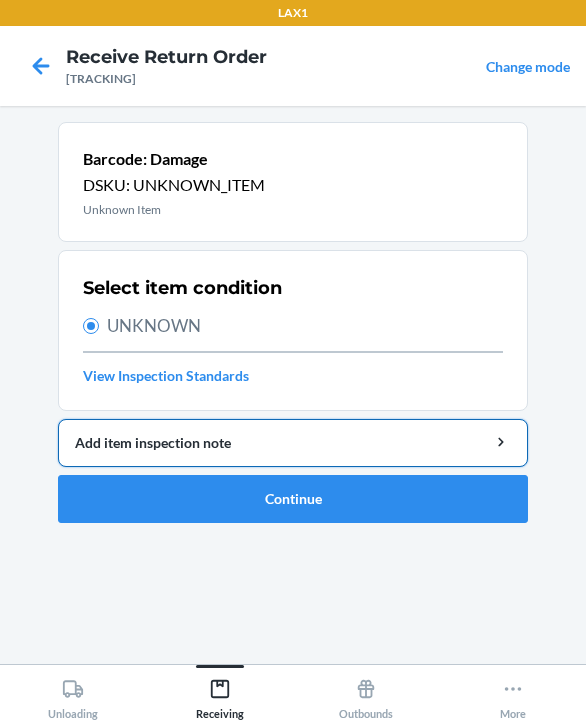 click on "Add item inspection note" at bounding box center (293, 442) 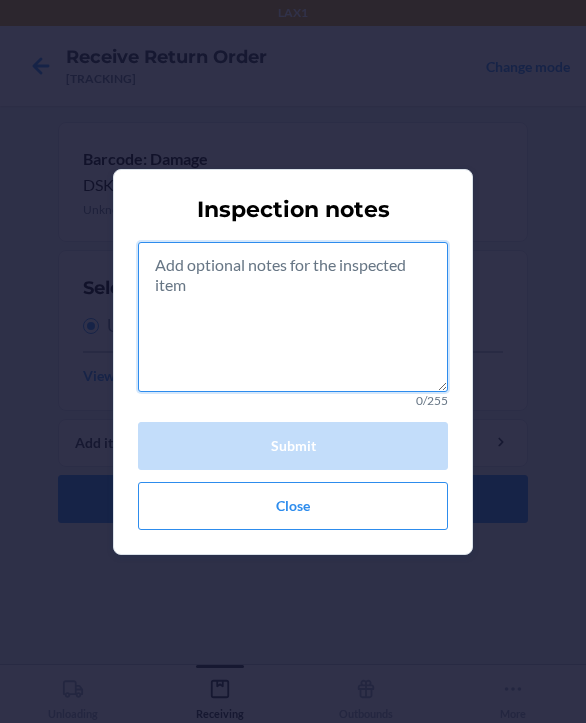 click at bounding box center (293, 317) 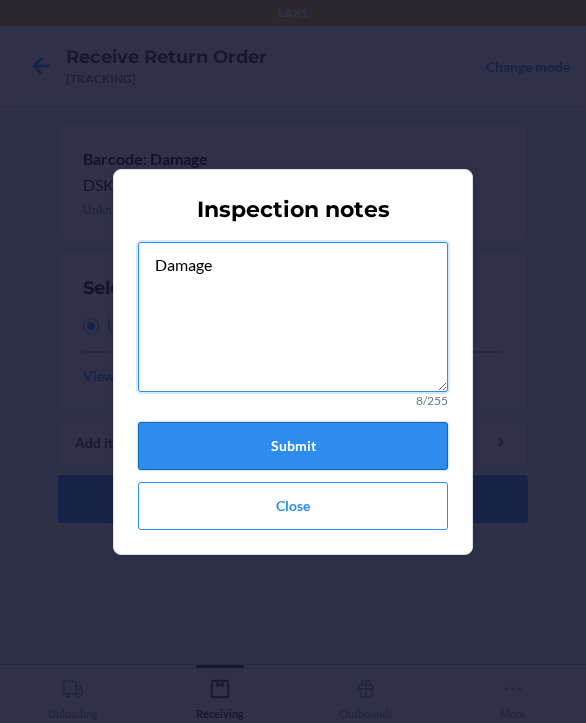 type on "Damage" 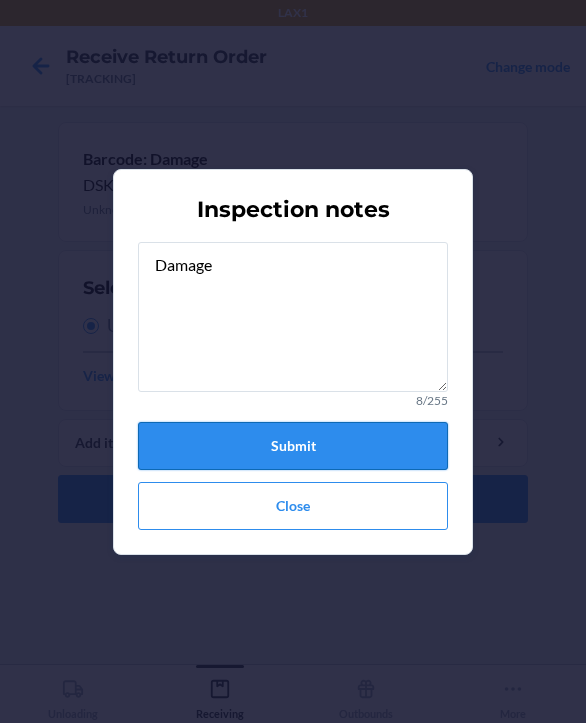 click on "Submit" at bounding box center [293, 446] 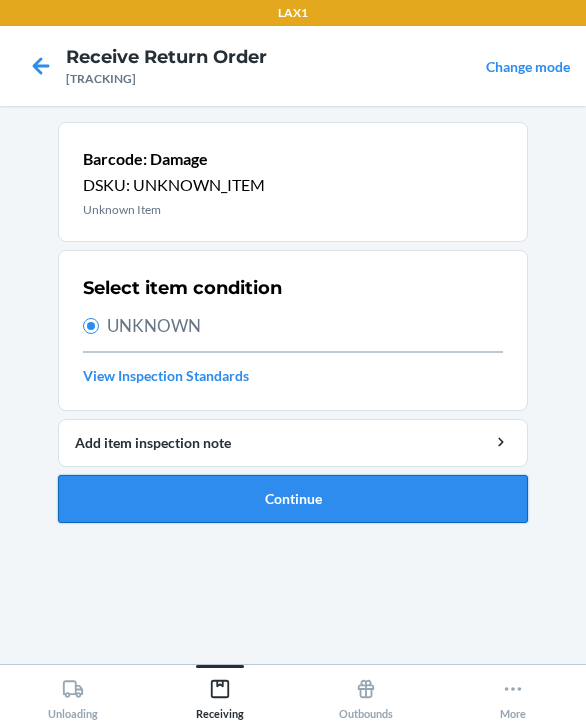 click on "Continue" at bounding box center (293, 499) 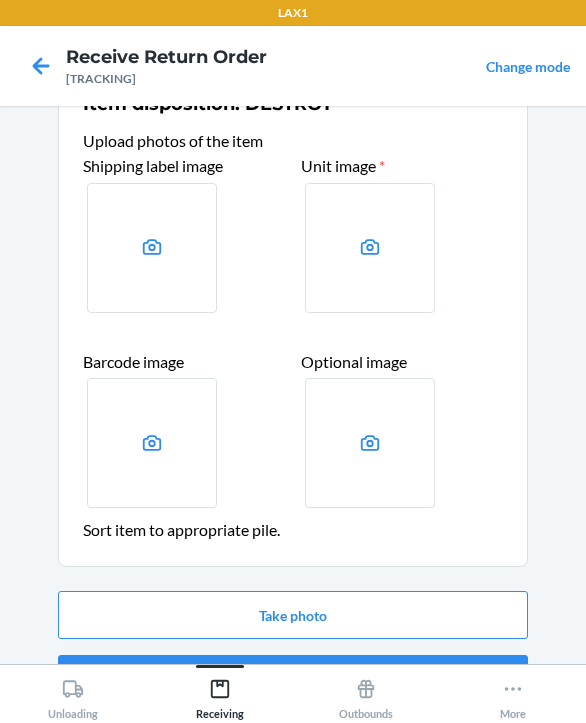 scroll, scrollTop: 111, scrollLeft: 0, axis: vertical 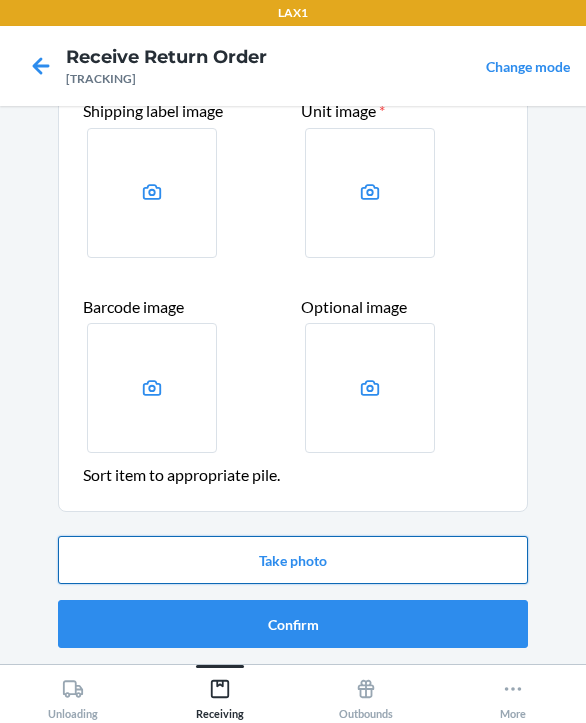click on "Take photo" at bounding box center (293, 560) 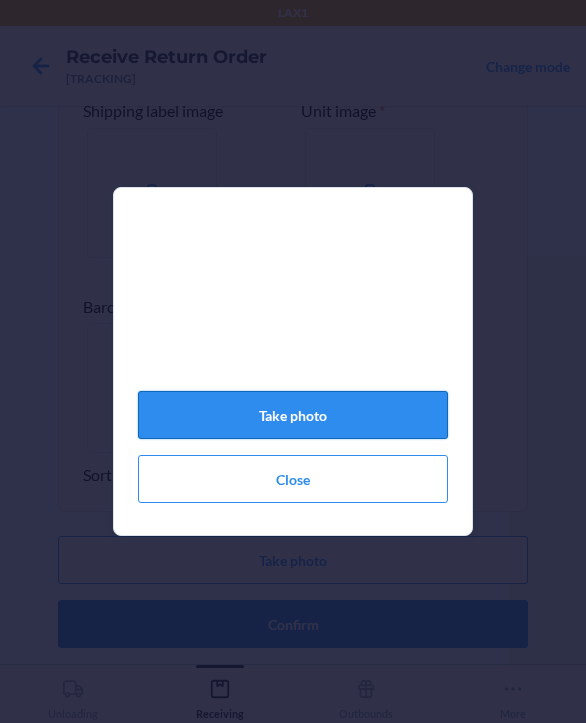 click on "Take photo" 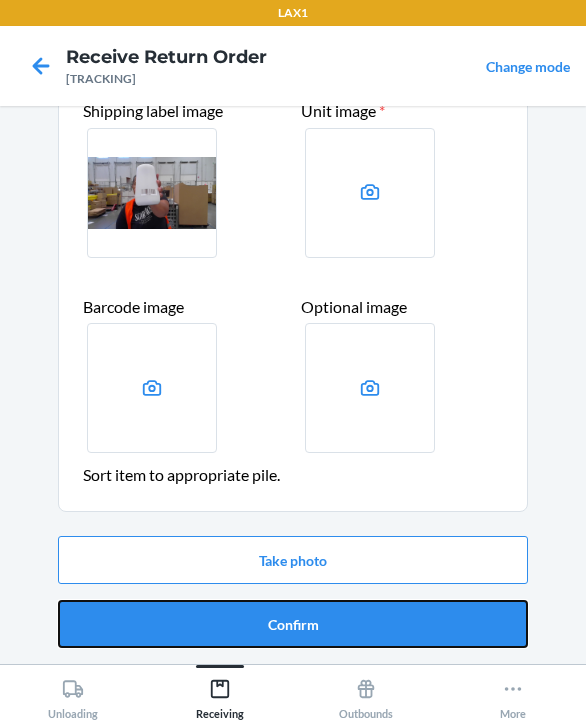 click on "Confirm" at bounding box center (293, 624) 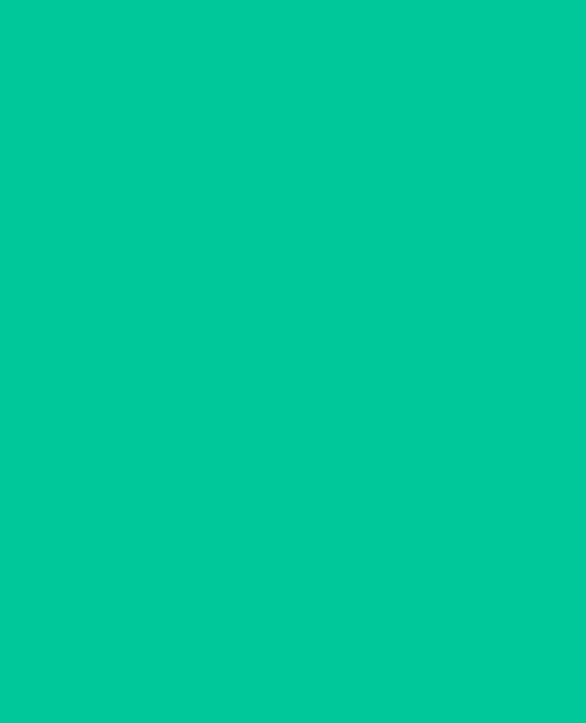 scroll, scrollTop: 0, scrollLeft: 0, axis: both 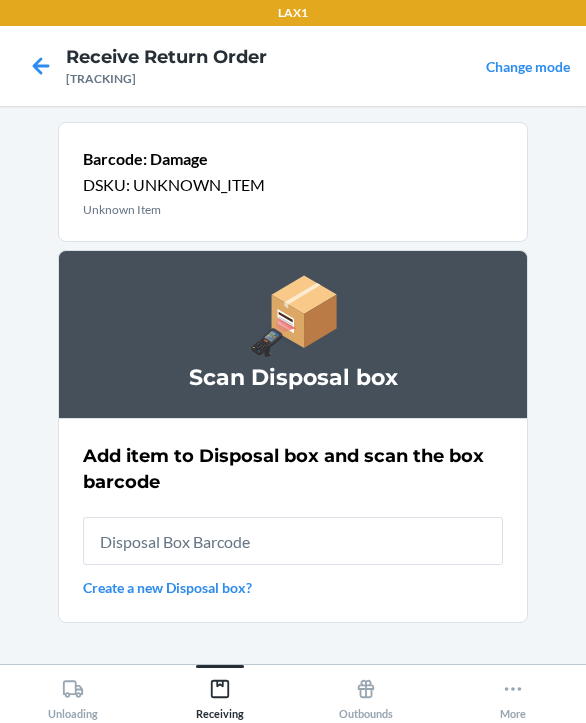click at bounding box center (293, 541) 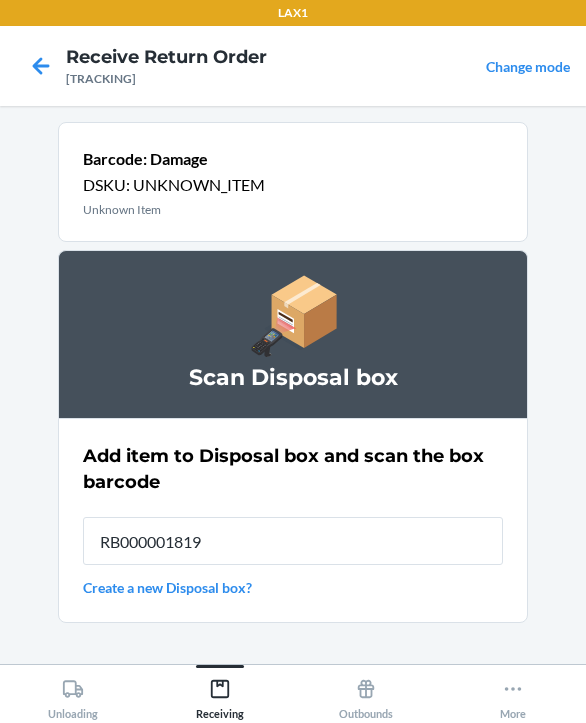 type on "RB000001819" 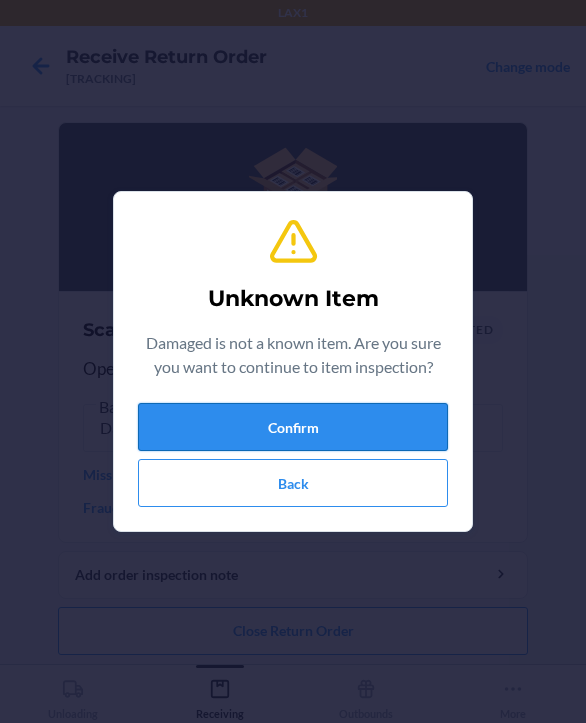 click on "Confirm" at bounding box center (293, 427) 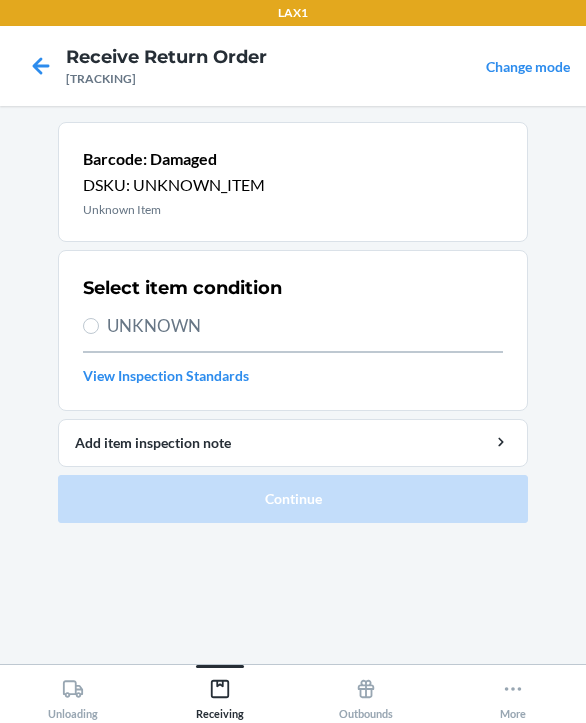 click on "UNKNOWN" at bounding box center (305, 326) 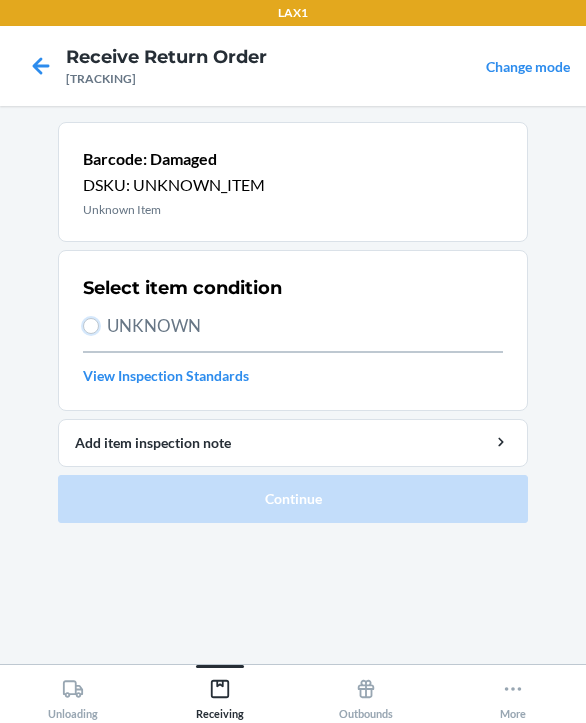 click on "UNKNOWN" at bounding box center [91, 326] 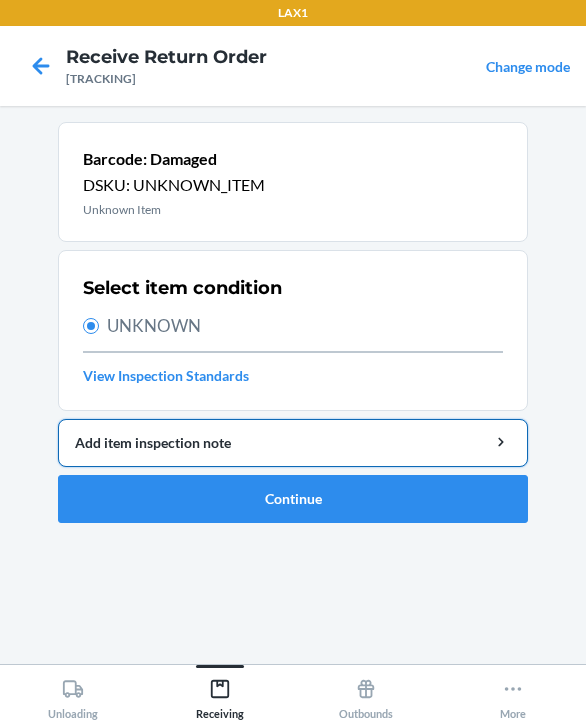 click on "Add item inspection note" at bounding box center [293, 442] 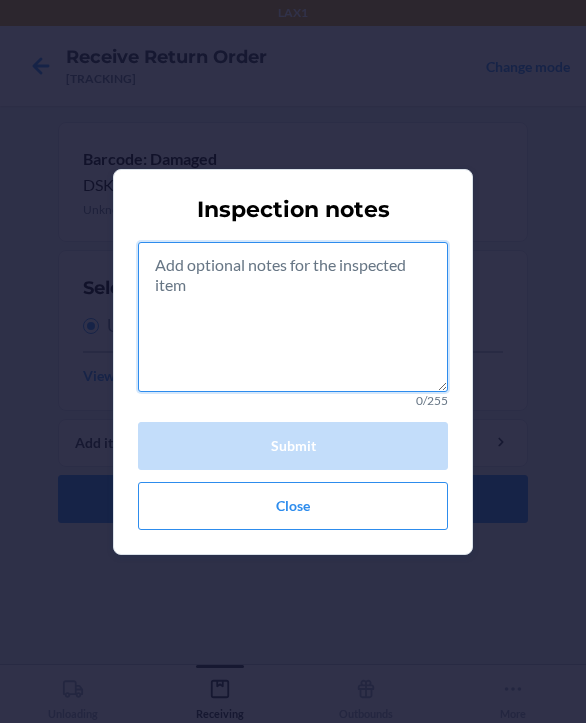 click at bounding box center [293, 317] 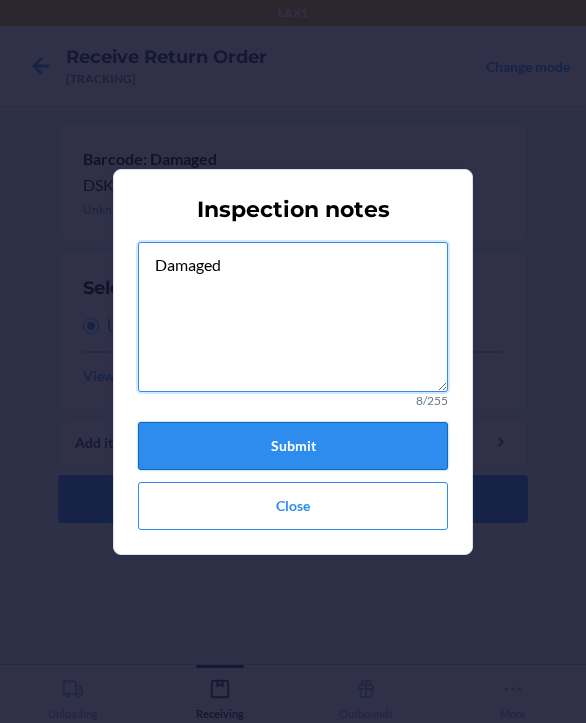 type on "Damaged" 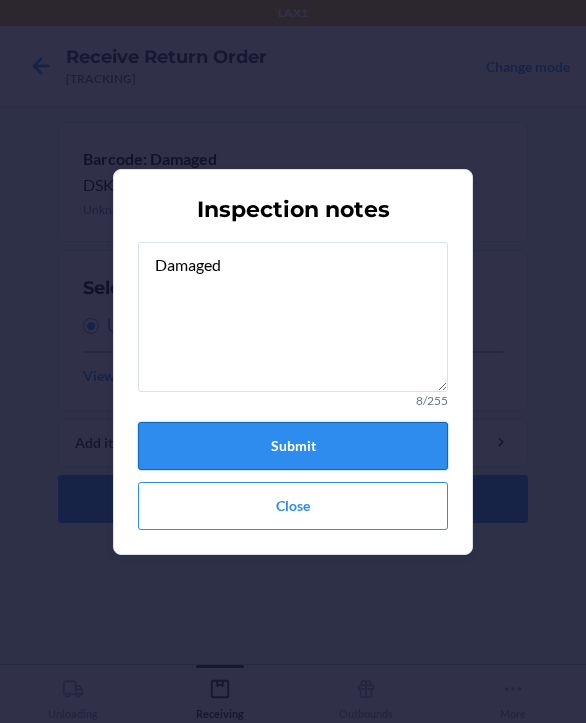 click on "Submit" at bounding box center (293, 446) 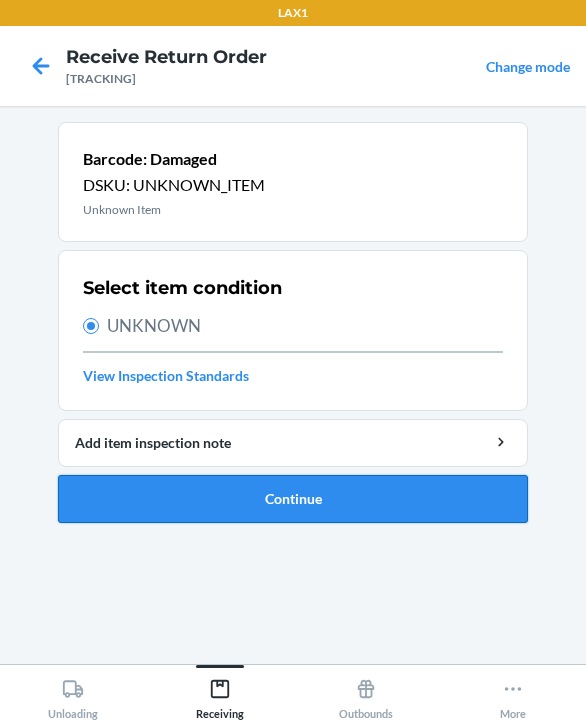 click on "Continue" at bounding box center (293, 499) 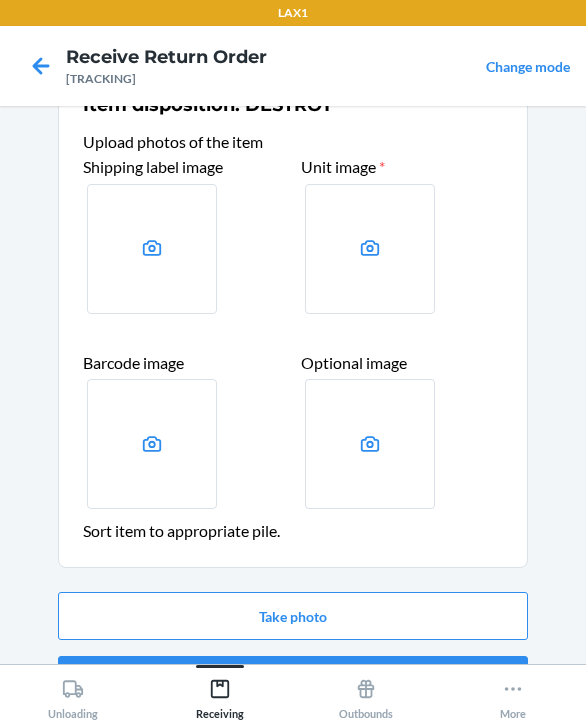 scroll, scrollTop: 111, scrollLeft: 0, axis: vertical 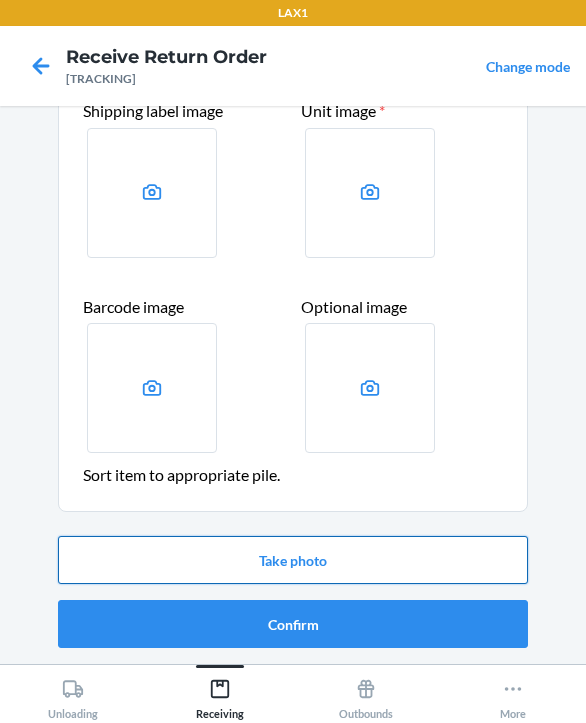 click on "Take photo" at bounding box center [293, 560] 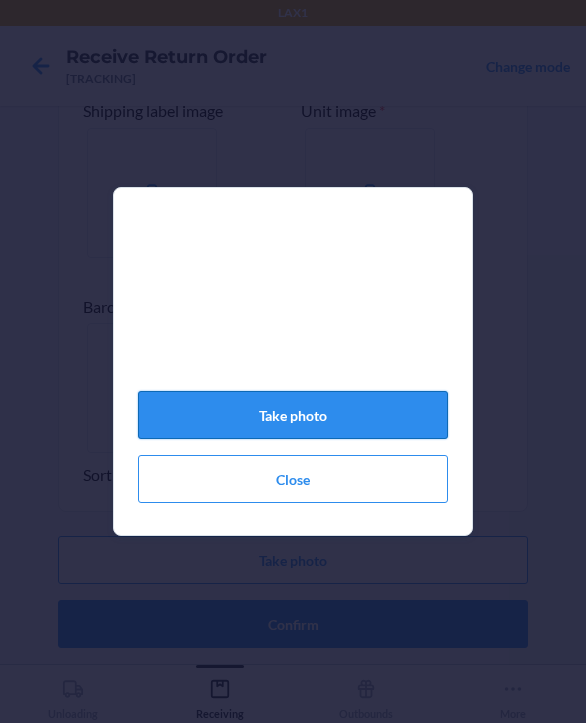 click on "Take photo" 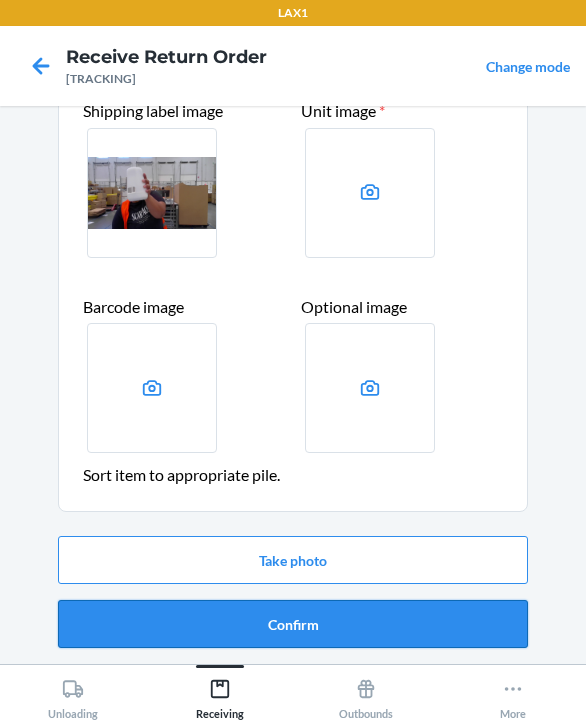 click on "Confirm" at bounding box center (293, 624) 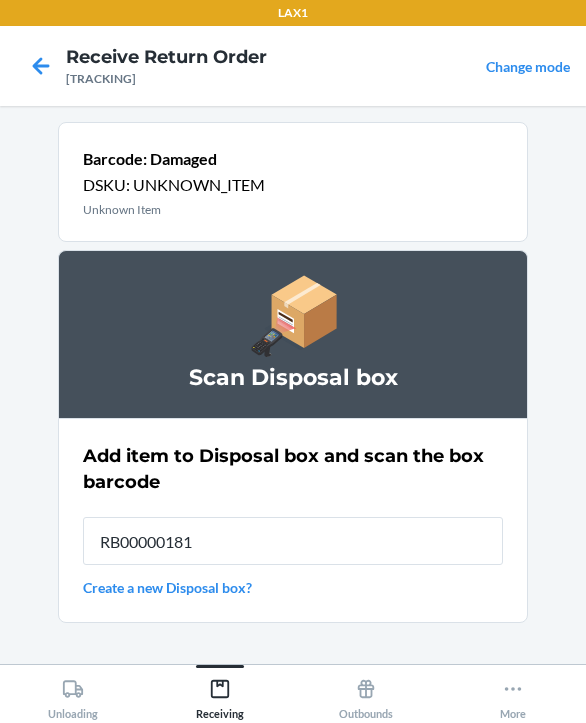 type on "RB000001819" 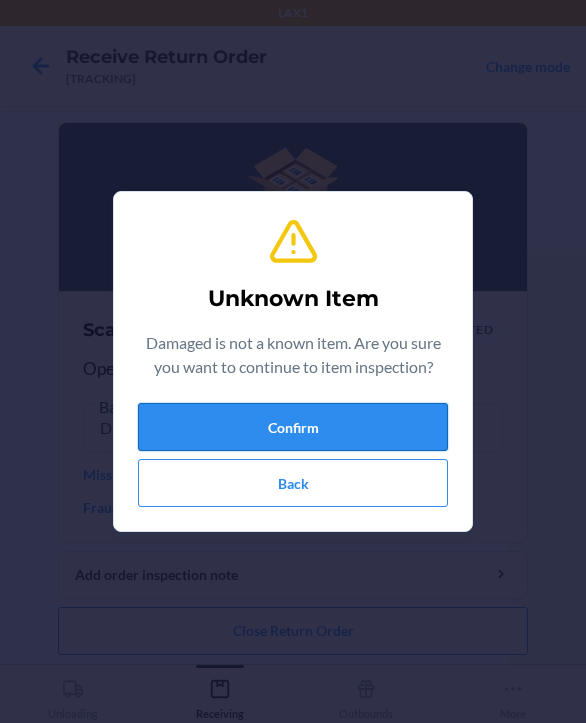 click on "Confirm" at bounding box center [293, 427] 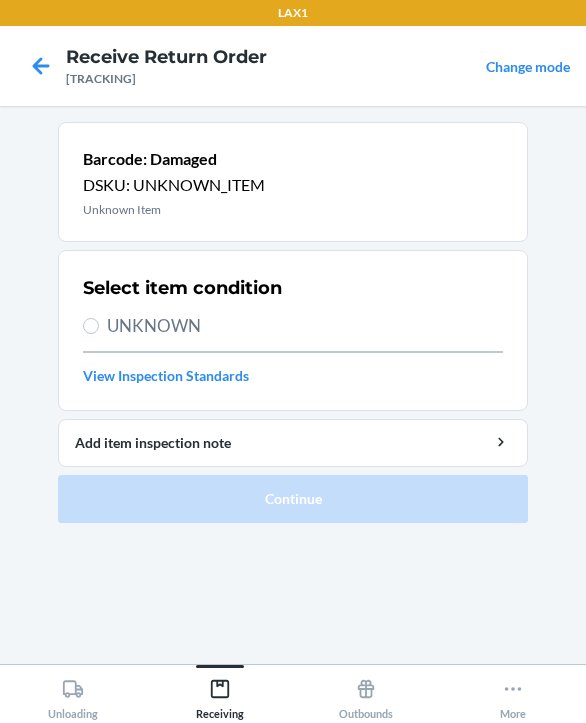 click on "UNKNOWN" at bounding box center (305, 326) 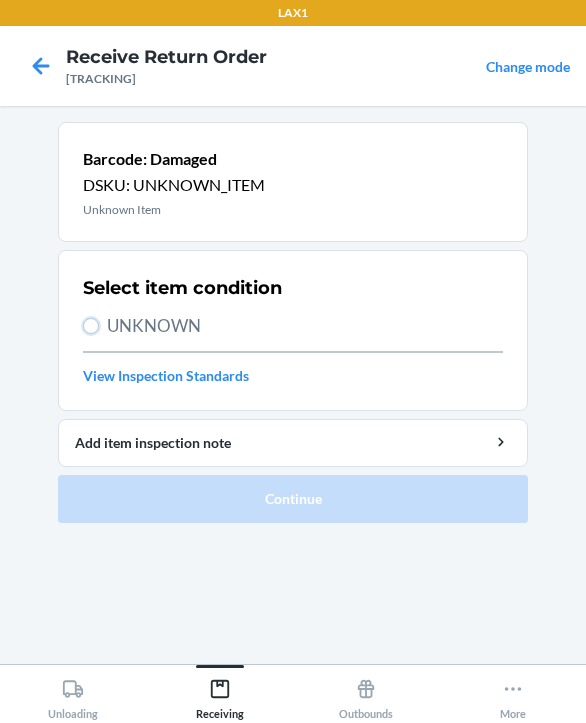 click on "UNKNOWN" at bounding box center (91, 326) 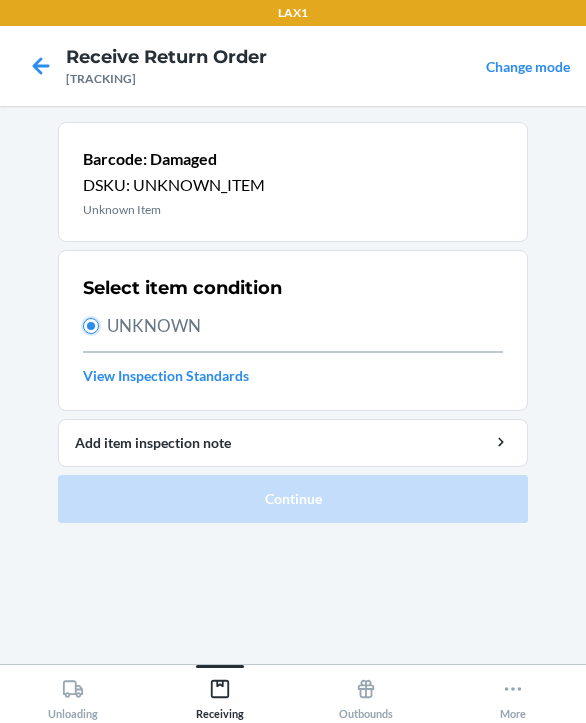 radio on "true" 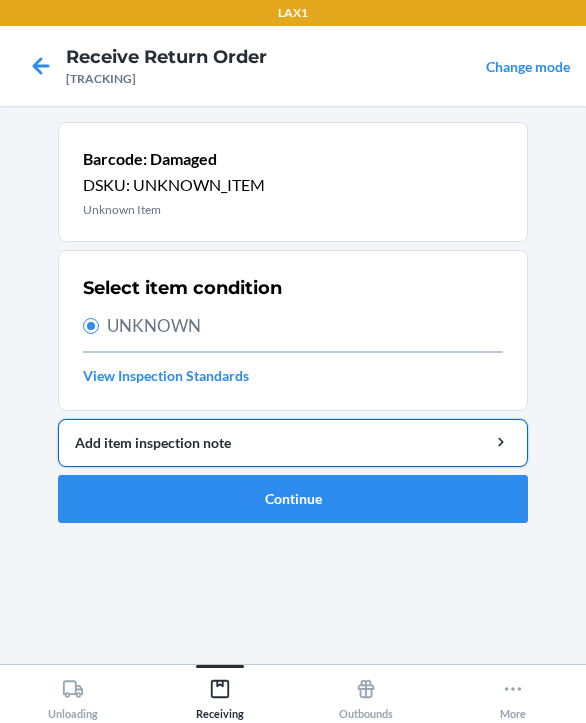 click on "Add item inspection note" at bounding box center (293, 442) 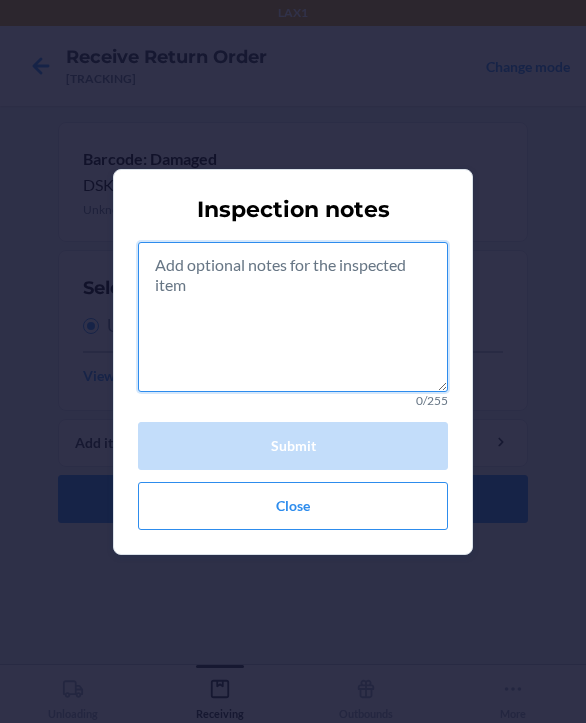 click at bounding box center [293, 317] 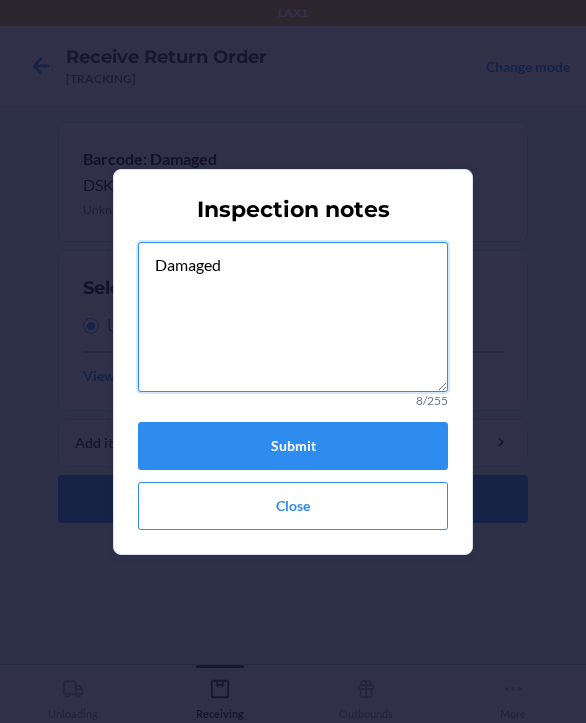 type on "Damaged" 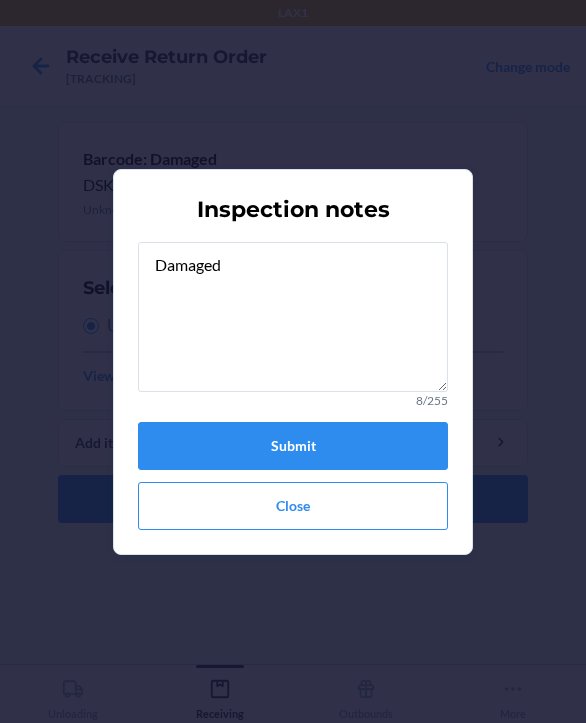 drag, startPoint x: 227, startPoint y: 333, endPoint x: 509, endPoint y: 114, distance: 357.0504 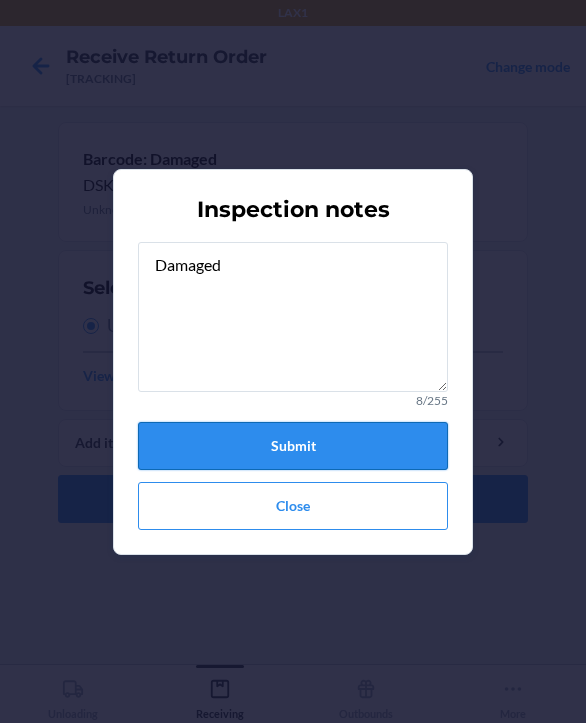 click on "Submit" at bounding box center [293, 446] 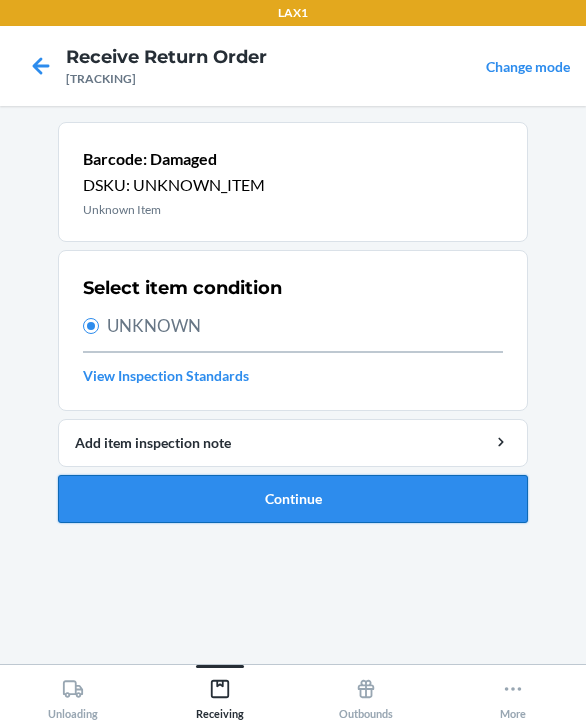 click on "Continue" at bounding box center [293, 499] 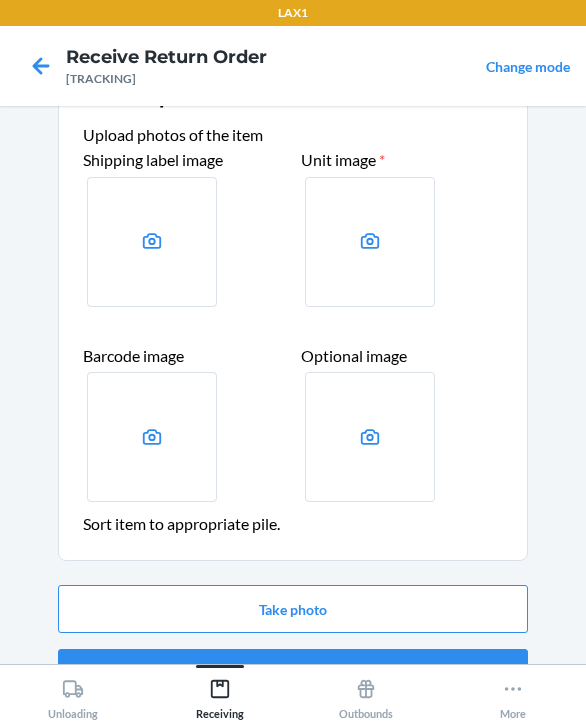 scroll, scrollTop: 111, scrollLeft: 0, axis: vertical 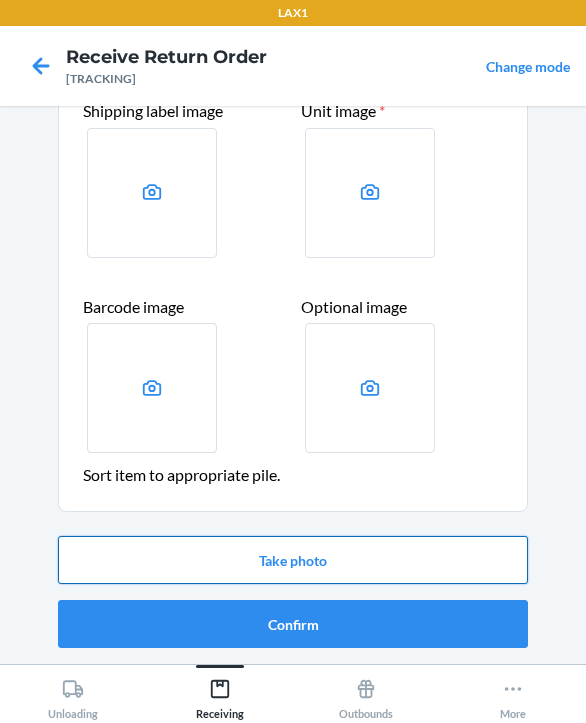 click on "Take photo" at bounding box center (293, 560) 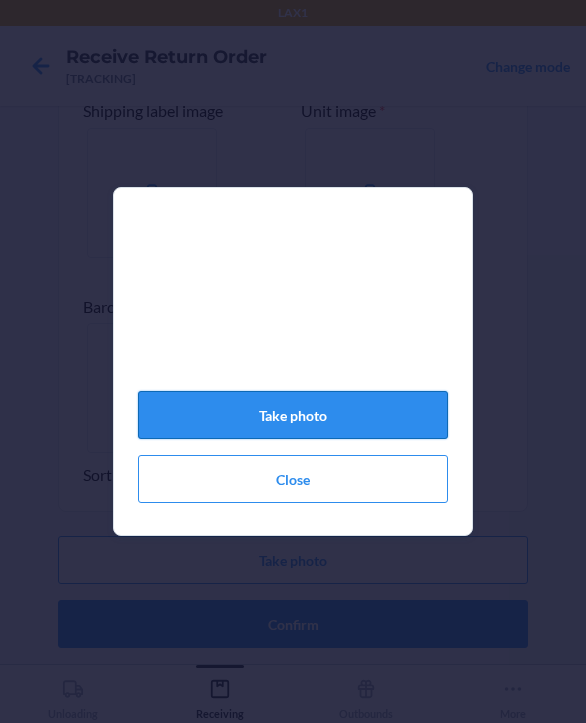 click on "Take photo" 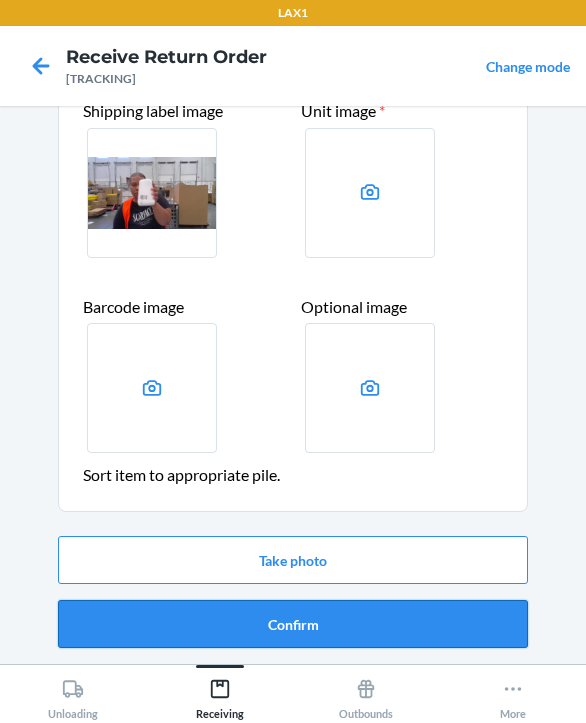 click on "Confirm" at bounding box center (293, 624) 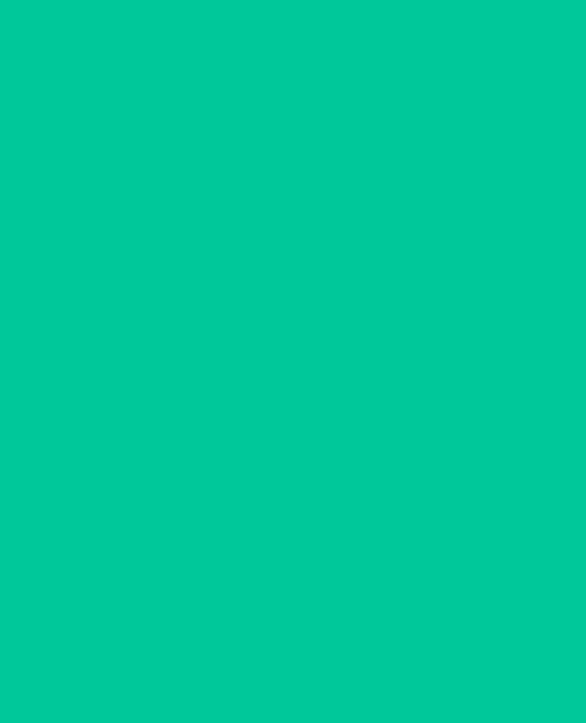 scroll, scrollTop: 0, scrollLeft: 0, axis: both 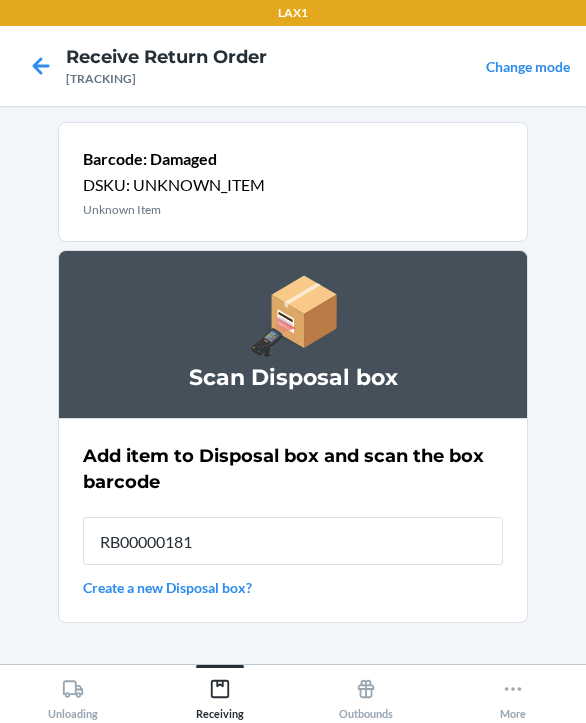 type on "RB000001819" 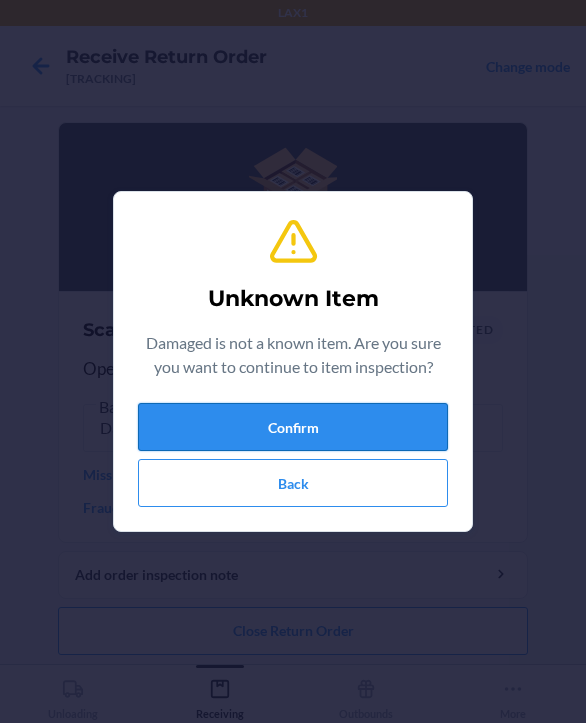 click on "Confirm" at bounding box center (293, 427) 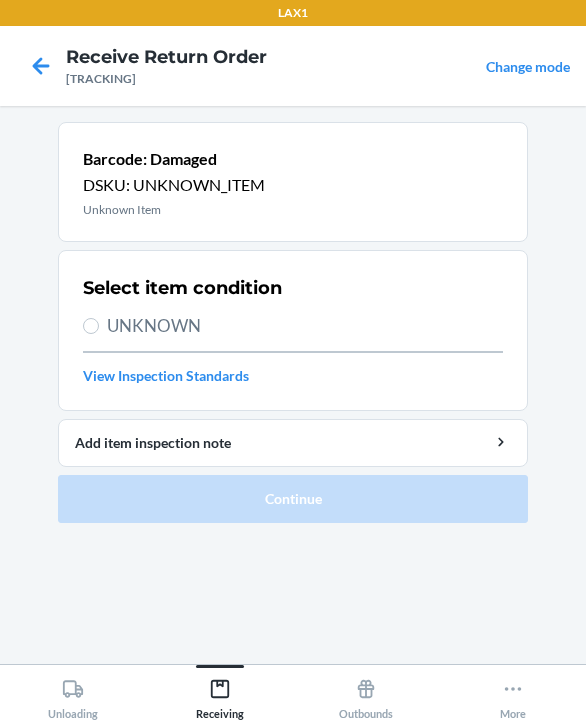 click on "Select item condition UNKNOWN View Inspection Standards" at bounding box center (293, 330) 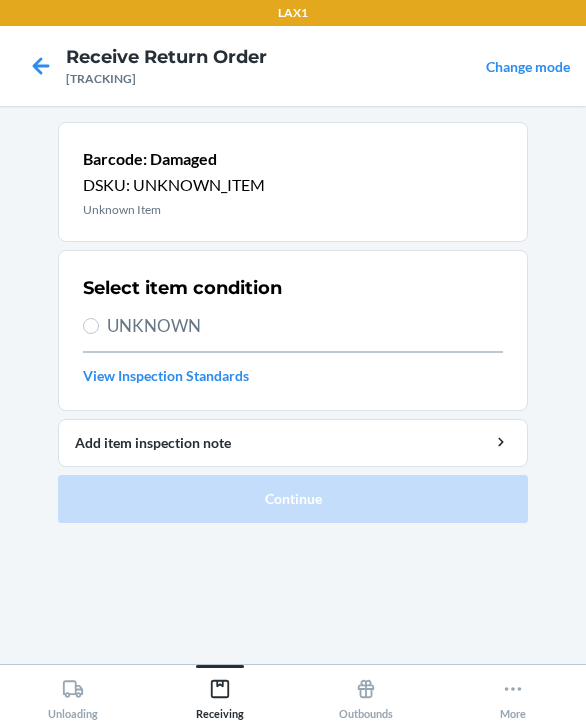 click on "UNKNOWN" at bounding box center (305, 326) 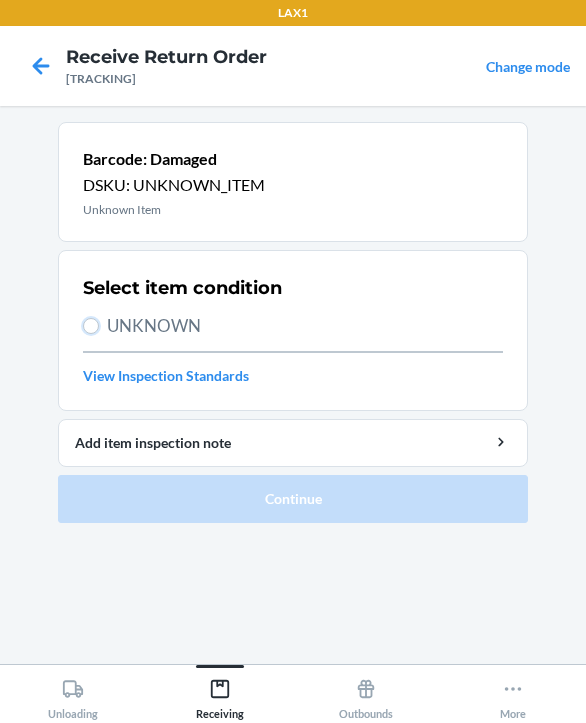 click on "UNKNOWN" at bounding box center (91, 326) 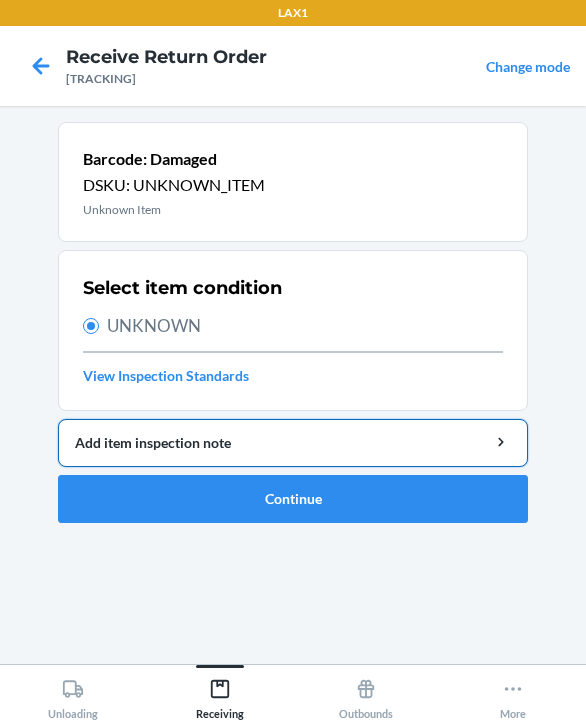 click on "Add item inspection note" at bounding box center (293, 442) 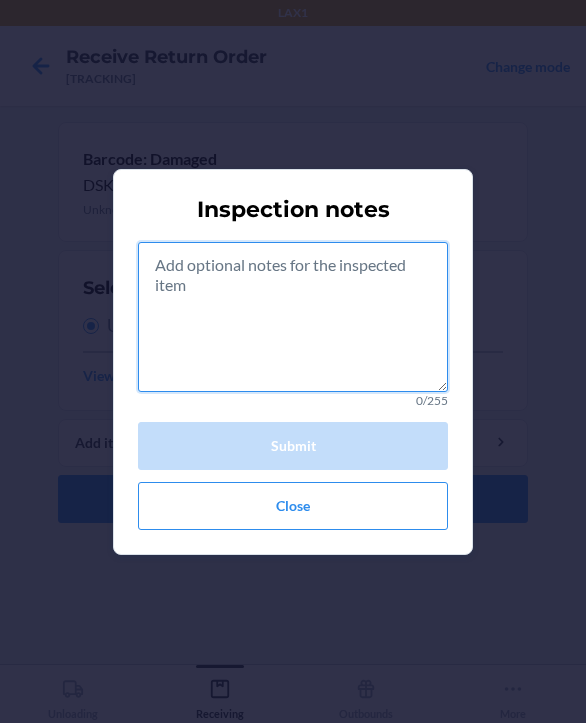 click at bounding box center [293, 317] 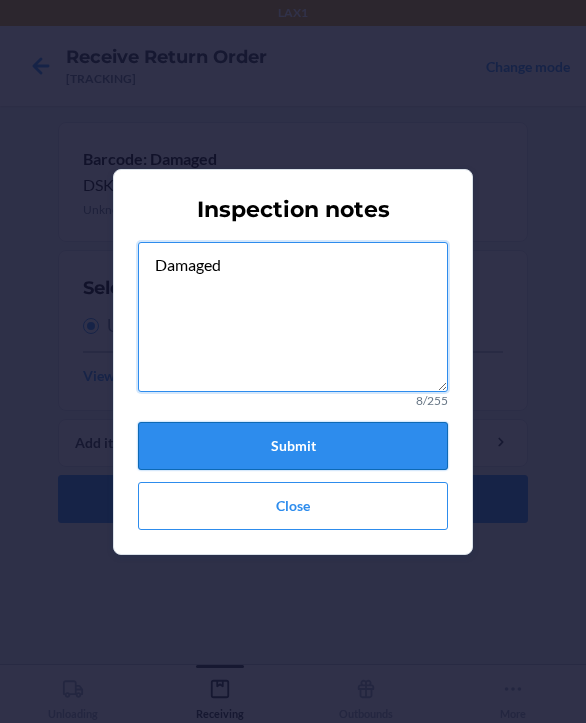 type on "Damaged" 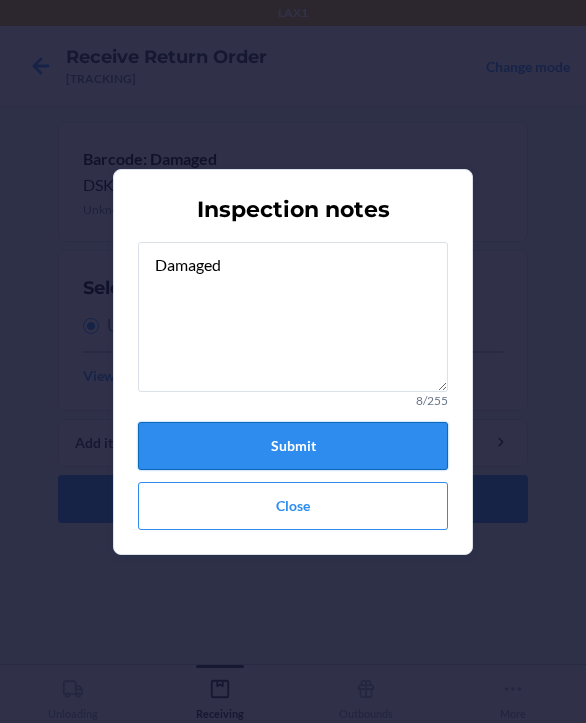 click on "Submit" at bounding box center (293, 446) 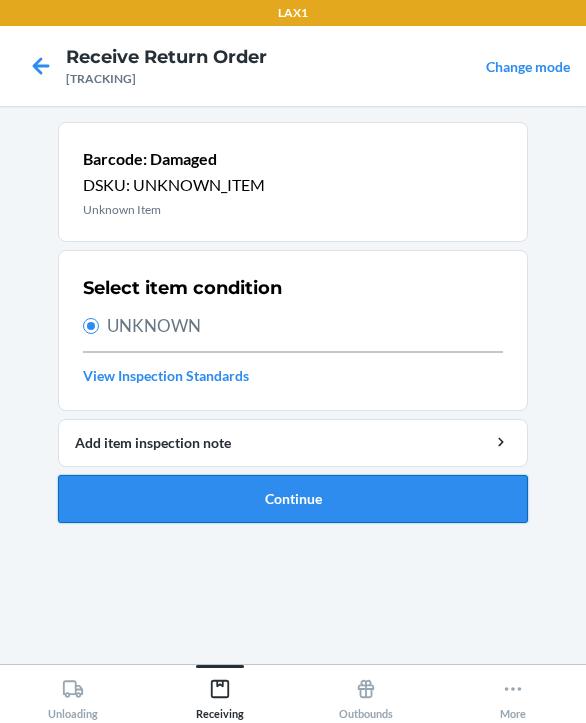 click on "Continue" at bounding box center [293, 499] 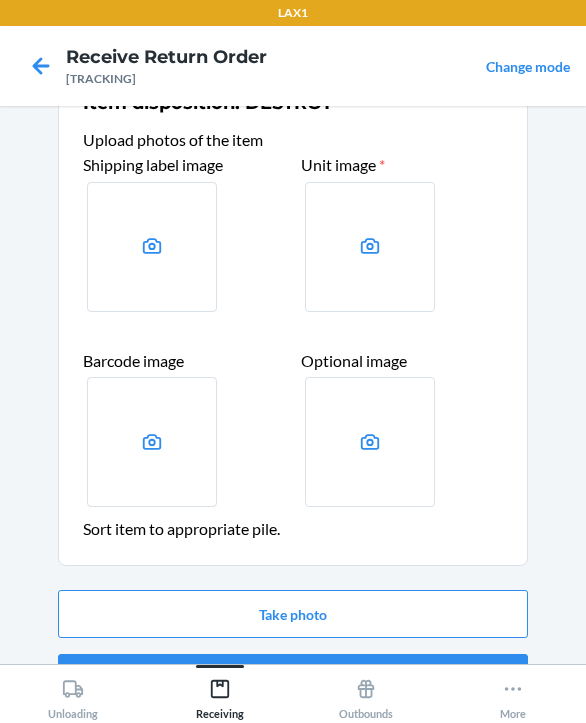 scroll, scrollTop: 111, scrollLeft: 0, axis: vertical 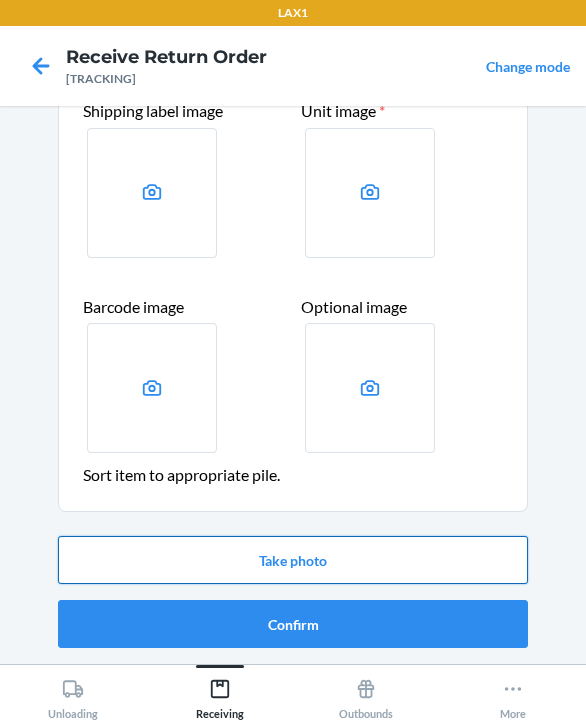 click on "Take photo" at bounding box center [293, 560] 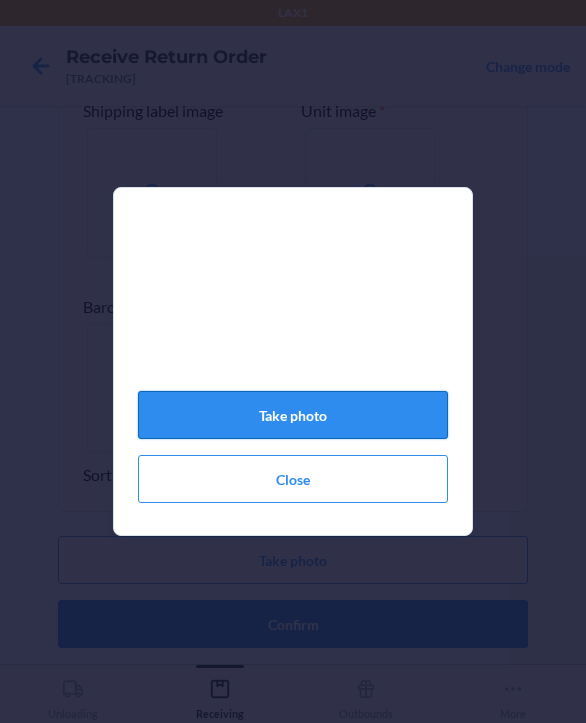 click on "Take photo" 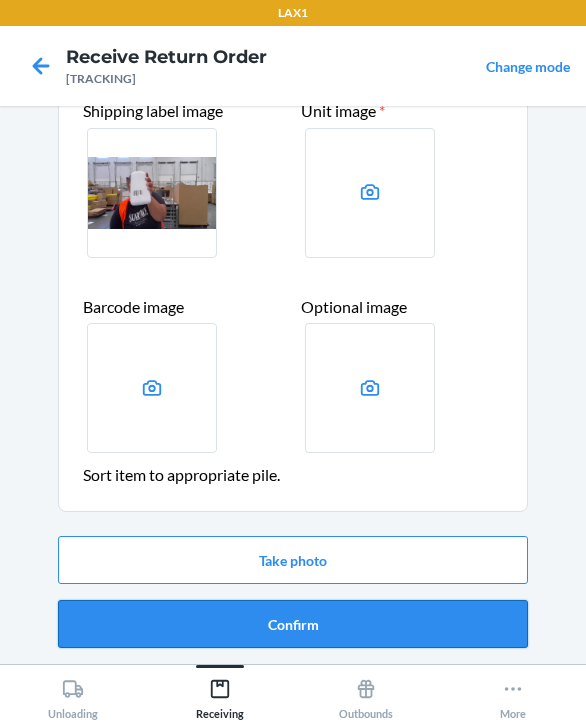 click on "Confirm" at bounding box center (293, 624) 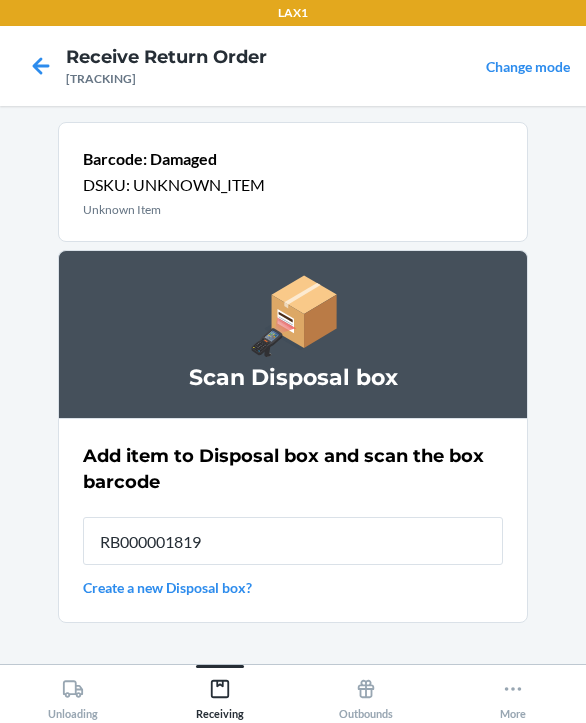 type on "RB000001819" 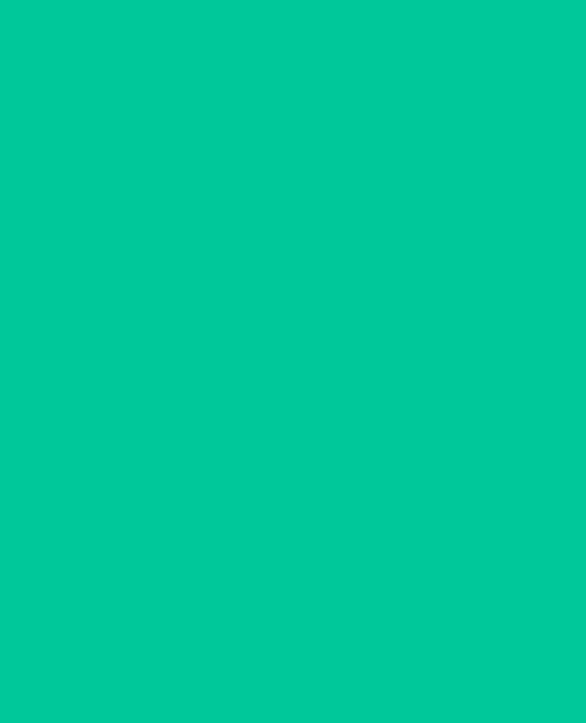 type 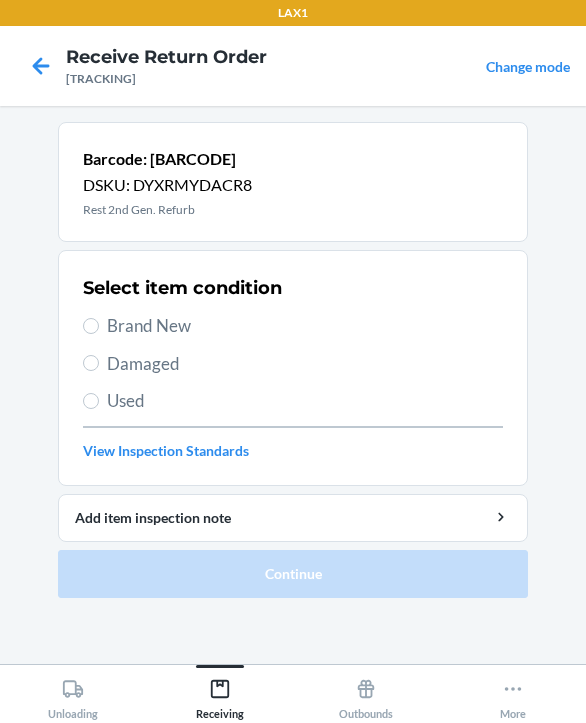 click on "Brand New" at bounding box center (305, 326) 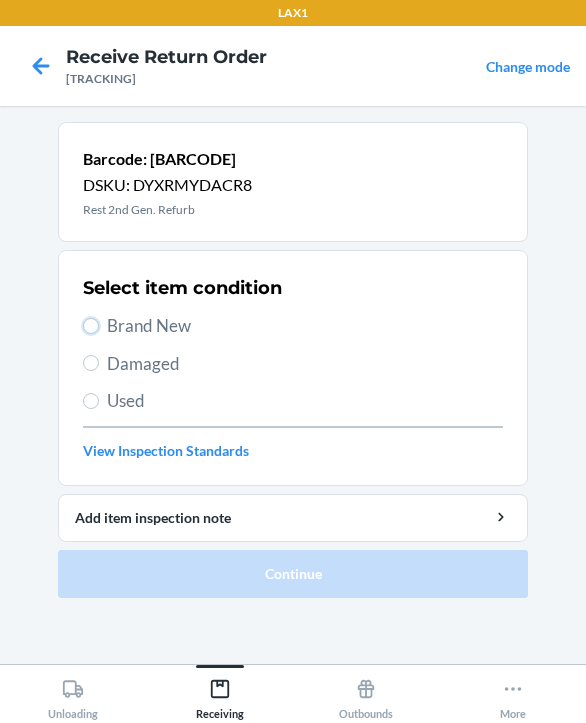click on "Brand New" at bounding box center [91, 326] 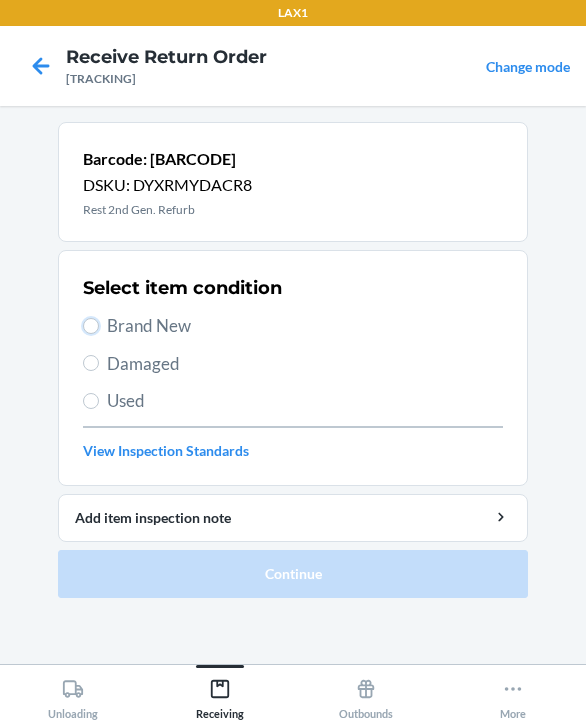 radio on "true" 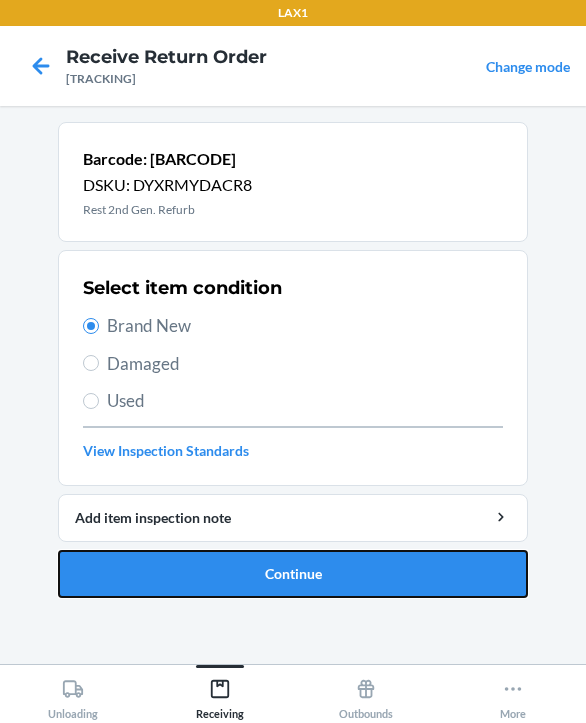 click on "Continue" at bounding box center (293, 574) 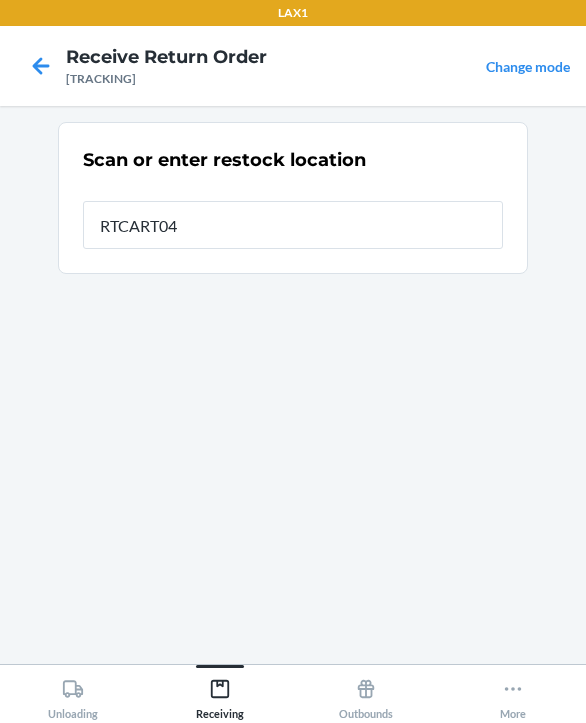 type on "RTCART047" 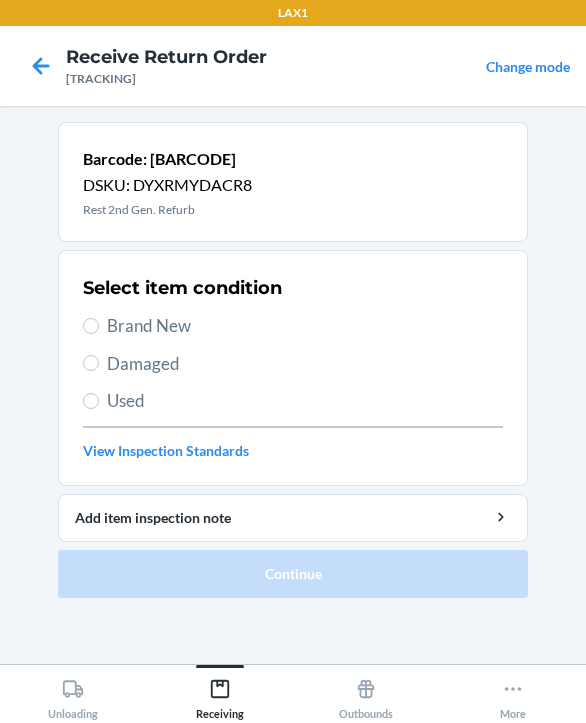 click on "Brand New" at bounding box center [305, 326] 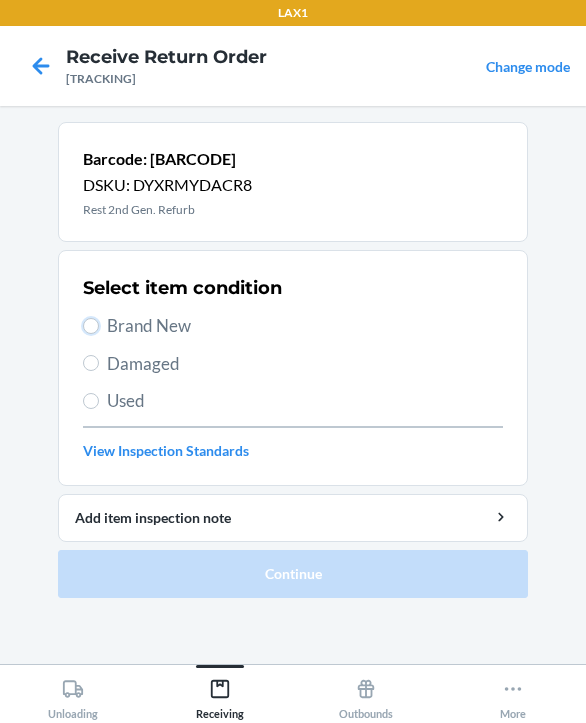 click on "Brand New" at bounding box center [91, 326] 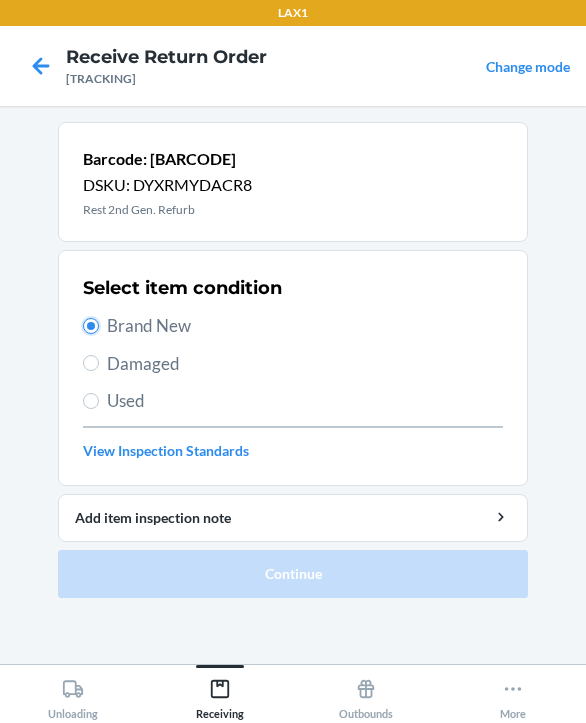 radio on "true" 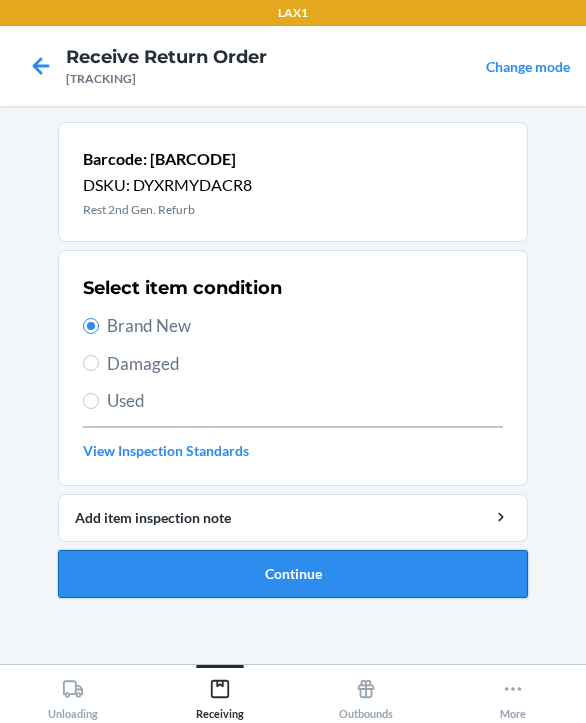 click on "Continue" at bounding box center (293, 574) 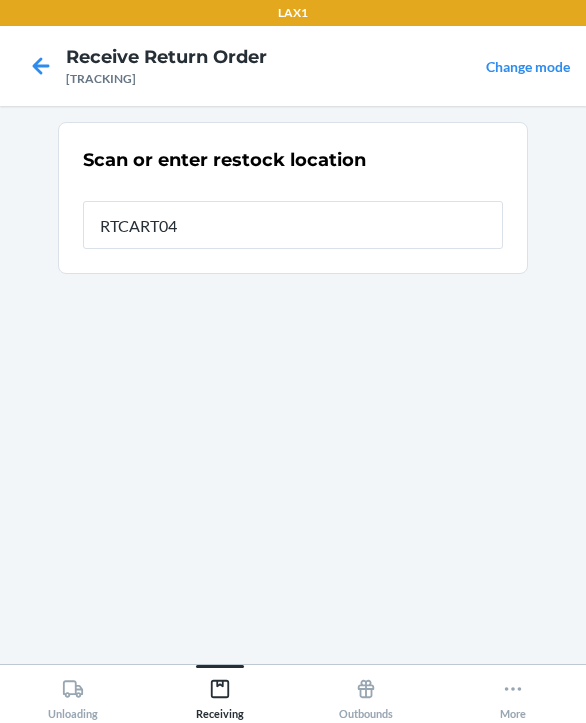 type on "RTCART047" 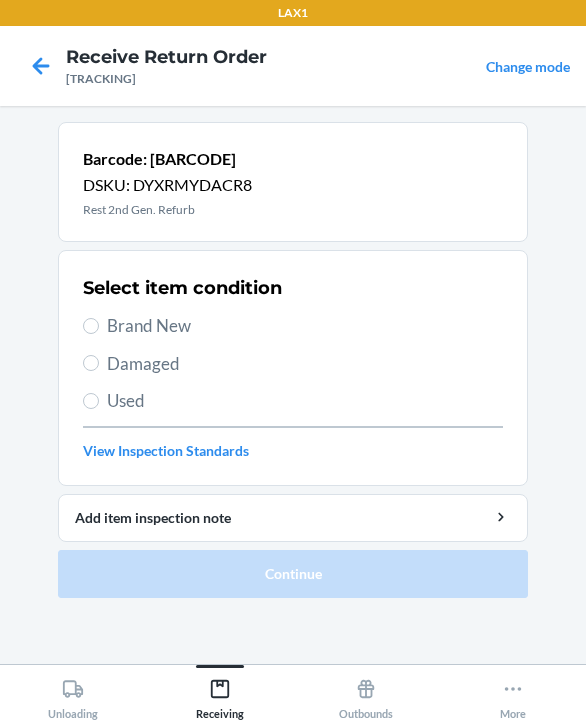 click on "Select item condition Brand New Damaged Used View Inspection Standards" at bounding box center (293, 368) 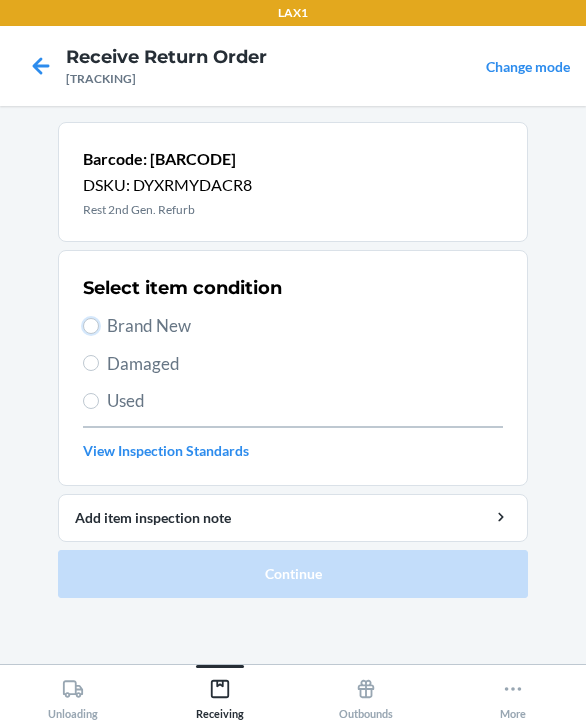 click on "Brand New" at bounding box center [91, 326] 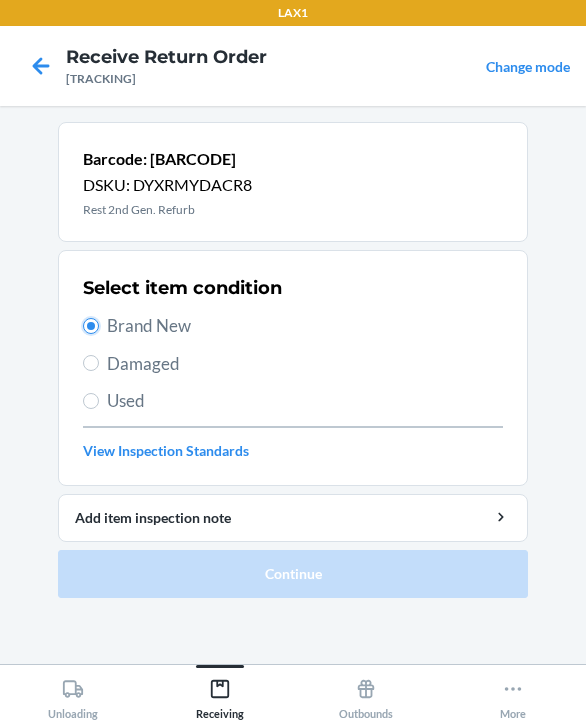 radio on "true" 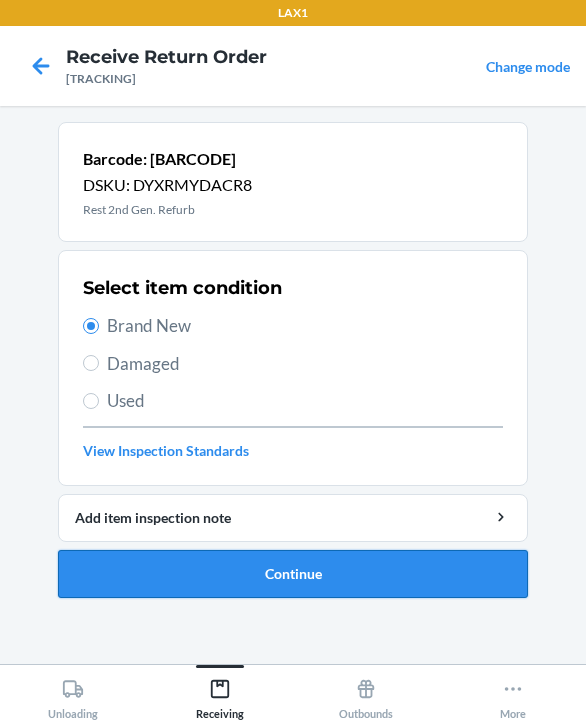 click on "Continue" at bounding box center [293, 574] 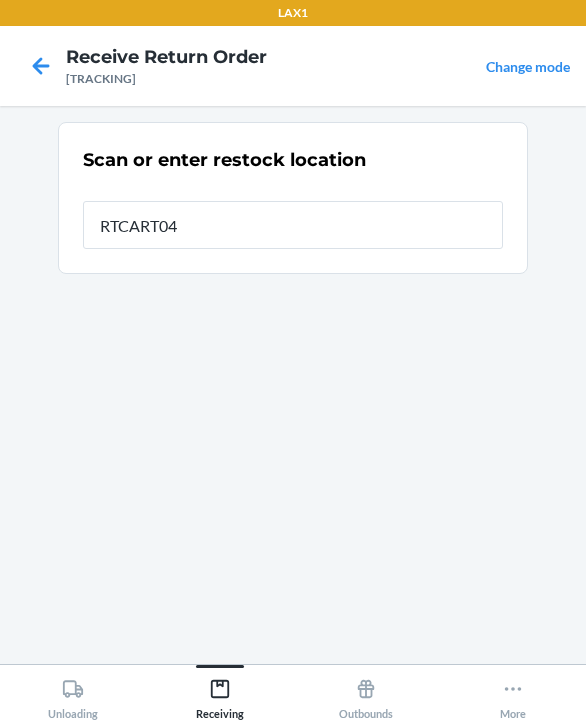 type on "RTCART047" 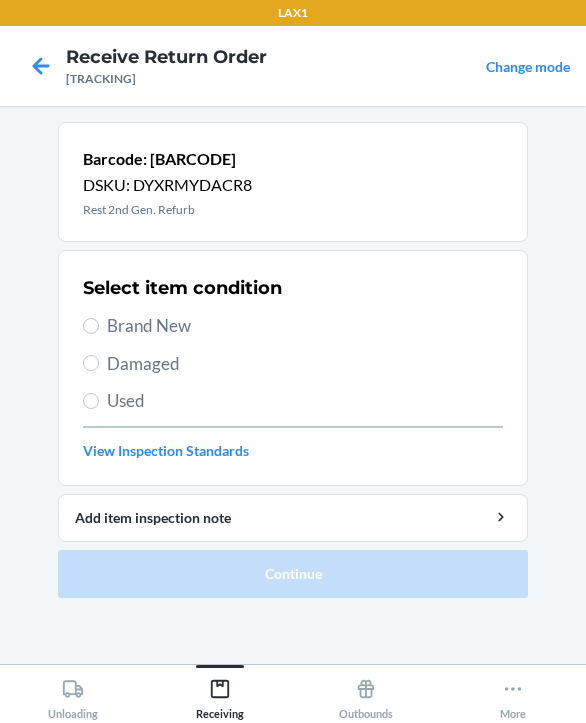 click on "Brand New" at bounding box center [305, 326] 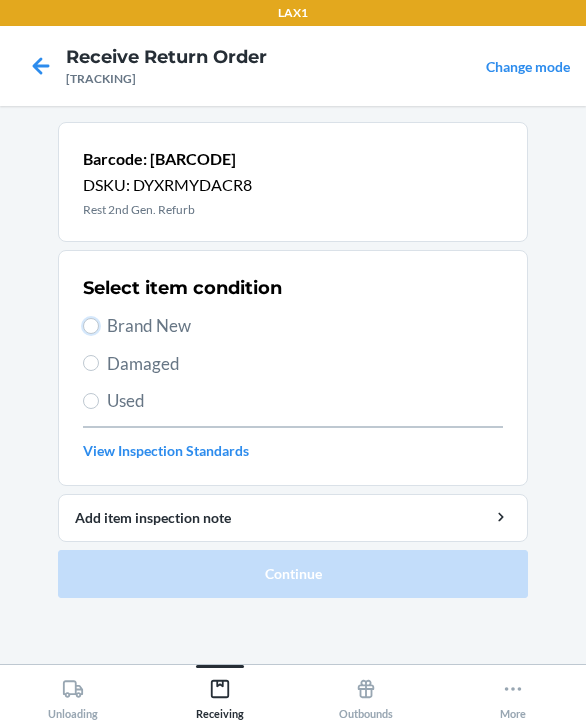 click on "Brand New" at bounding box center [91, 326] 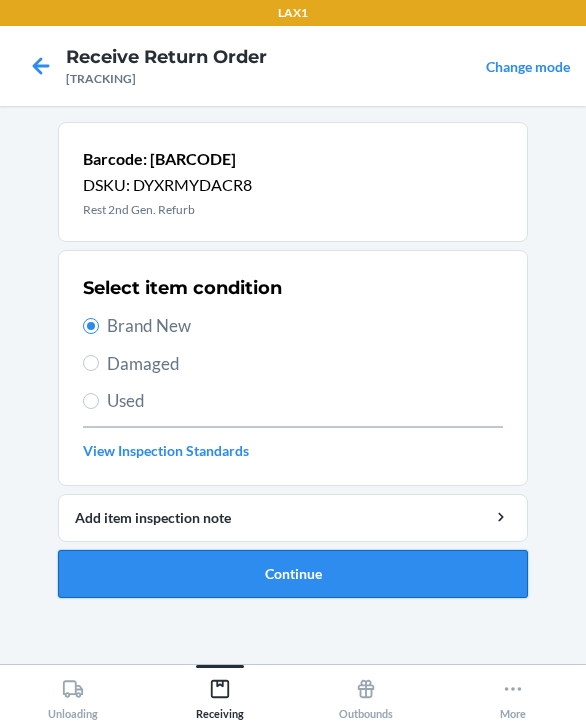 click on "Continue" at bounding box center [293, 574] 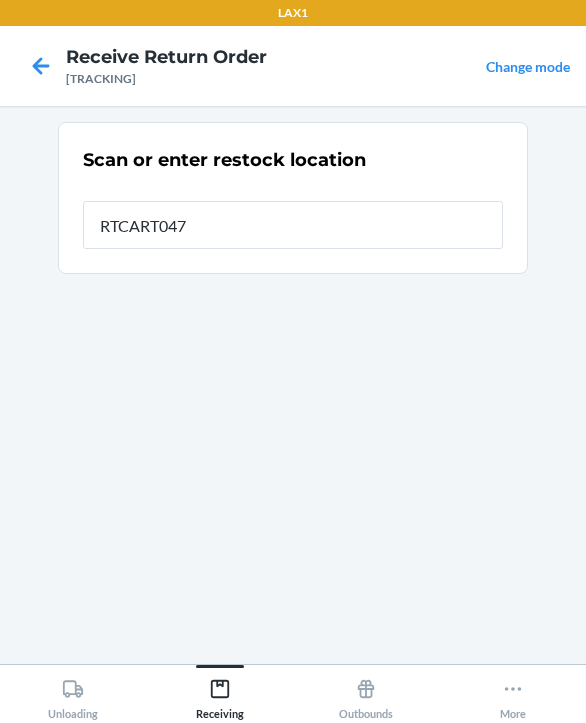 type on "RTCART047" 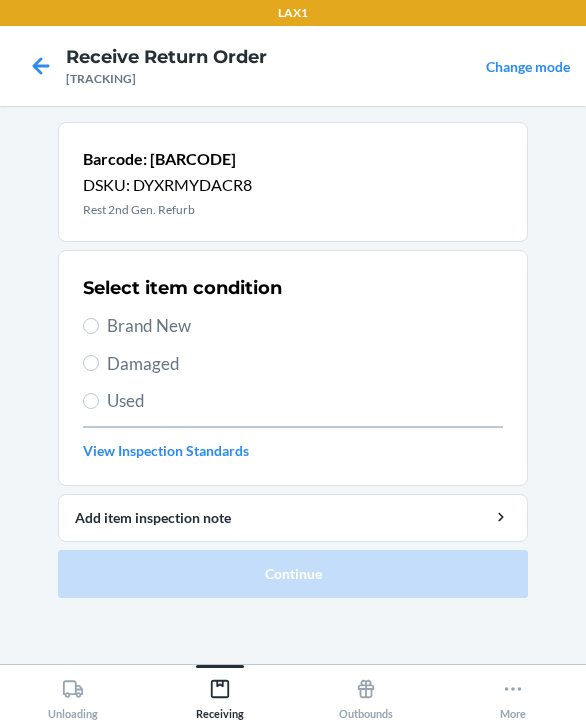 click on "Brand New" at bounding box center (305, 326) 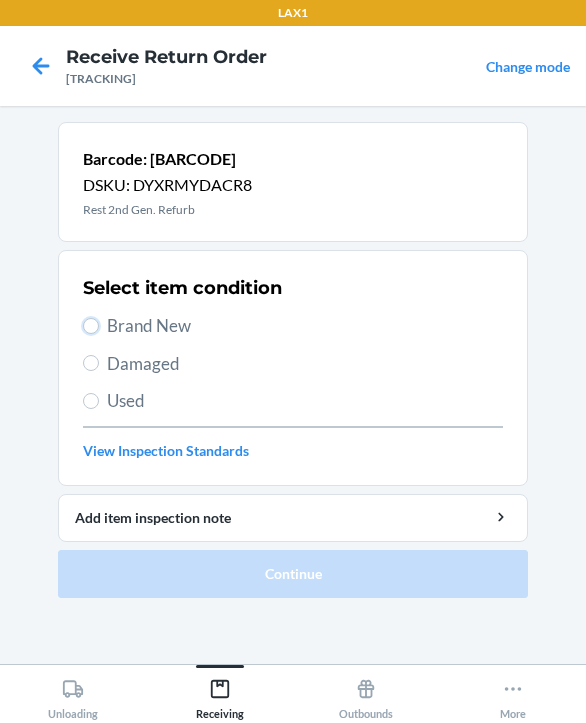 click on "Brand New" at bounding box center [91, 326] 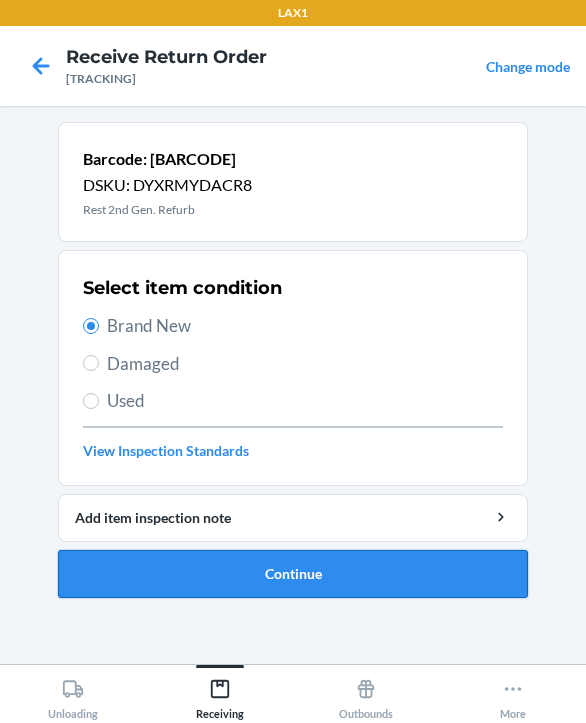 click on "Continue" at bounding box center (293, 574) 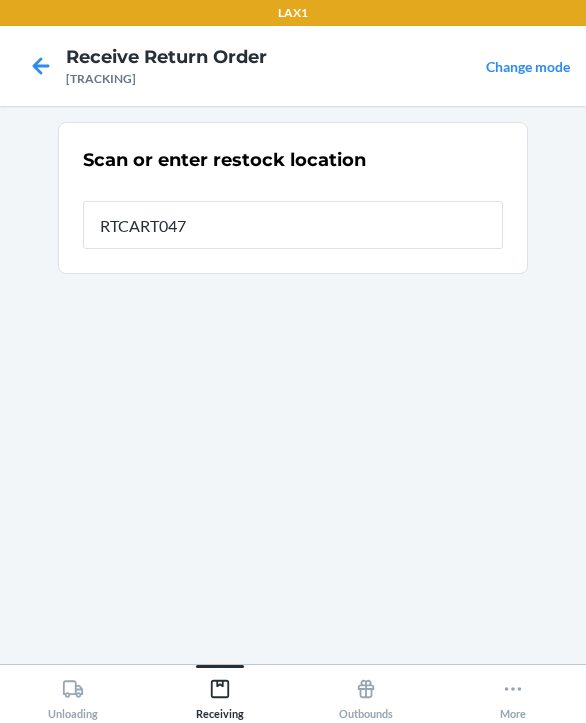 type on "RTCART047" 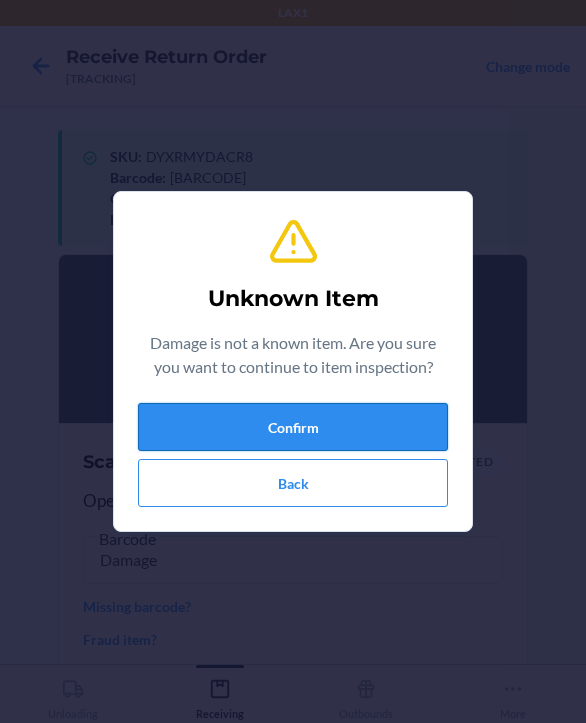 click on "Confirm" at bounding box center [293, 427] 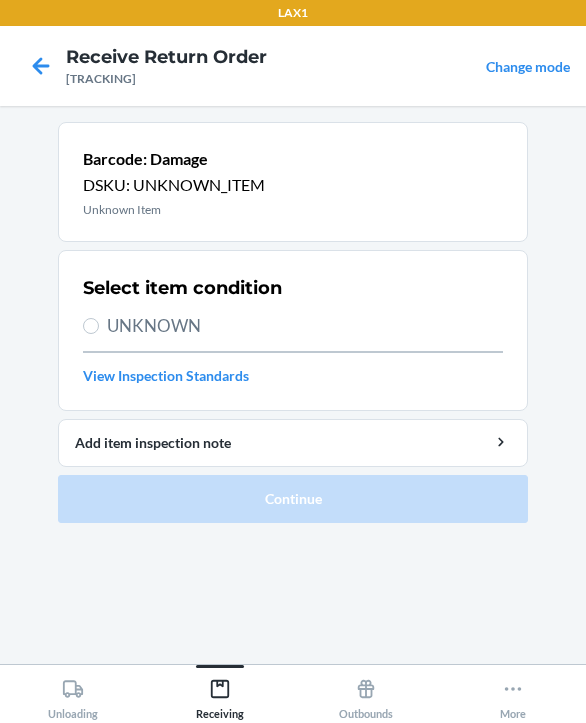 click on "UNKNOWN" at bounding box center [305, 326] 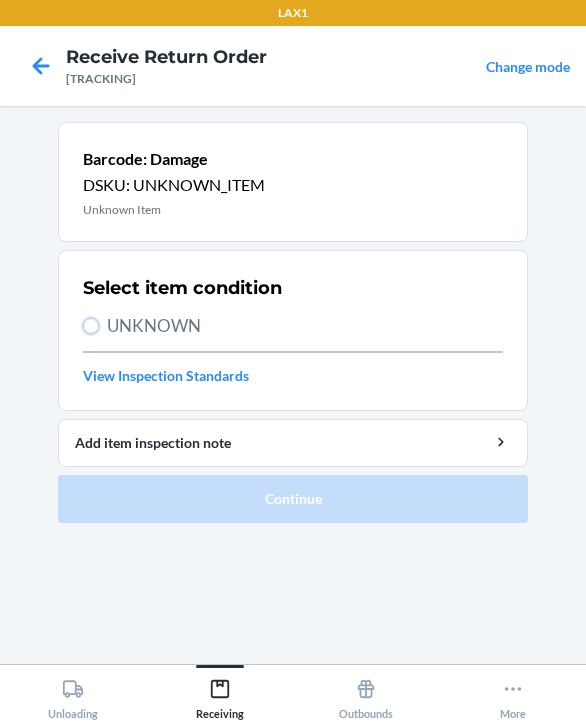 radio on "true" 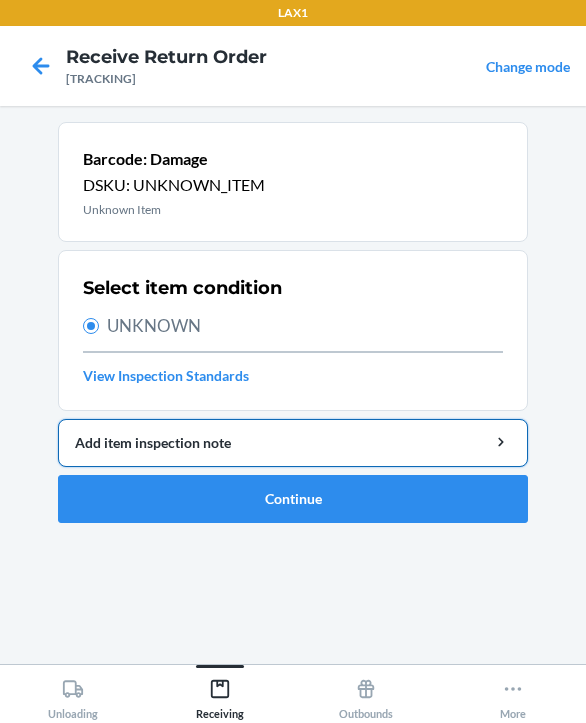 click on "Add item inspection note" at bounding box center (293, 442) 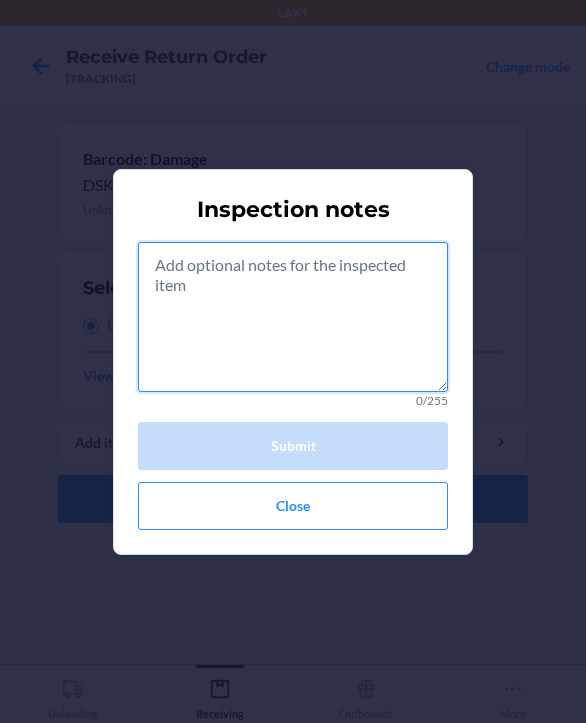 click at bounding box center [293, 317] 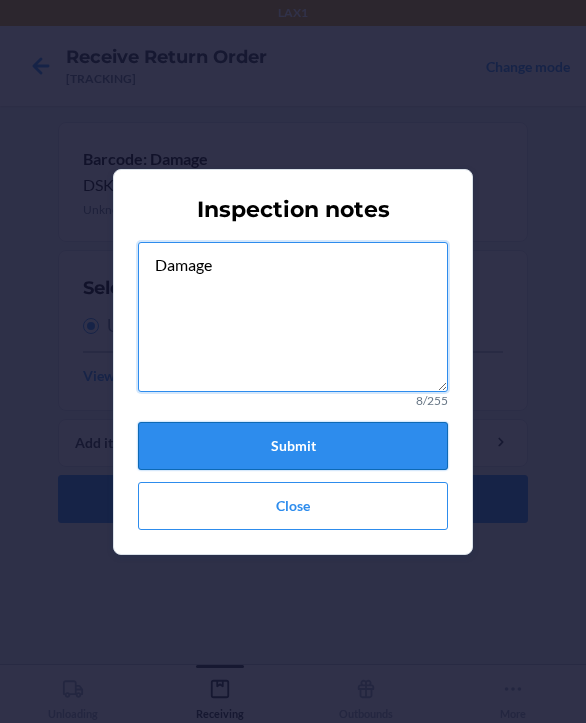 type on "Damage" 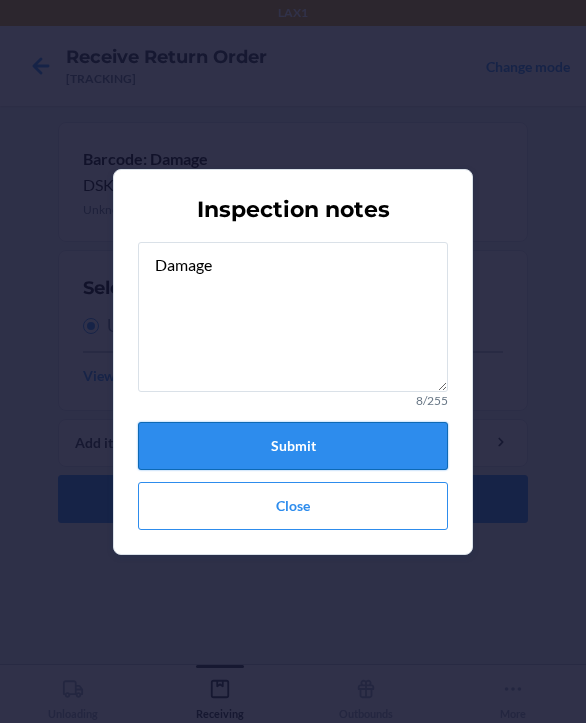 click on "Submit" at bounding box center [293, 446] 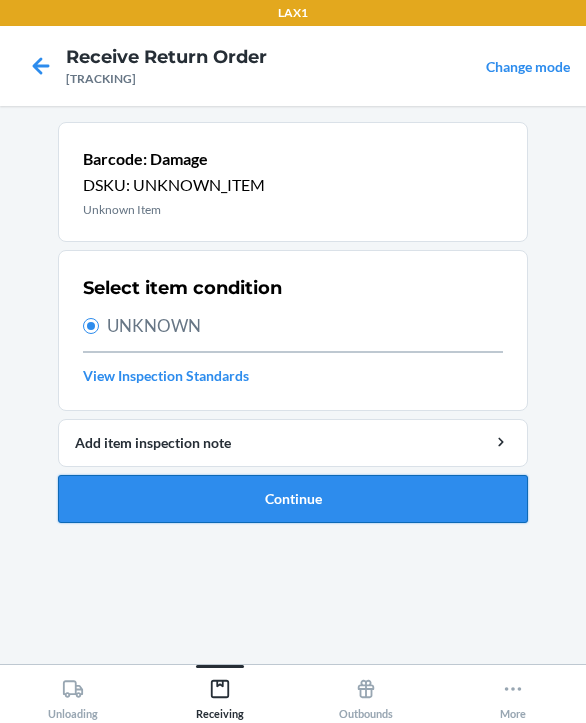 click on "Continue" at bounding box center (293, 499) 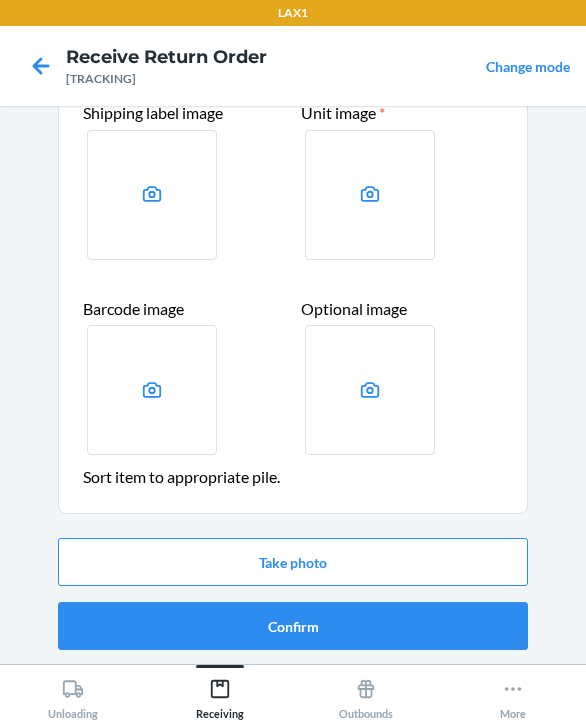 scroll, scrollTop: 111, scrollLeft: 0, axis: vertical 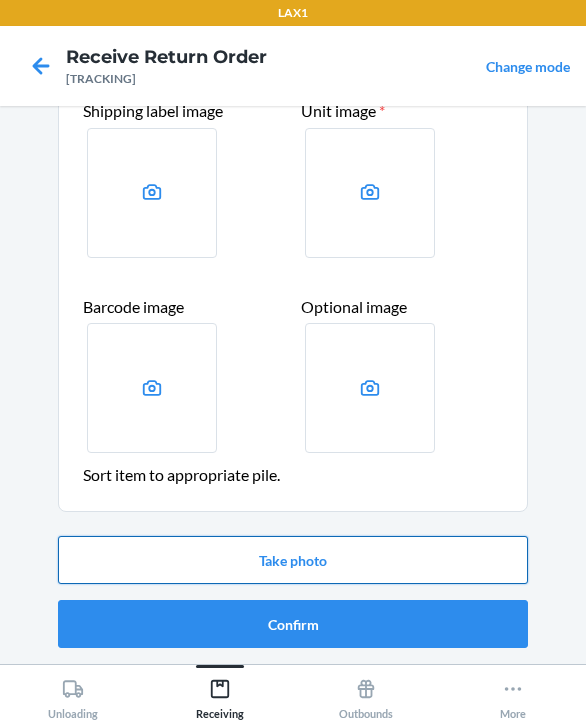 click on "Take photo" at bounding box center [293, 560] 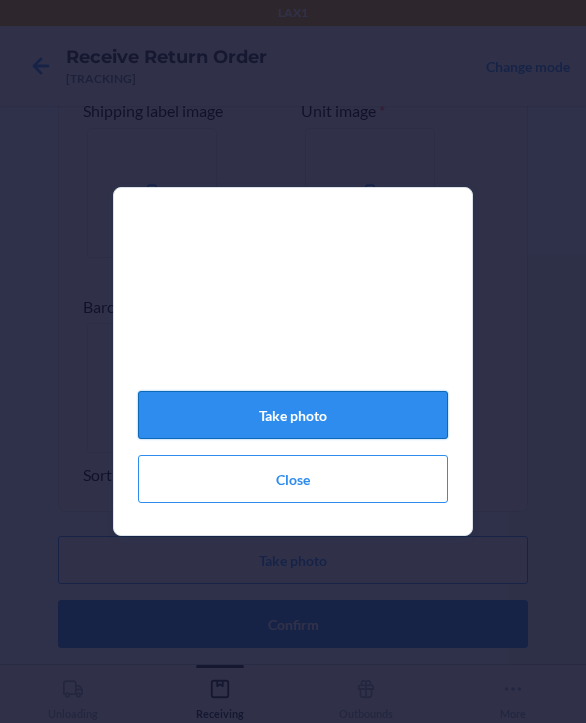 click on "Take photo" 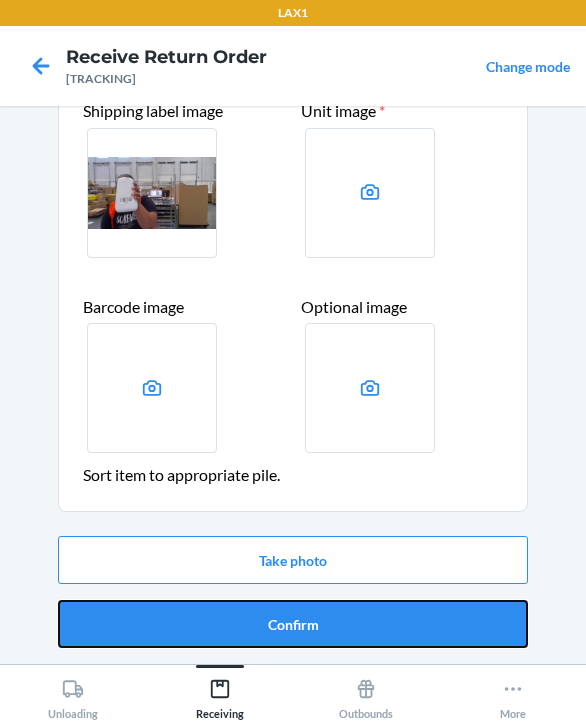 click on "Confirm" at bounding box center (293, 624) 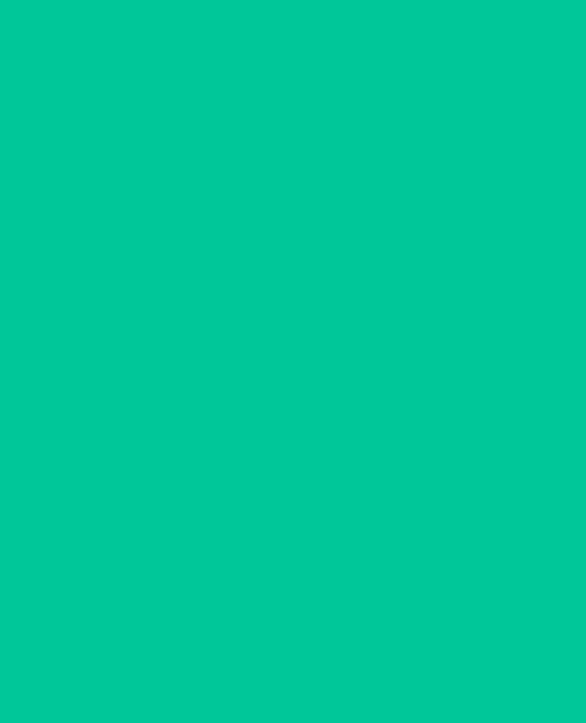 scroll, scrollTop: 0, scrollLeft: 0, axis: both 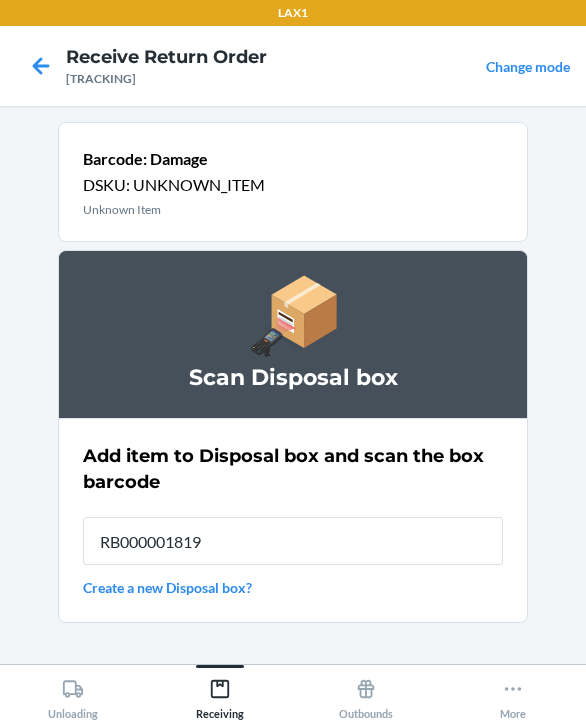 type on "RB000001819" 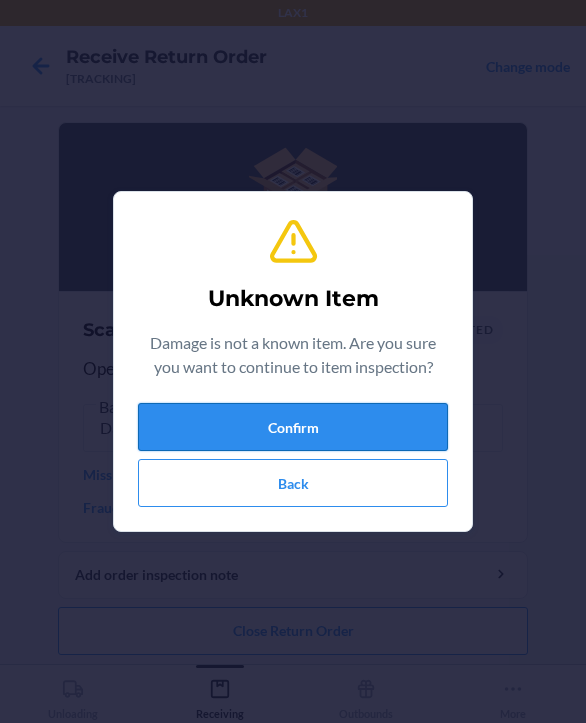 click on "Confirm" at bounding box center (293, 427) 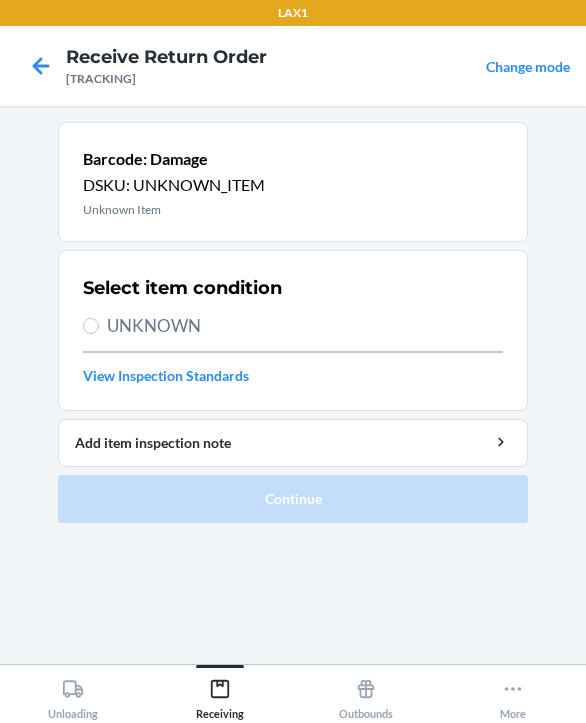 click on "Select item condition UNKNOWN View Inspection Standards" at bounding box center [293, 330] 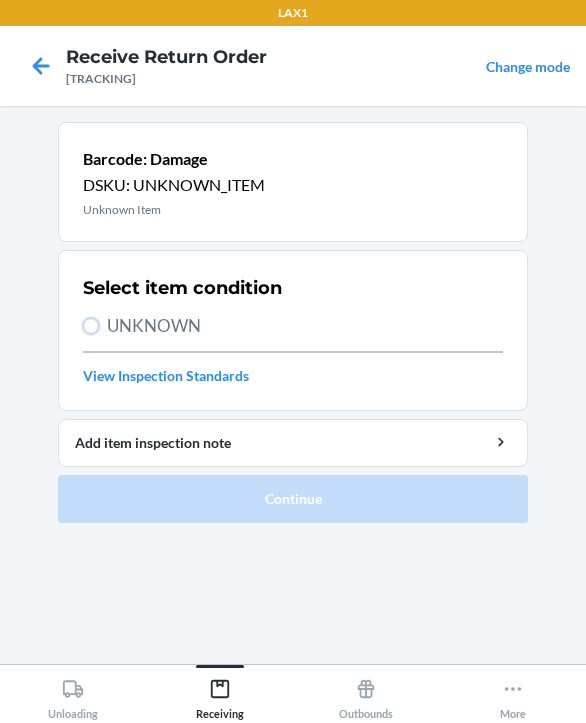 click on "UNKNOWN" at bounding box center (91, 326) 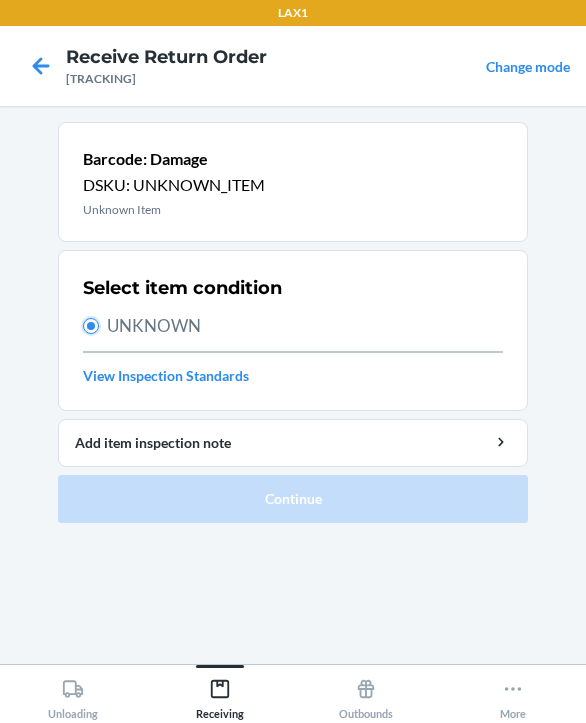 radio on "true" 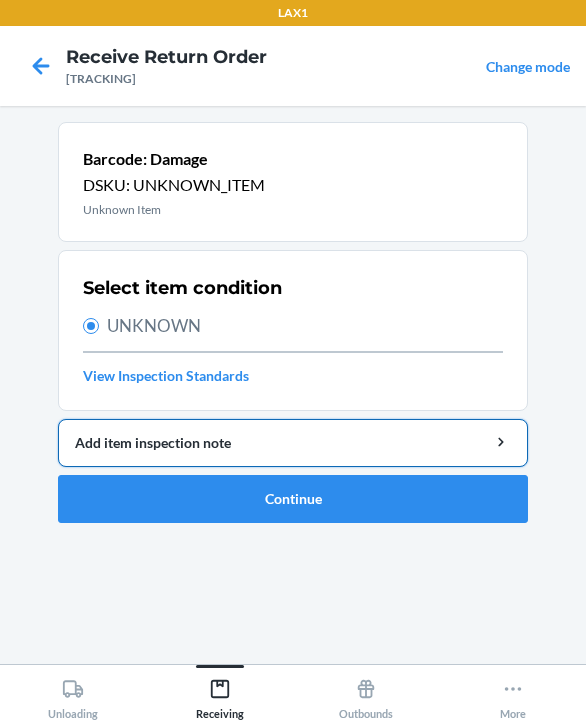 click on "Add item inspection note" at bounding box center [293, 442] 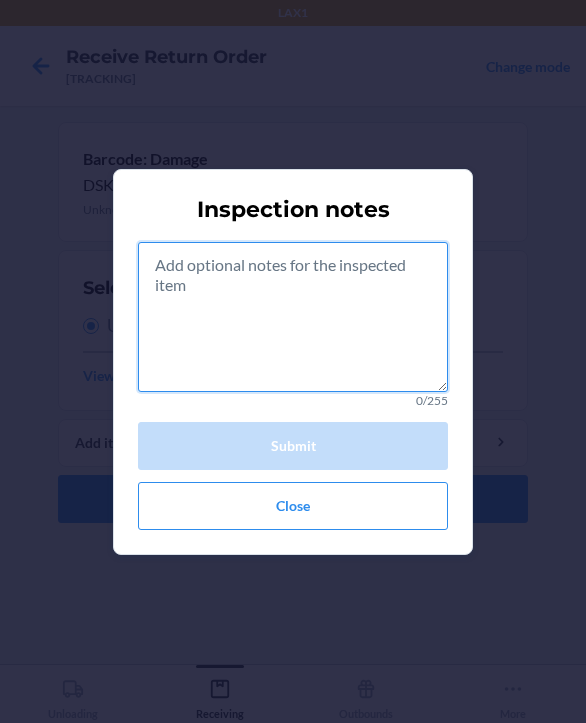 click at bounding box center (293, 317) 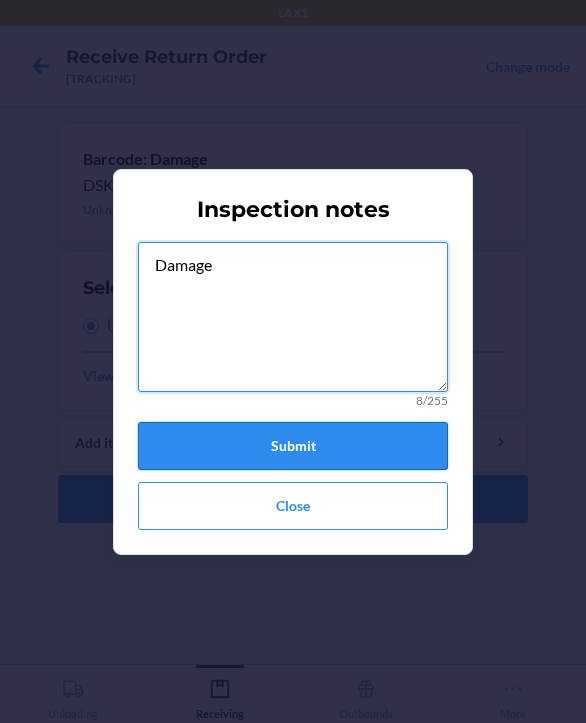 type on "Damage" 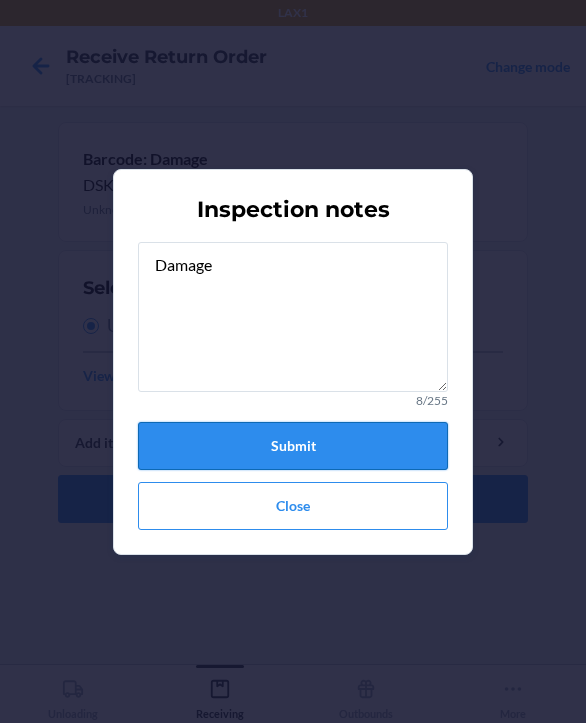 click on "Submit" at bounding box center (293, 446) 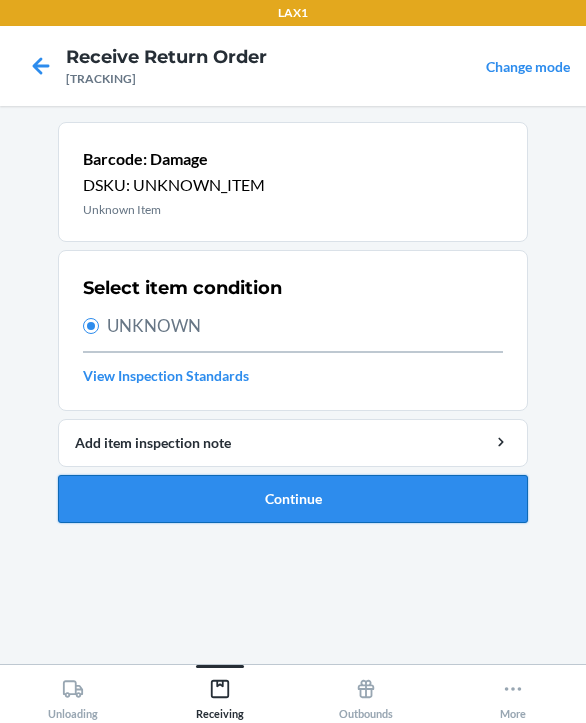 click on "Continue" at bounding box center [293, 499] 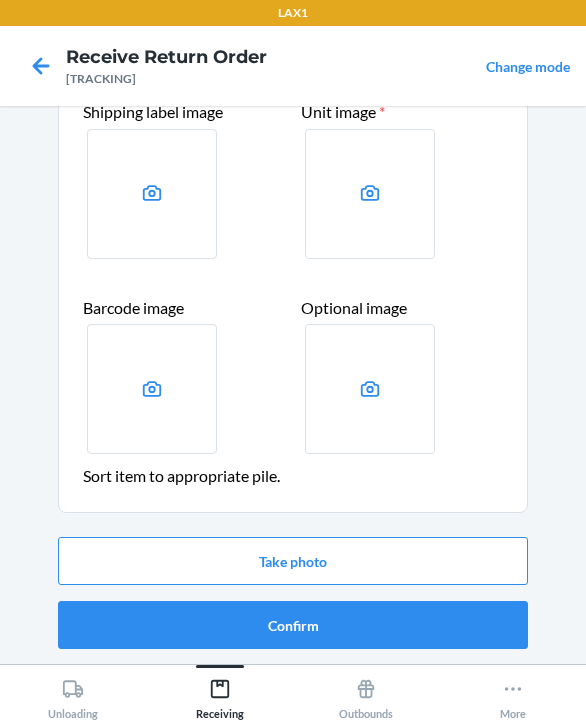 scroll, scrollTop: 111, scrollLeft: 0, axis: vertical 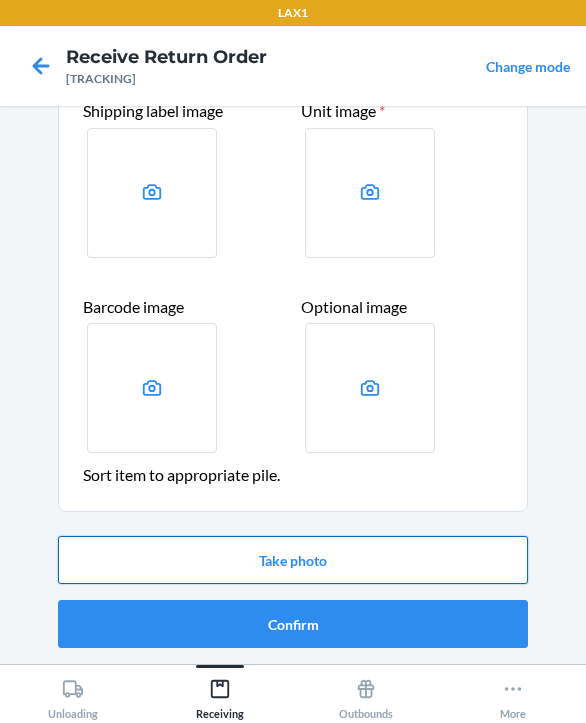 click on "Take photo" at bounding box center (293, 560) 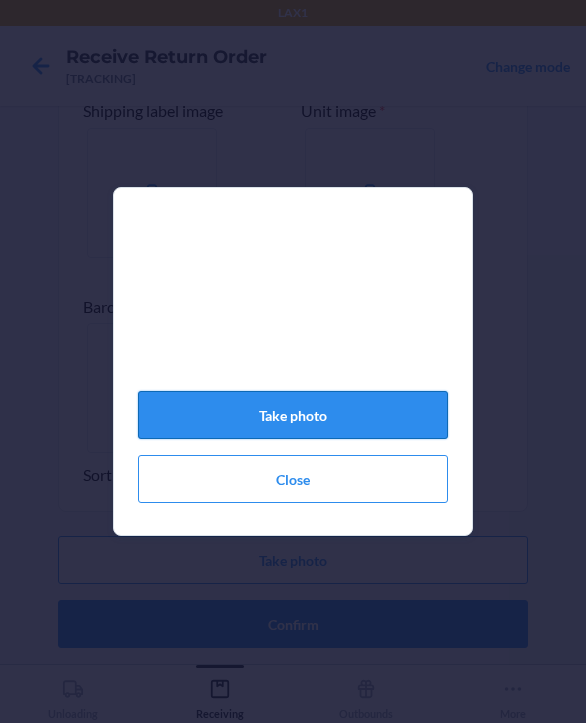 click on "Take photo" 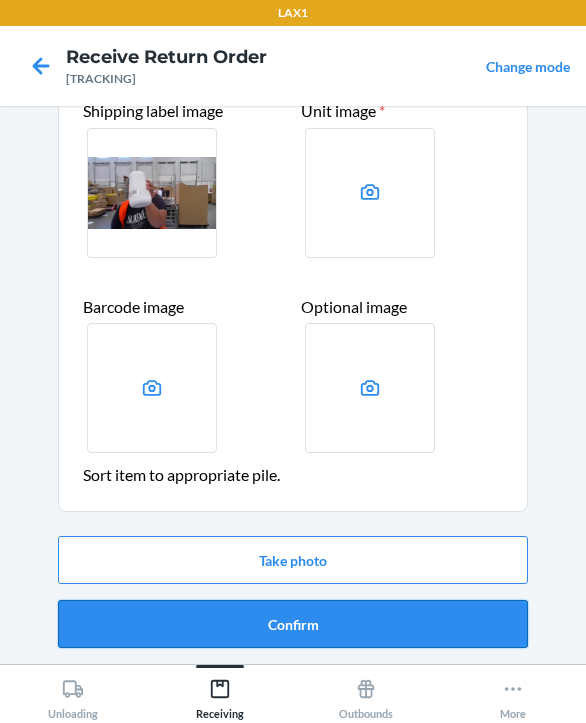 click on "Confirm" at bounding box center [293, 624] 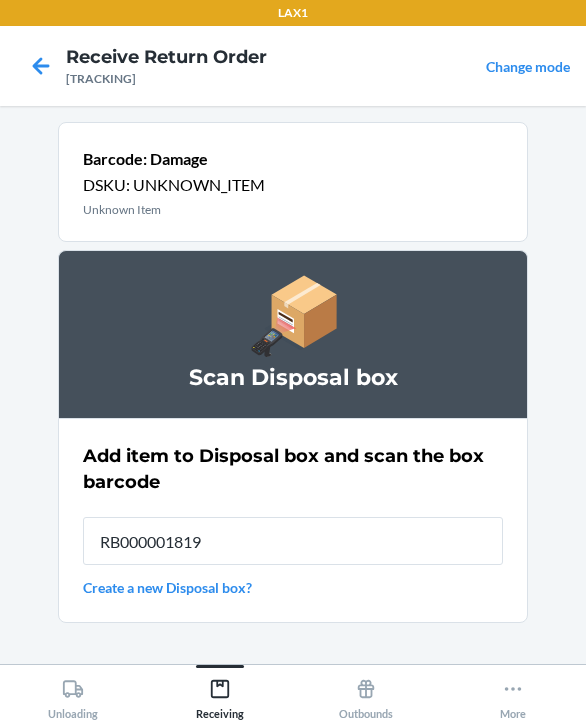 type on "RB000001819" 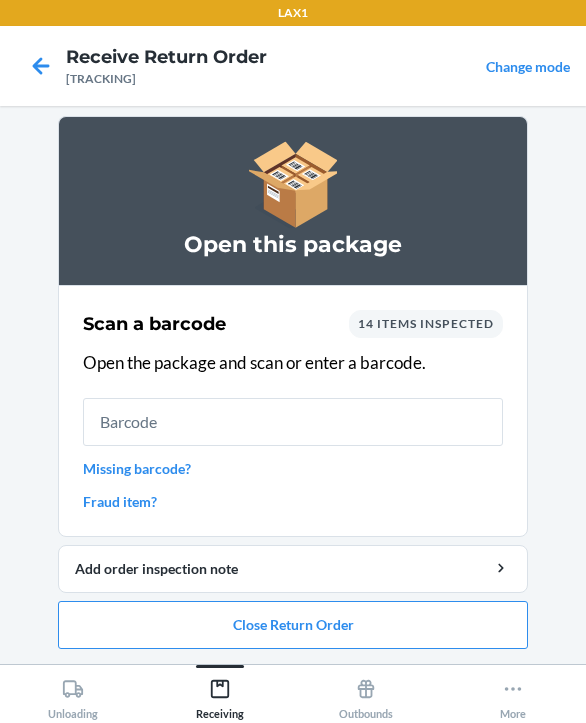scroll, scrollTop: 7, scrollLeft: 0, axis: vertical 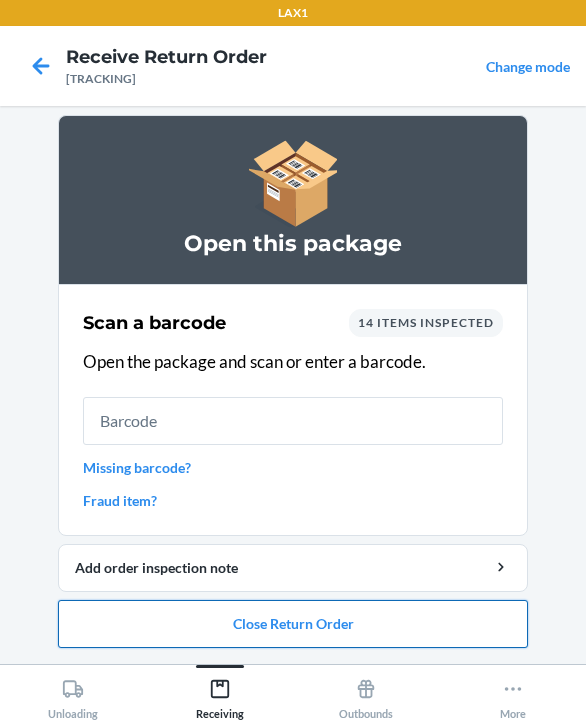 click on "Close Return Order" at bounding box center (293, 624) 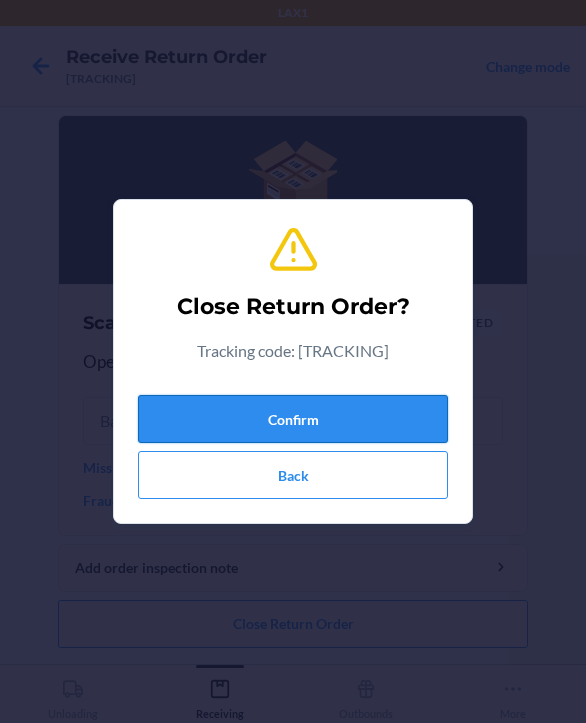 click on "Confirm" at bounding box center (293, 419) 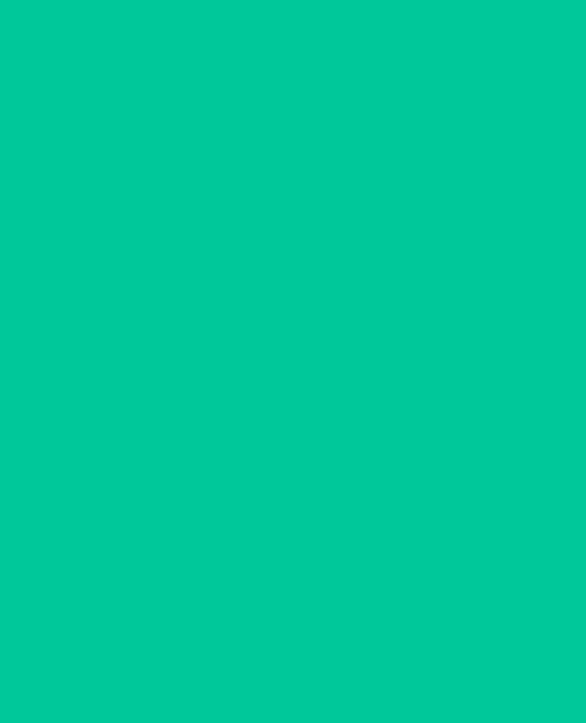 scroll, scrollTop: 0, scrollLeft: 0, axis: both 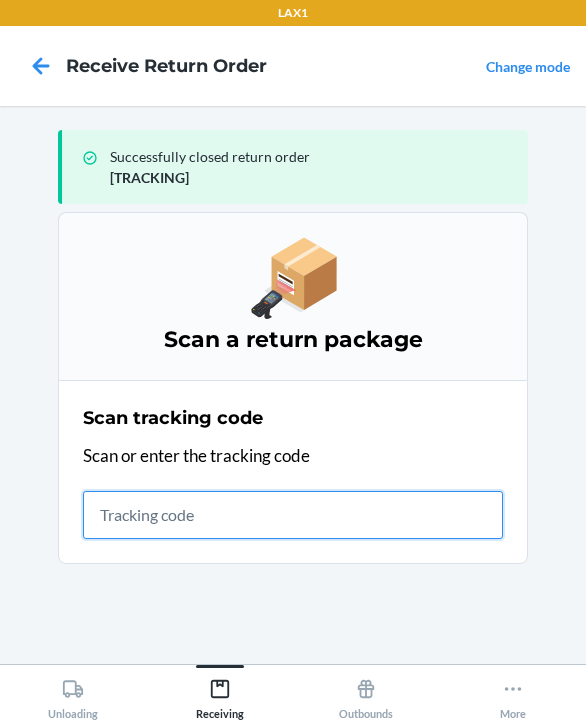 drag, startPoint x: 190, startPoint y: 521, endPoint x: 177, endPoint y: 523, distance: 13.152946 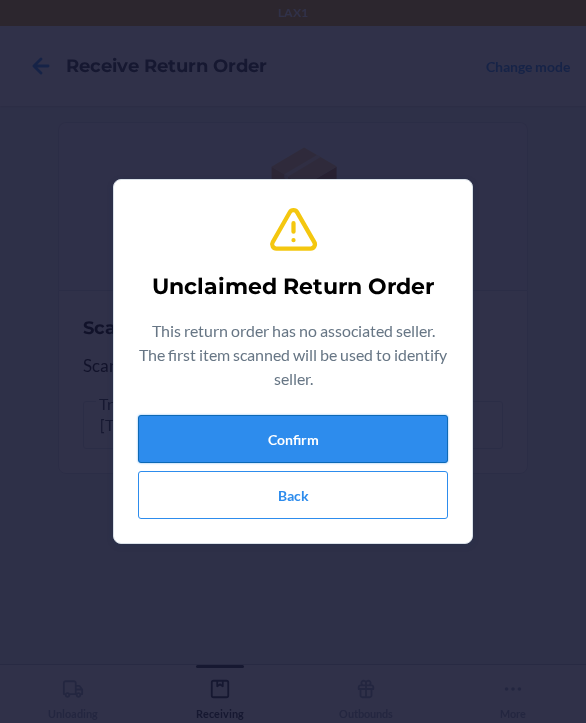 click on "Confirm" at bounding box center (293, 439) 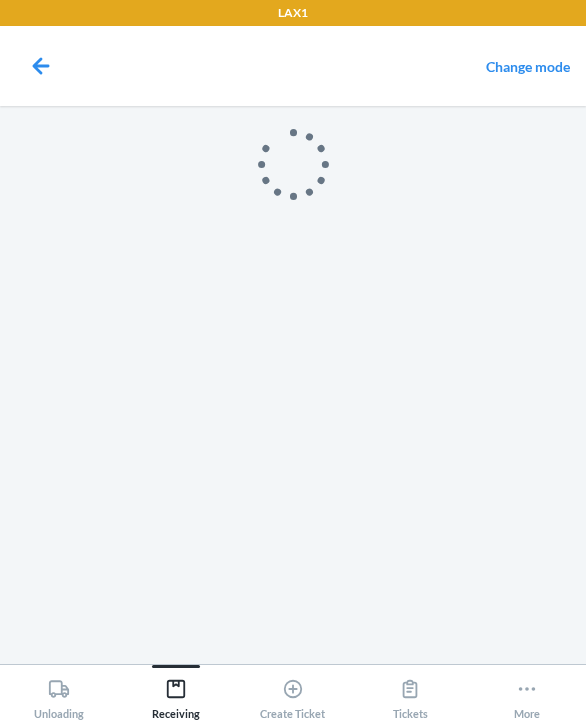 scroll, scrollTop: 0, scrollLeft: 0, axis: both 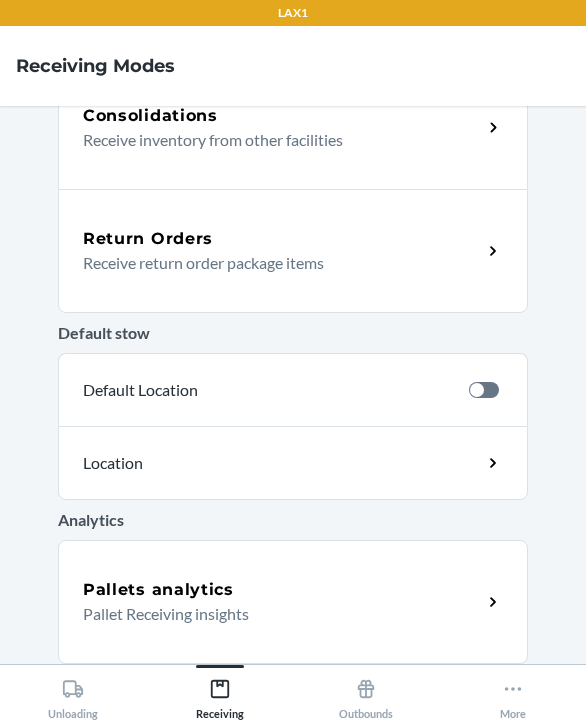 click on "Return Orders" at bounding box center (148, 239) 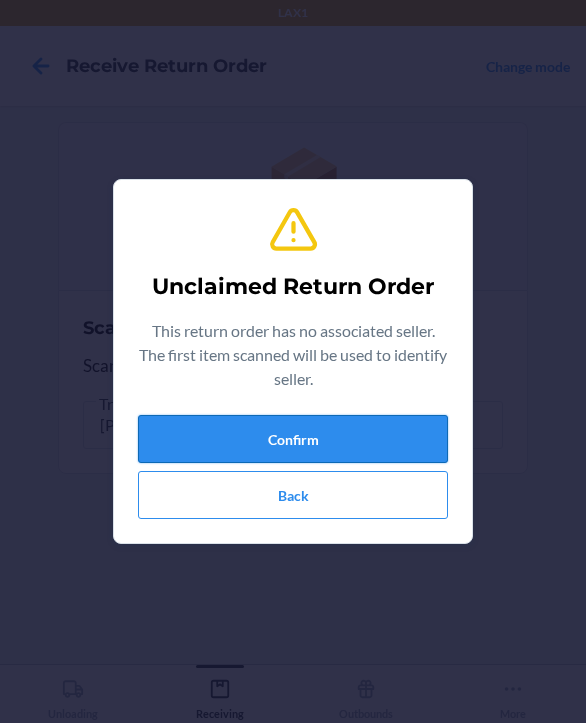 click on "Confirm" at bounding box center [293, 439] 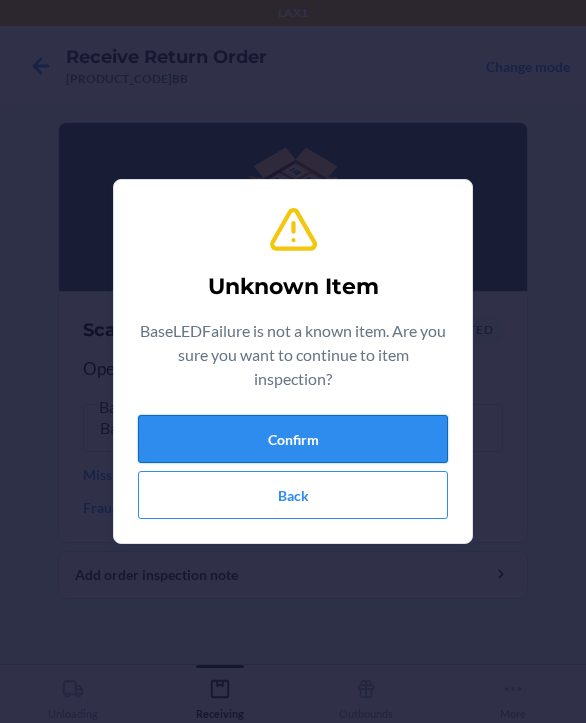 click on "Confirm" at bounding box center [293, 439] 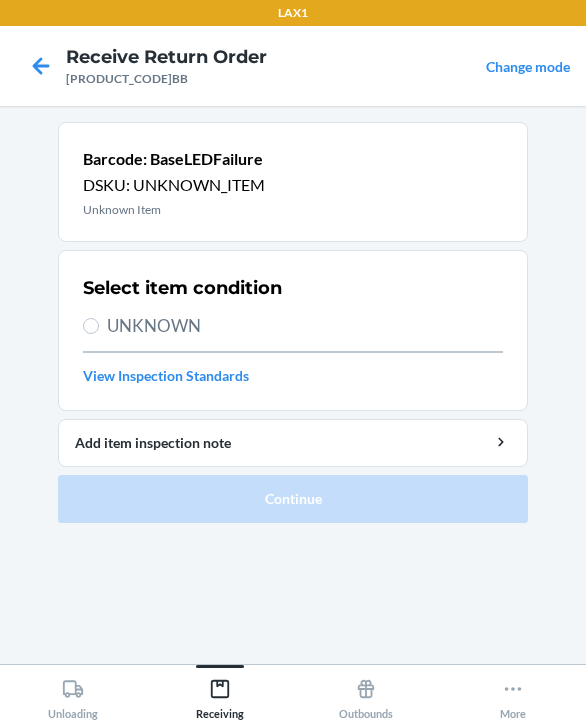 click on "UNKNOWN" at bounding box center (305, 326) 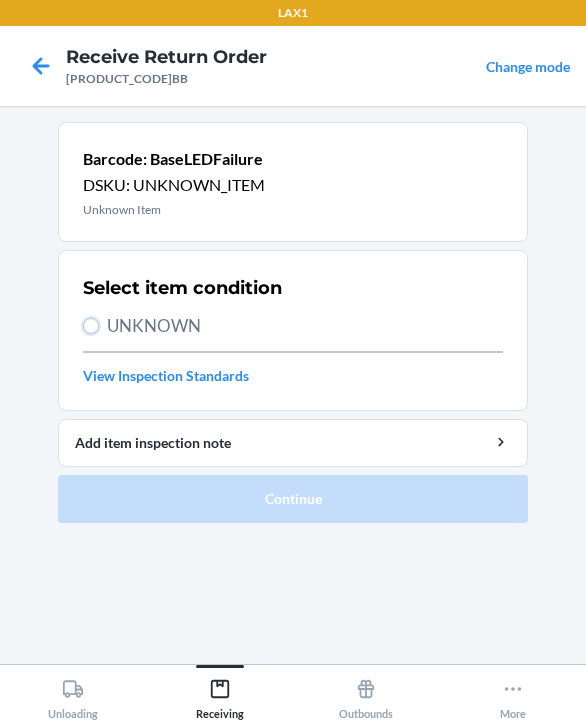 click on "UNKNOWN" at bounding box center [91, 326] 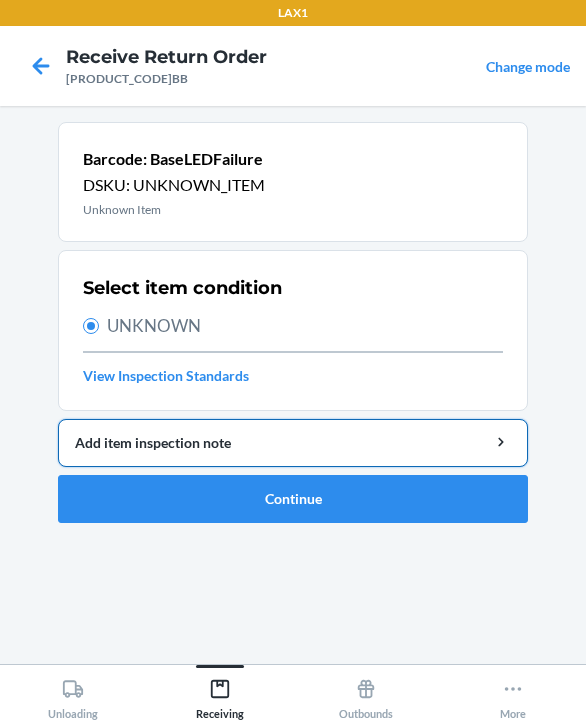 click on "Add item inspection note" at bounding box center (293, 443) 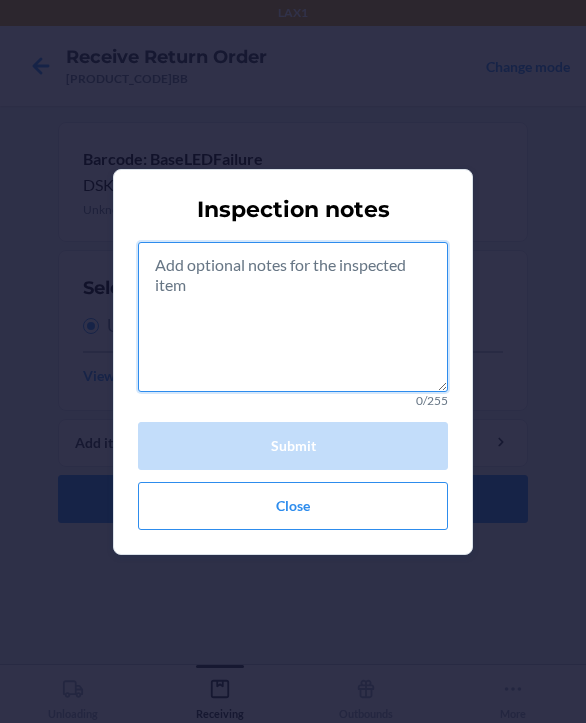 click at bounding box center (293, 317) 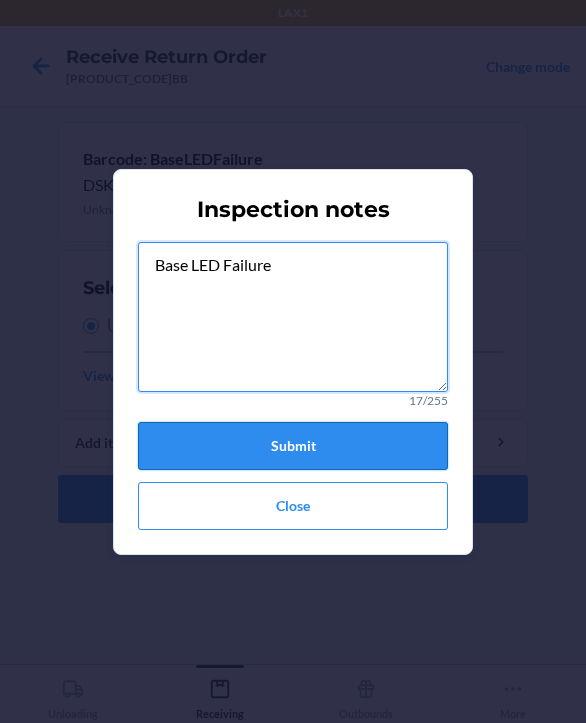 type on "Base LED Failure" 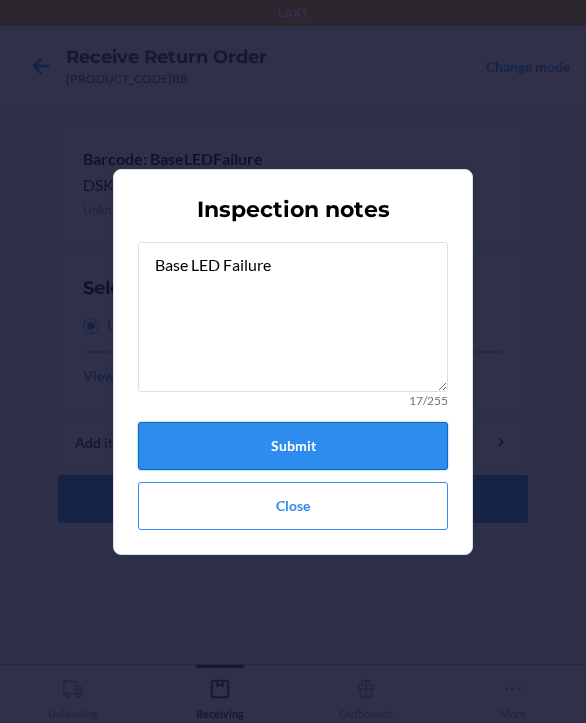 click on "Submit" at bounding box center (293, 446) 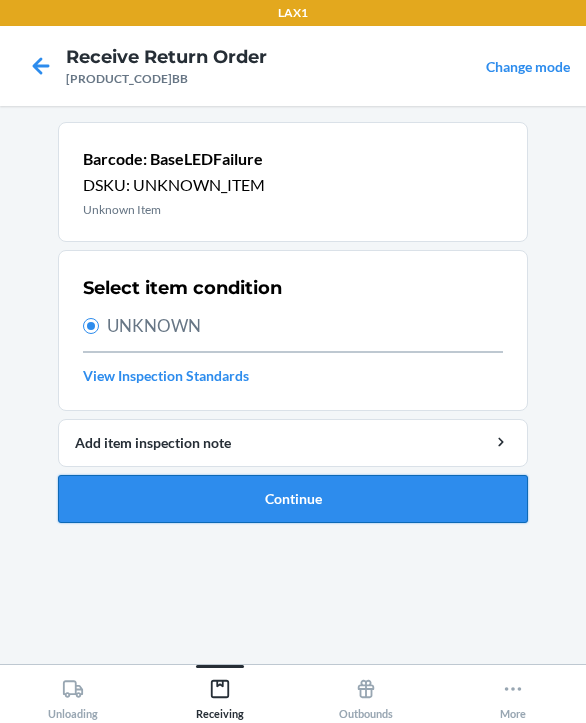 click on "Continue" at bounding box center (293, 499) 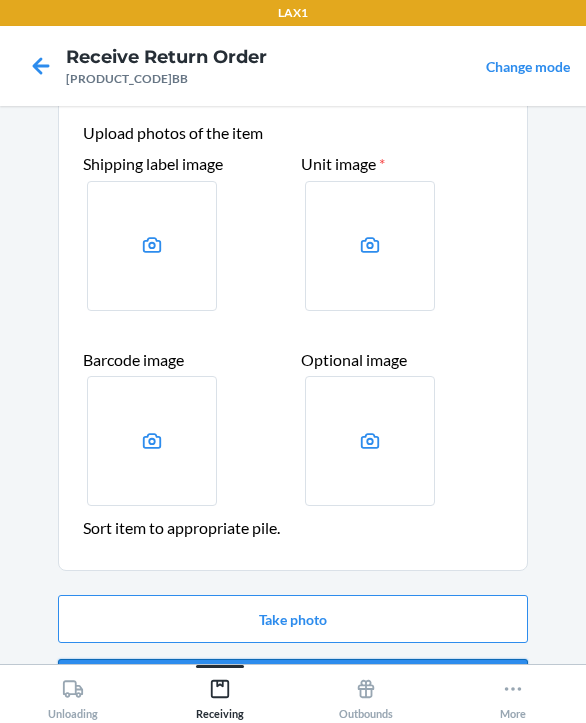 scroll, scrollTop: 123, scrollLeft: 0, axis: vertical 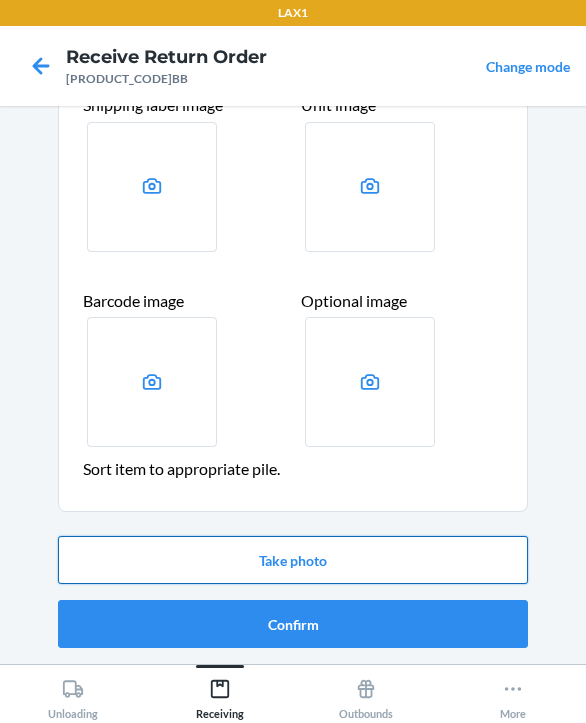 click on "Take photo" at bounding box center [293, 560] 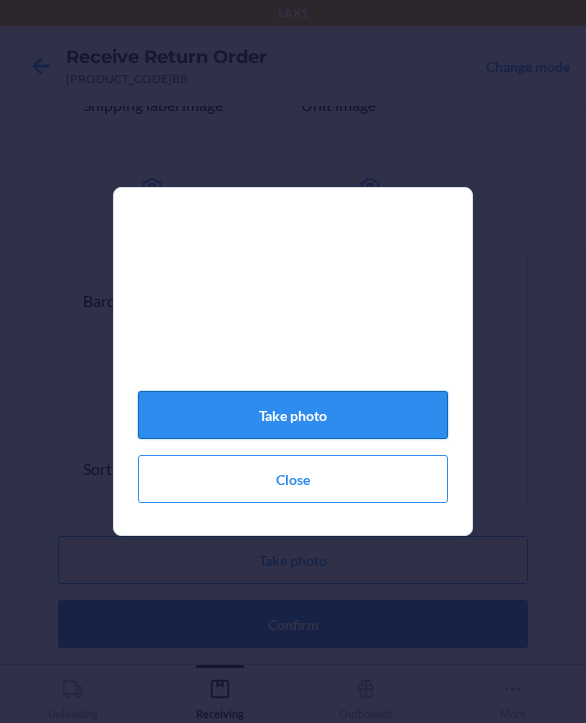 click on "Take photo" 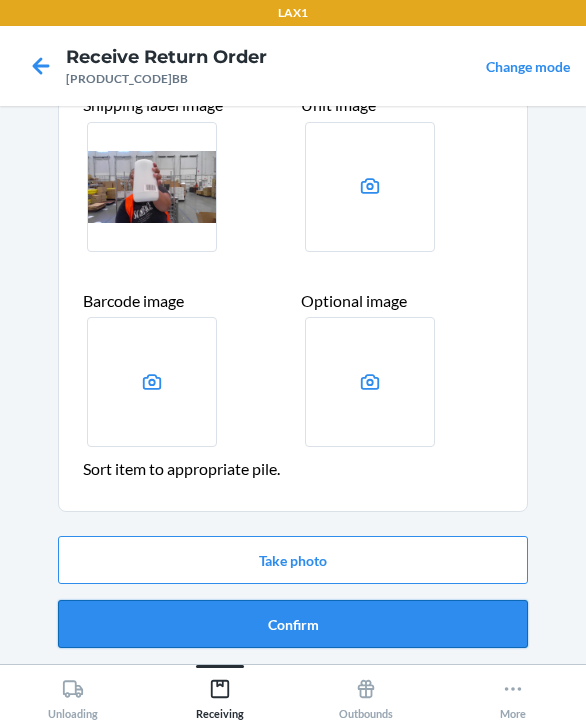 click on "Confirm" at bounding box center [293, 624] 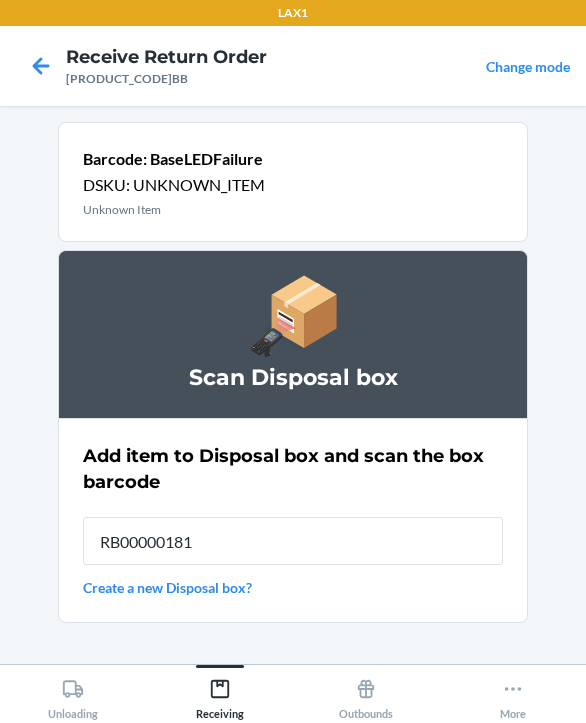 type on "RB000001819" 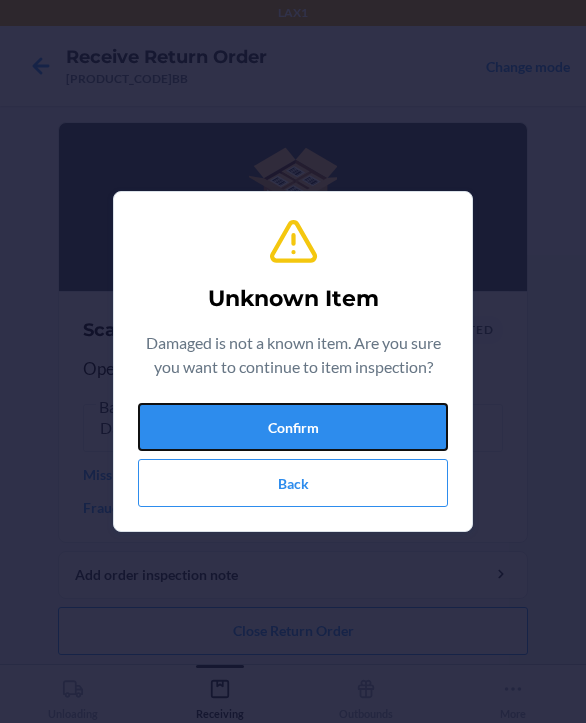 click on "Confirm" at bounding box center [293, 427] 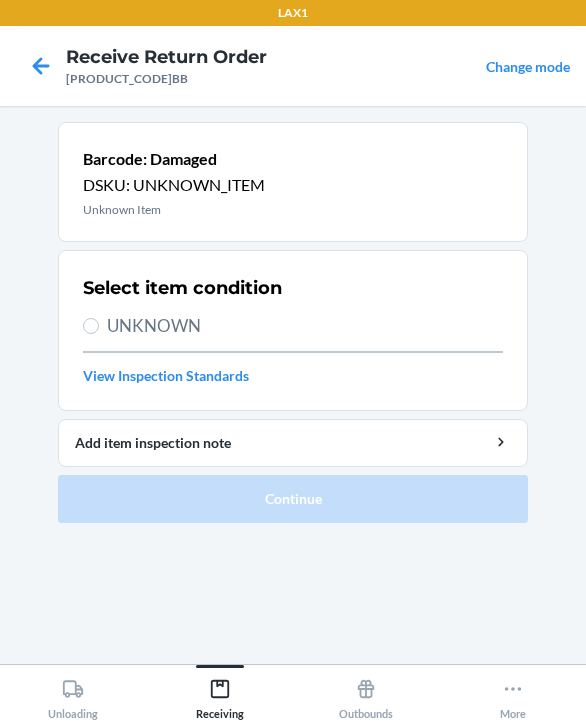 click on "UNKNOWN" at bounding box center [305, 326] 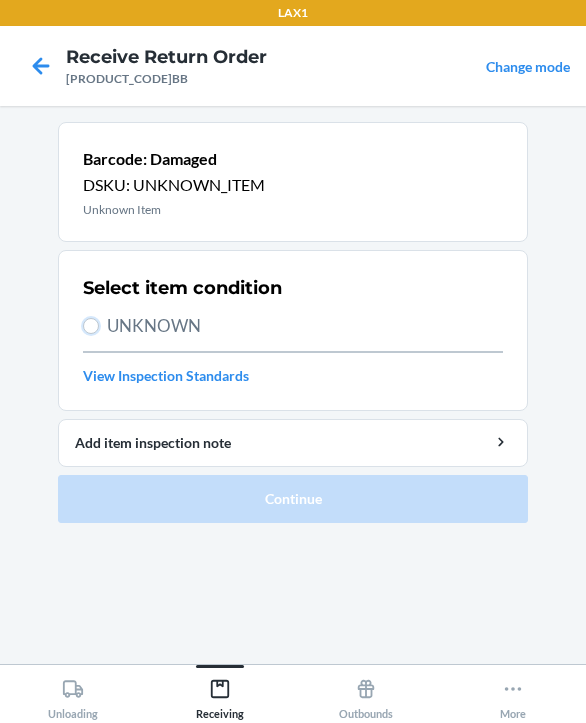 click on "UNKNOWN" at bounding box center [91, 326] 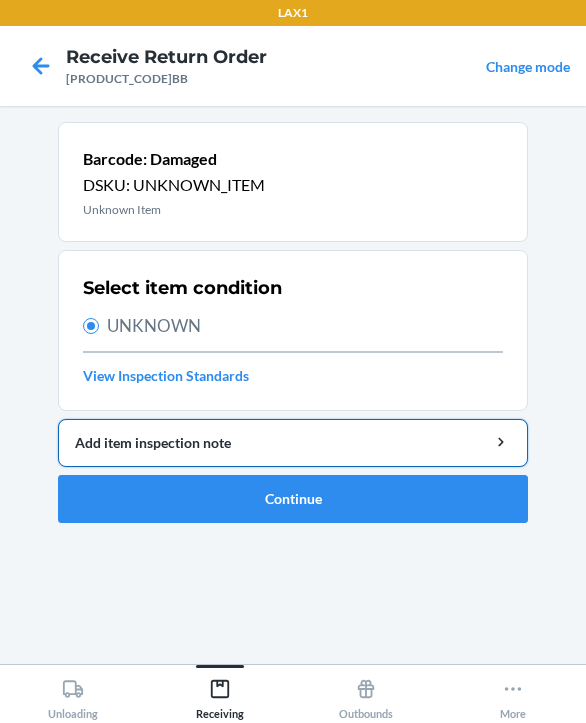 click on "Add item inspection note" at bounding box center [293, 442] 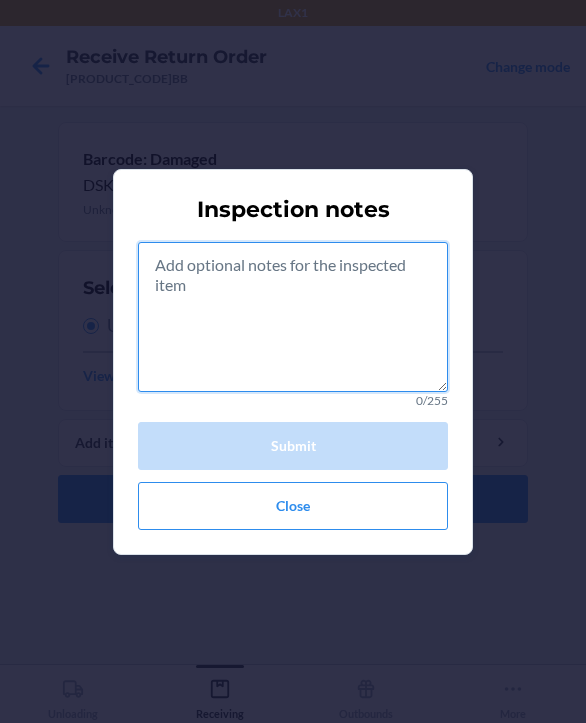 click at bounding box center (293, 317) 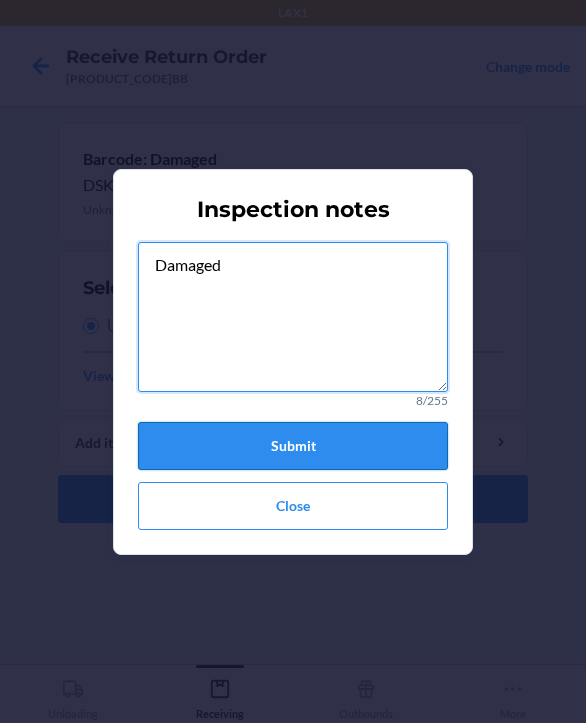 type on "Damaged" 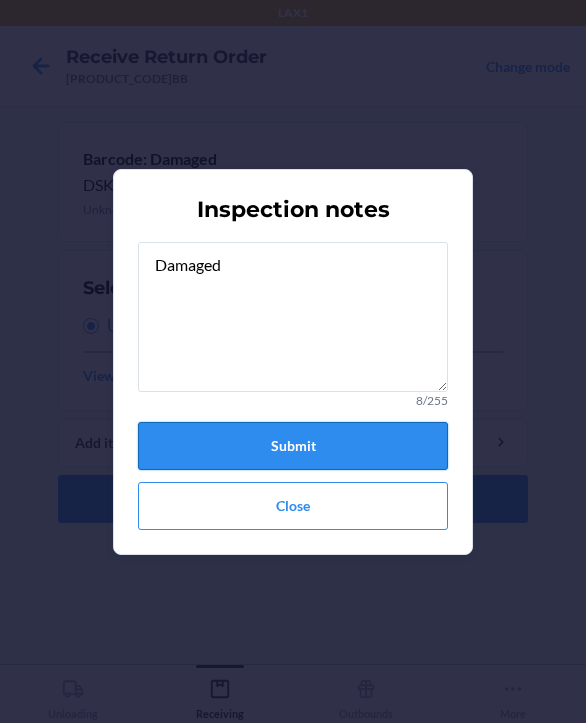 click on "Submit" at bounding box center [293, 446] 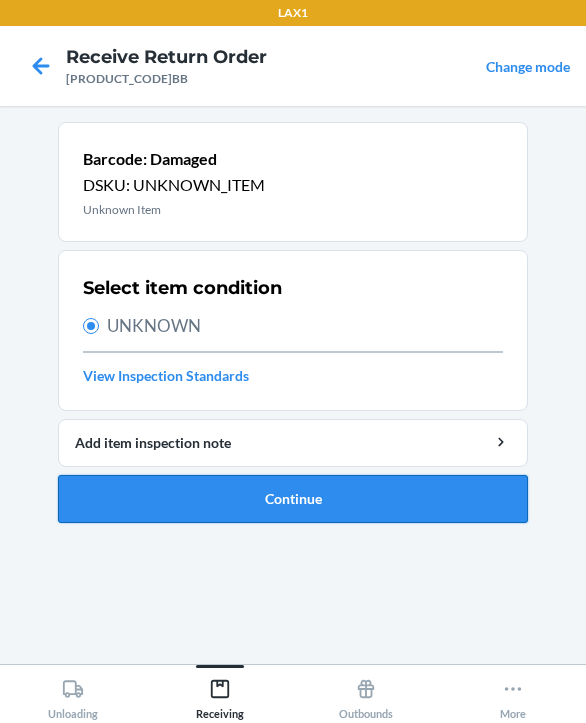 click on "Continue" at bounding box center [293, 499] 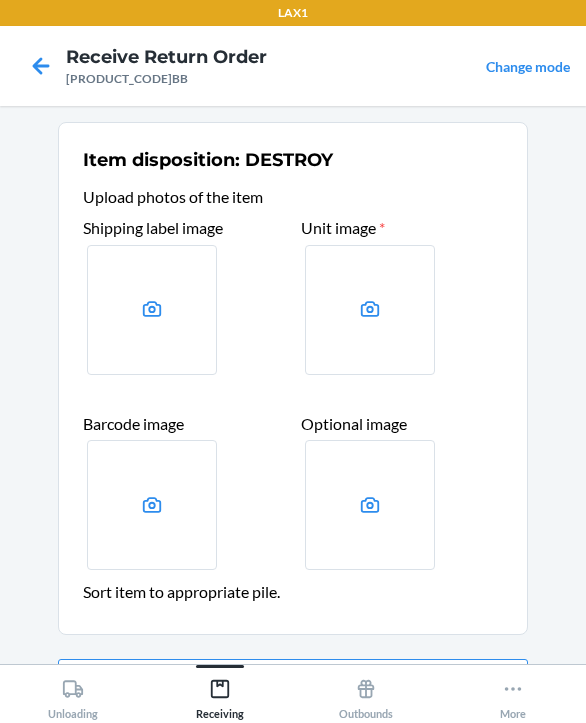 scroll, scrollTop: 123, scrollLeft: 0, axis: vertical 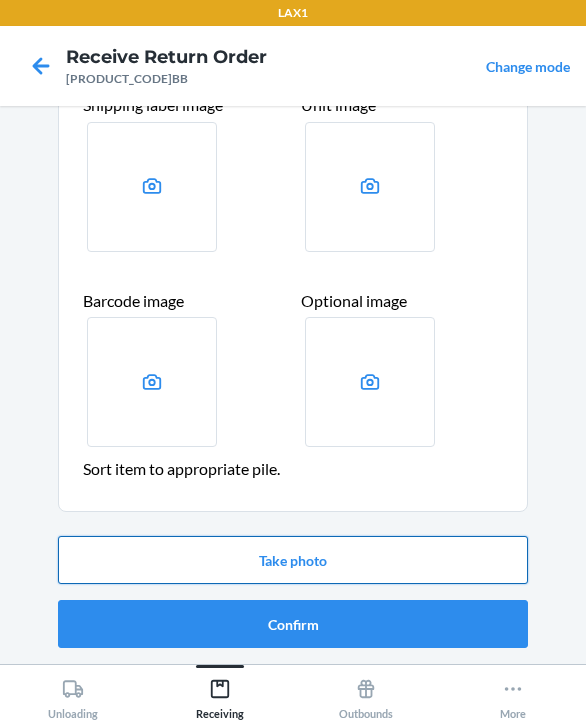 click on "Take photo" at bounding box center [293, 560] 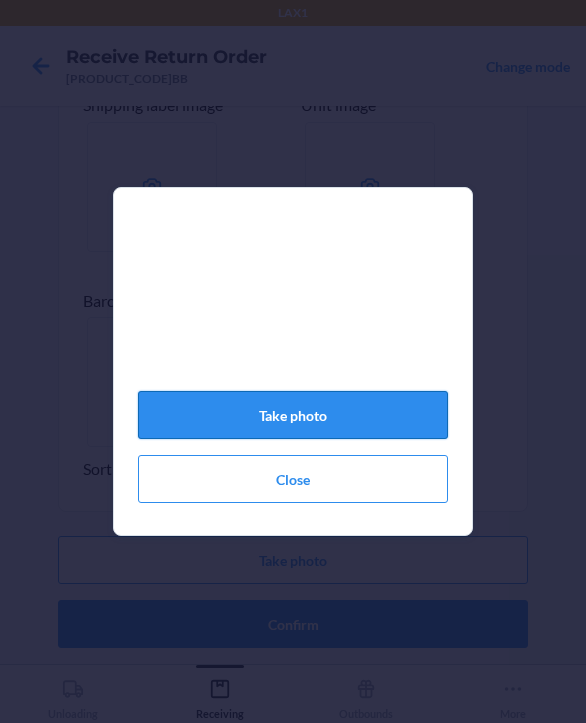 click on "Take photo" 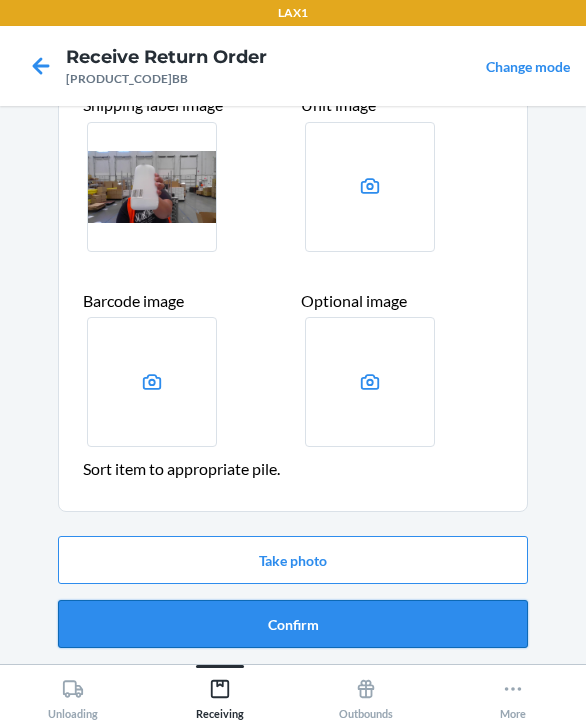 click on "Confirm" at bounding box center [293, 624] 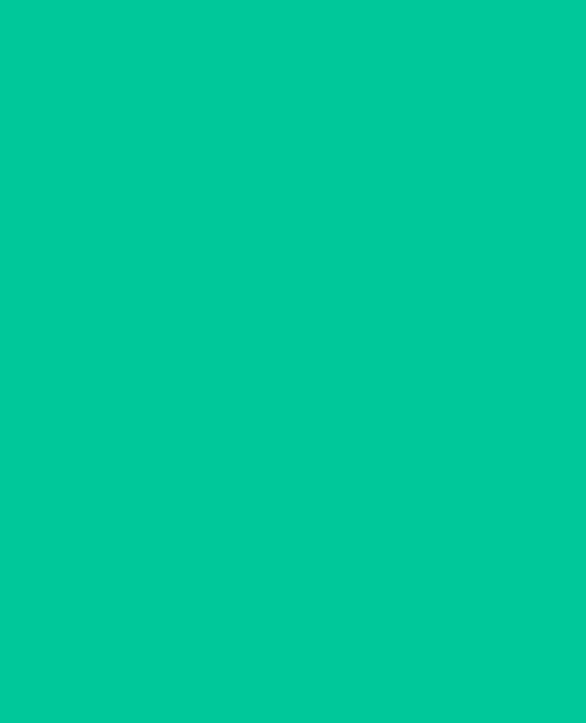 scroll, scrollTop: 0, scrollLeft: 0, axis: both 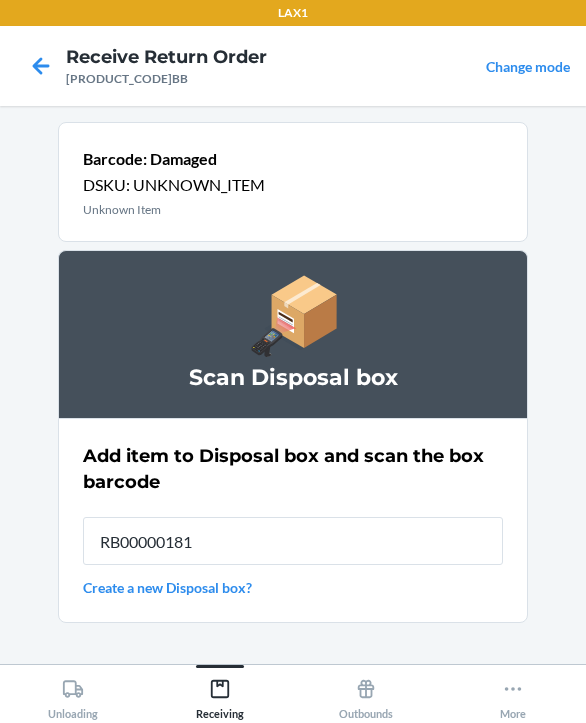 type on "RB000001819" 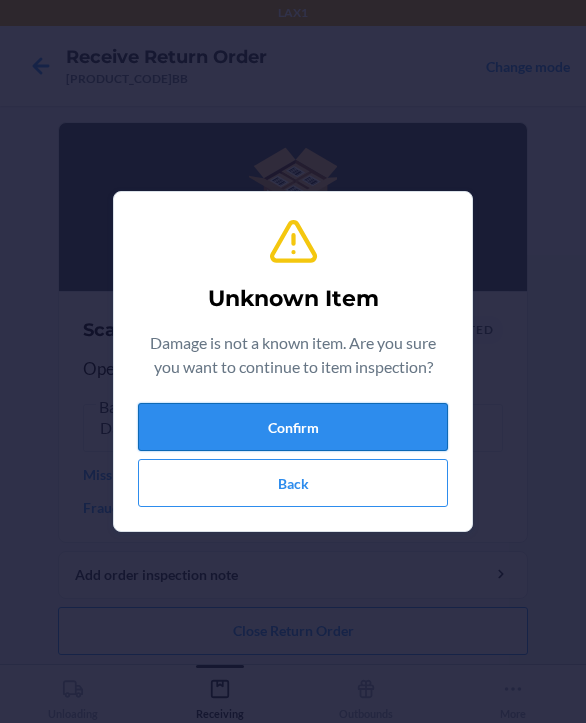 click on "Confirm" at bounding box center [293, 427] 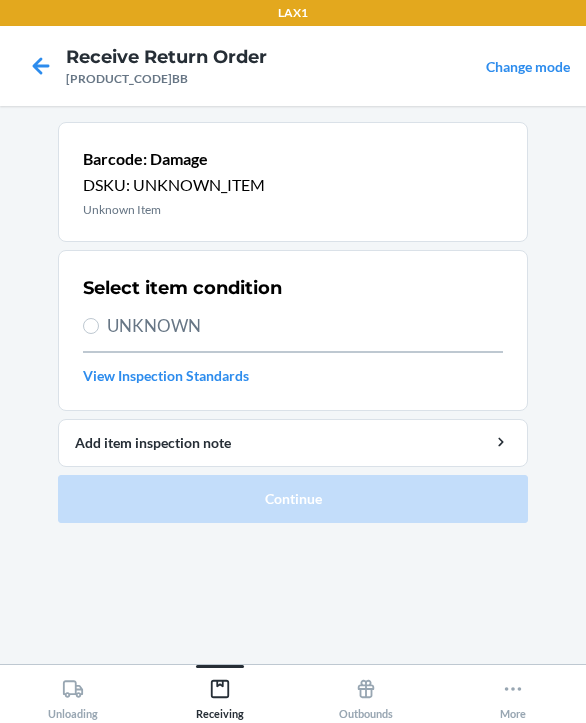 click on "UNKNOWN" at bounding box center [305, 326] 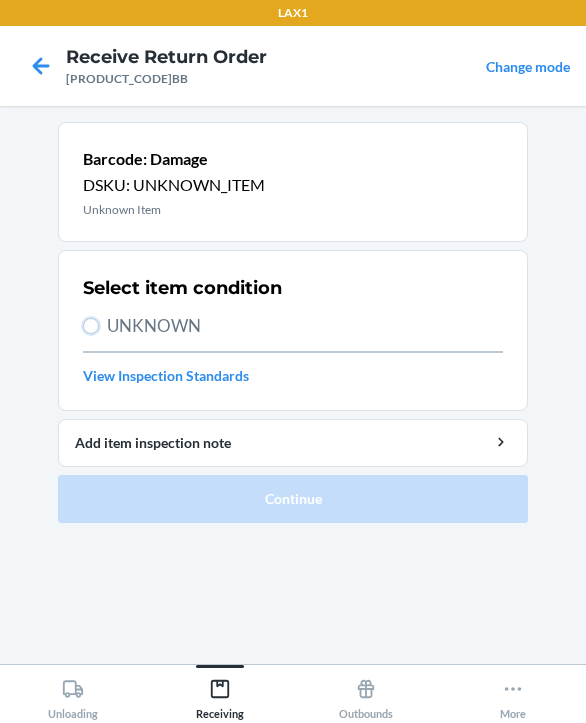 click on "UNKNOWN" at bounding box center (91, 326) 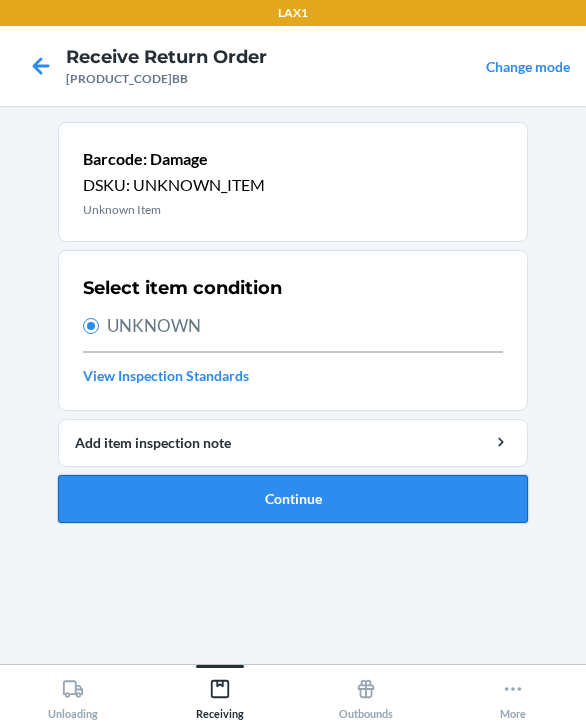click on "Continue" at bounding box center [293, 499] 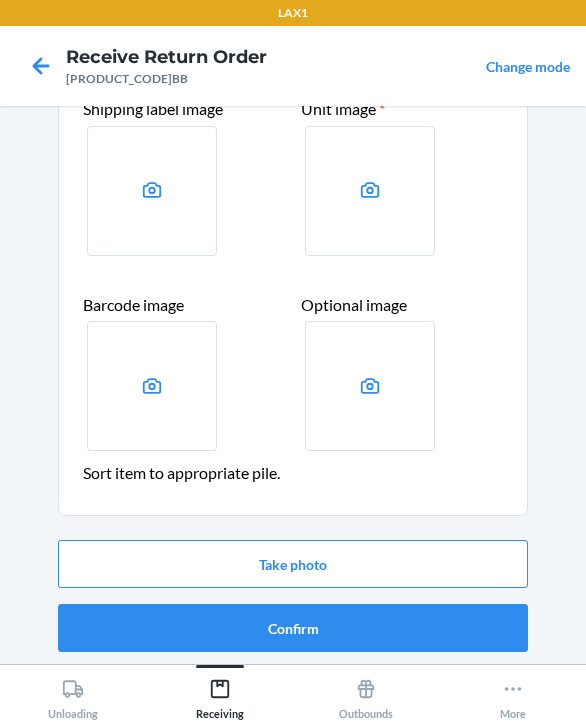 scroll, scrollTop: 123, scrollLeft: 0, axis: vertical 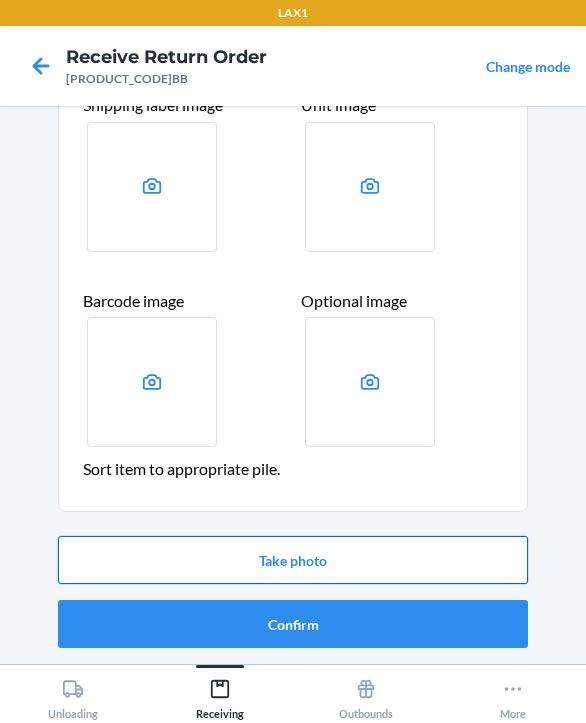 click on "Take photo" at bounding box center [293, 560] 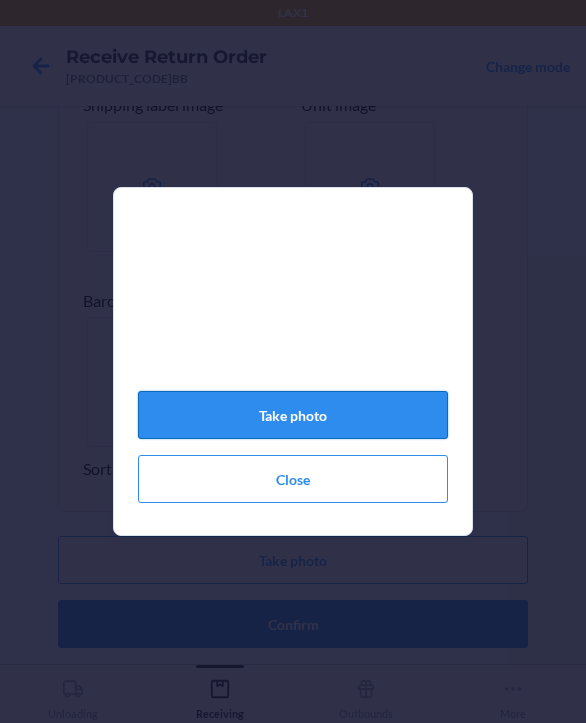 click on "Take photo" 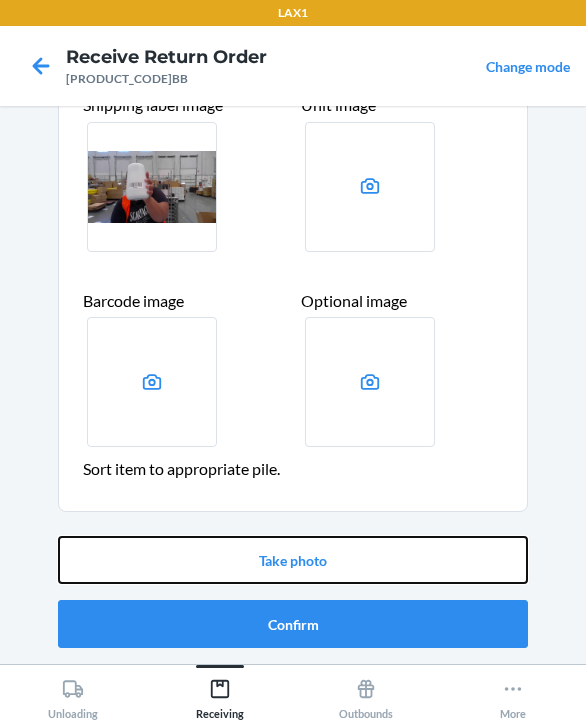 drag, startPoint x: 288, startPoint y: 552, endPoint x: 682, endPoint y: 348, distance: 443.68005 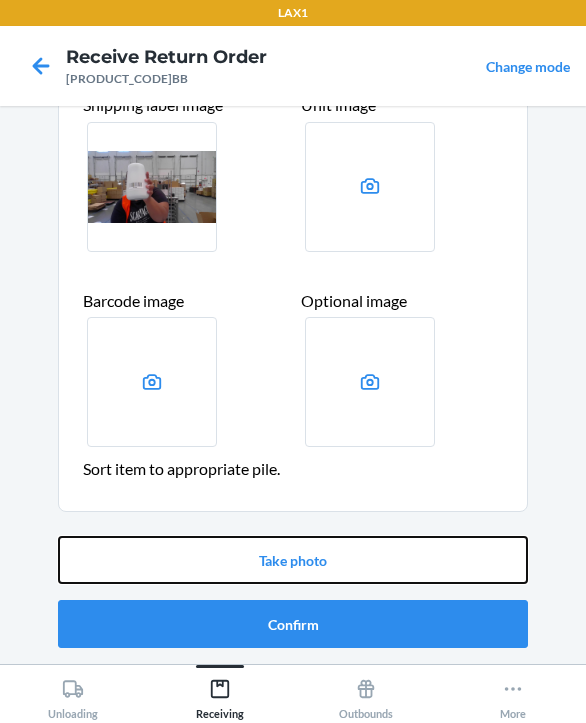 click on "LAX1 Receive Return Order spNB58RCmBB Change mode   Item disposition: DESTROY Upload photos of the item Shipping label image Unit image   * Barcode image Optional image Sort item to appropriate pile. Take photo Confirm Unloading Receiving Outbounds More" at bounding box center [293, 361] 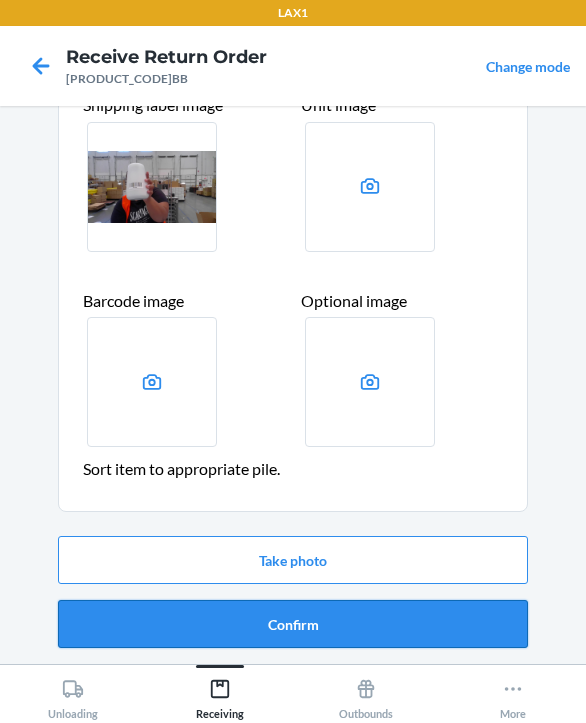 click on "Confirm" at bounding box center [293, 624] 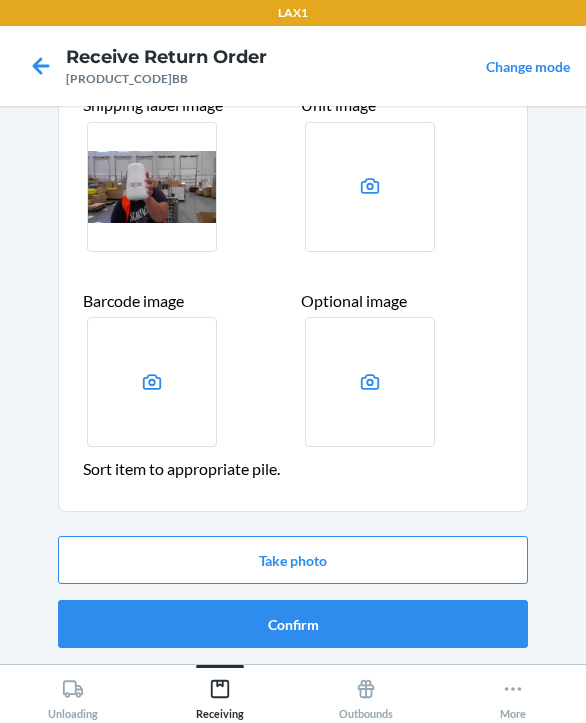 scroll, scrollTop: 0, scrollLeft: 0, axis: both 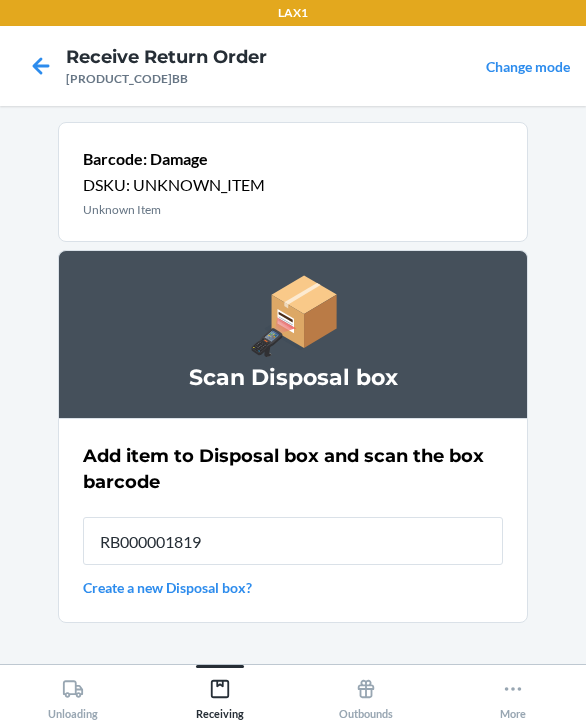 type on "RB000001819" 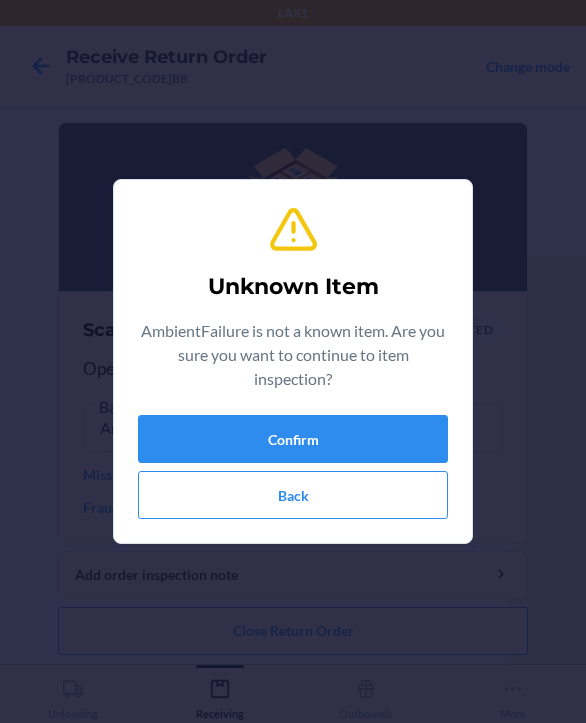 click on "Unknown Item AmbientFailure is not a known item. Are you sure you want to continue to item inspection? Confirm Back" at bounding box center (293, 361) 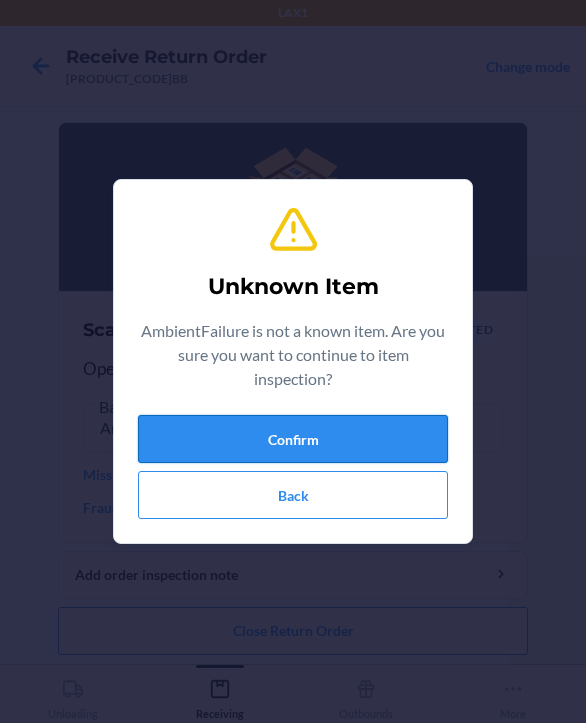 click on "Confirm" at bounding box center (293, 439) 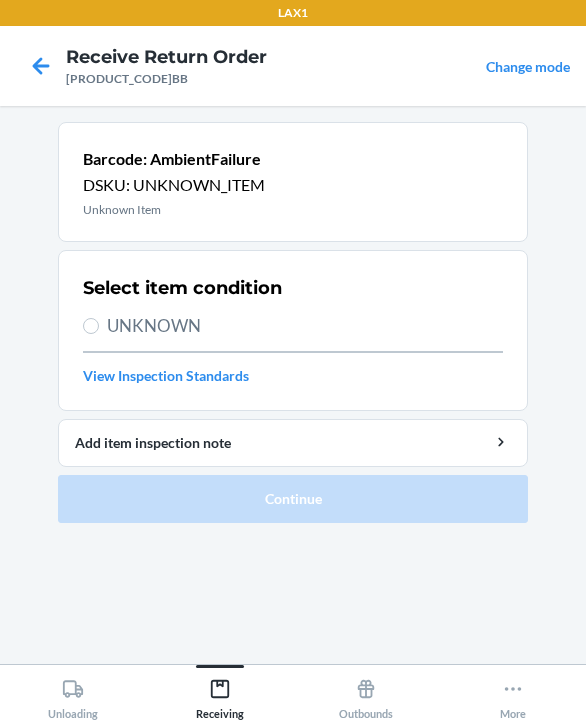 click on "UNKNOWN" at bounding box center [305, 326] 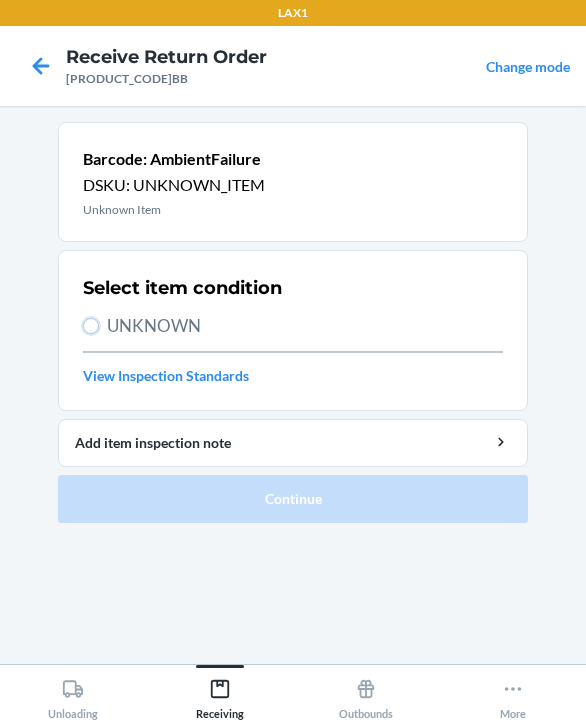 click on "UNKNOWN" at bounding box center (91, 326) 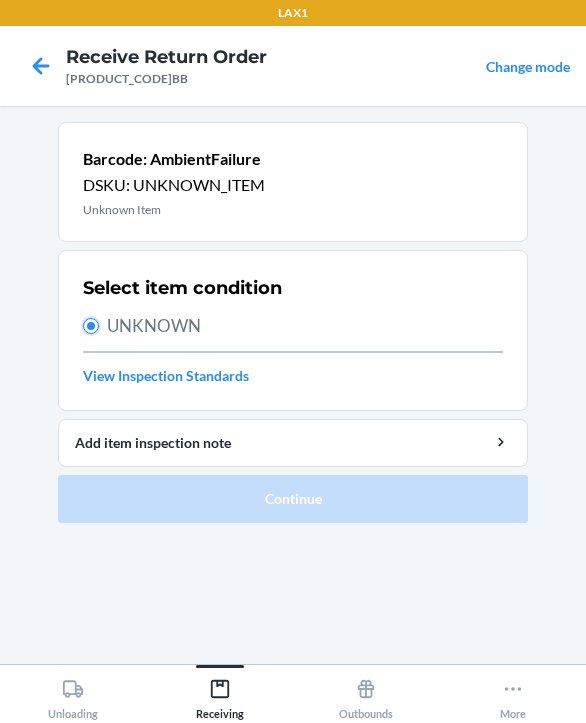radio on "true" 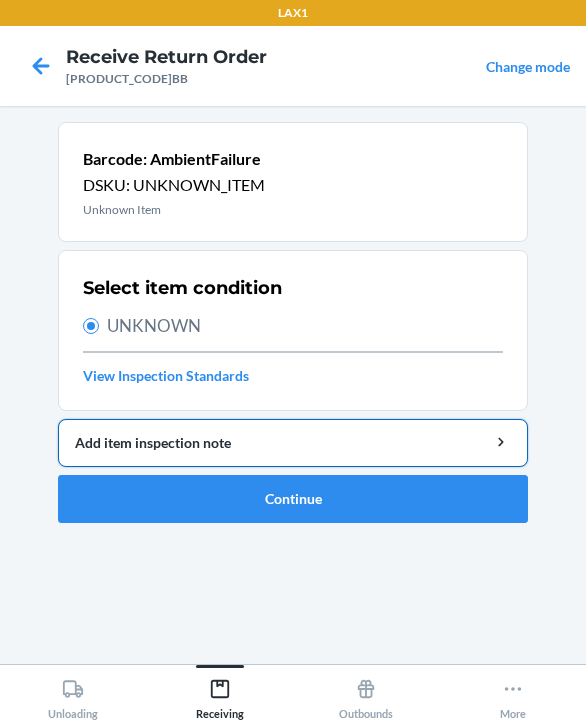 click on "Add item inspection note" at bounding box center [293, 442] 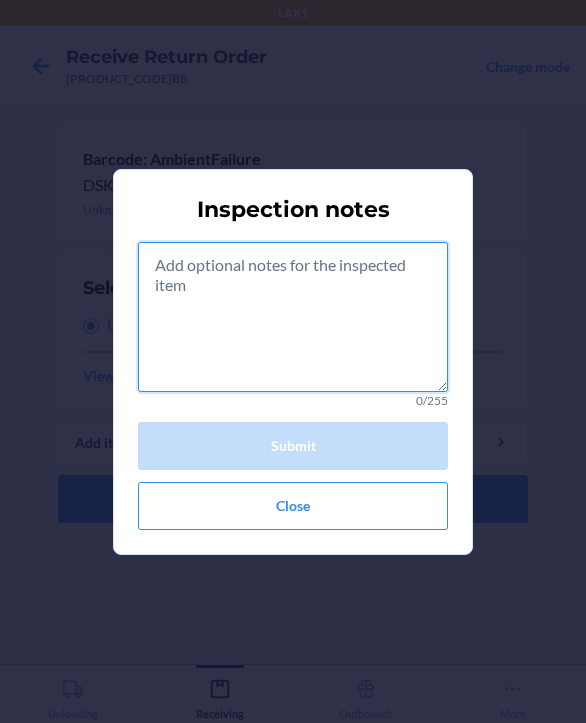 click at bounding box center (293, 317) 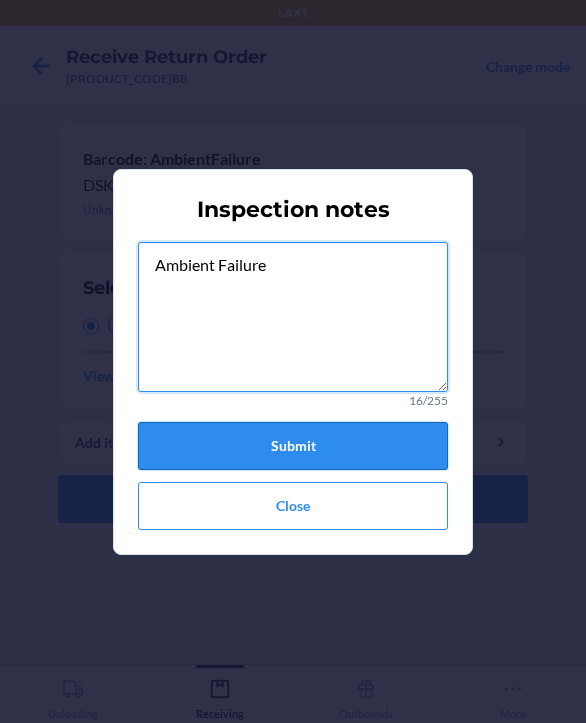 type on "Ambient Failure" 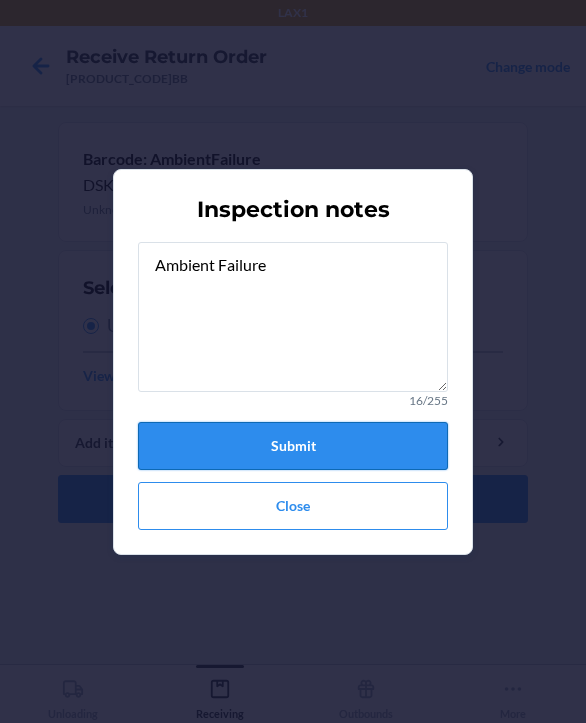 click on "Submit" at bounding box center (293, 446) 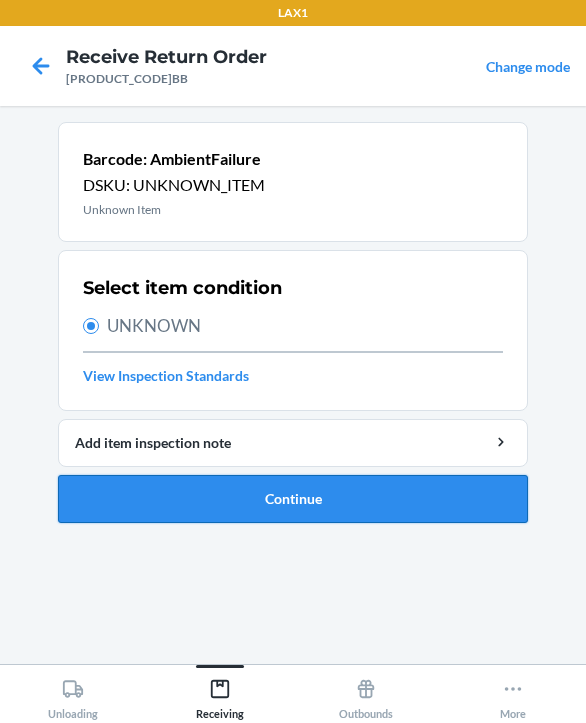 click on "Continue" at bounding box center [293, 499] 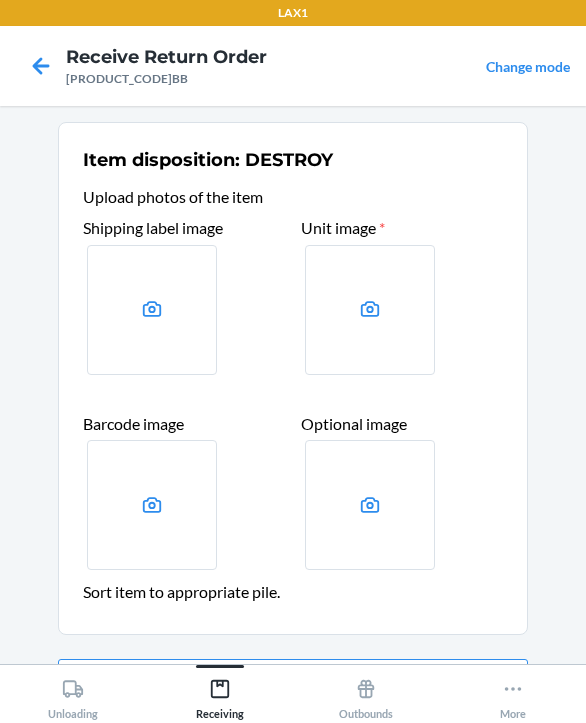 scroll, scrollTop: 123, scrollLeft: 0, axis: vertical 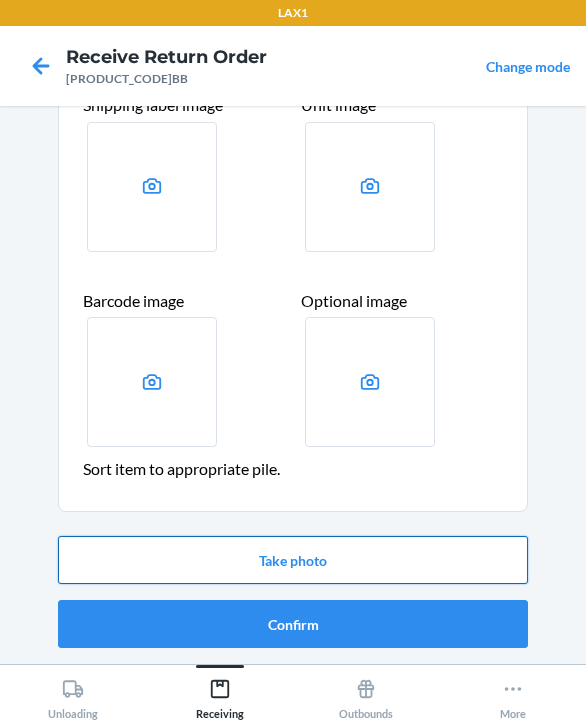 click on "Take photo" at bounding box center [293, 560] 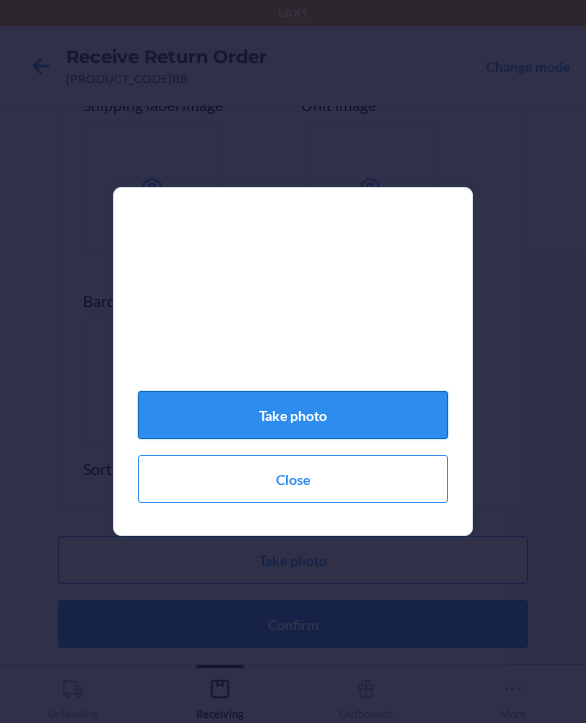 click on "Take photo" 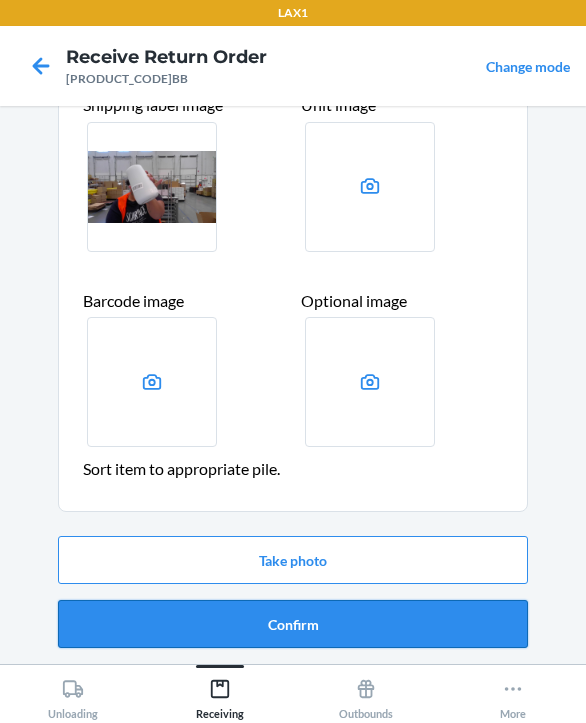 click on "Confirm" at bounding box center [293, 624] 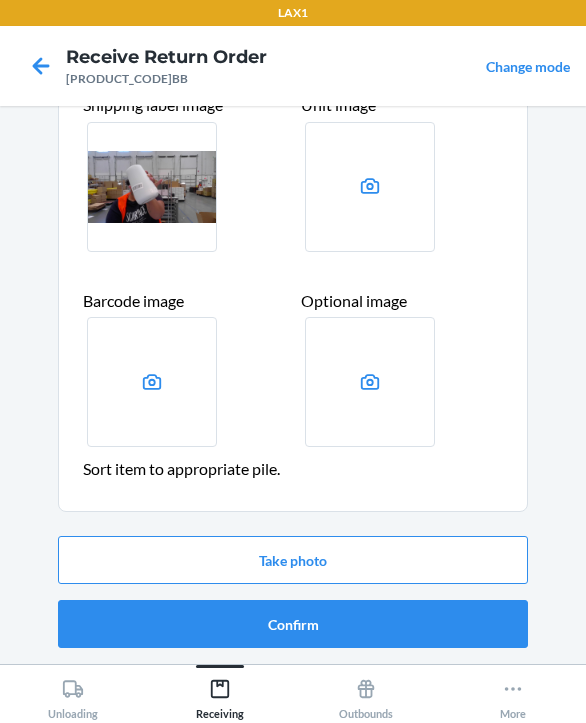 scroll, scrollTop: 0, scrollLeft: 0, axis: both 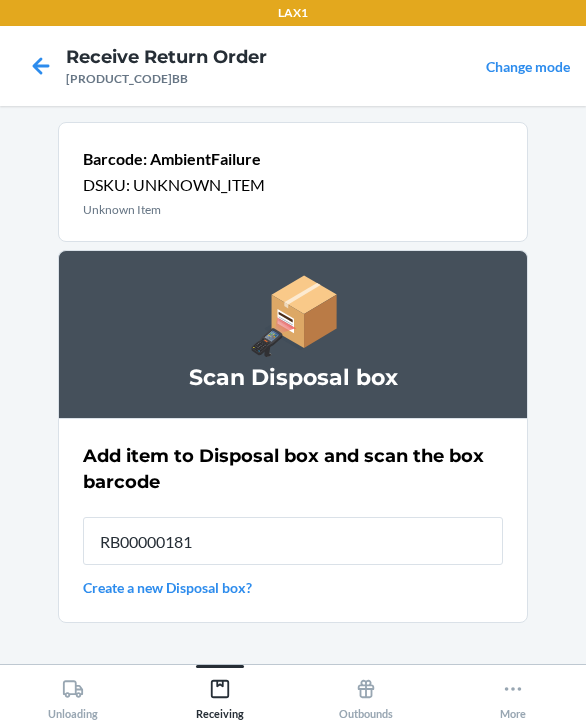 type on "RB000001819" 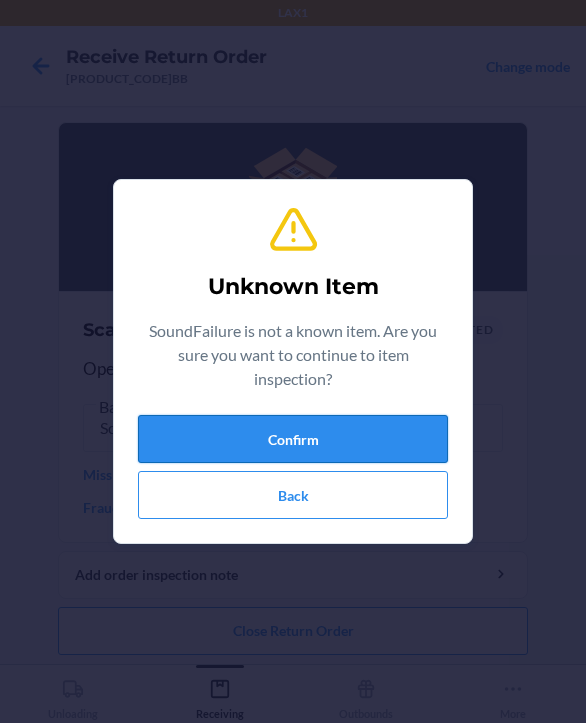 click on "Confirm" at bounding box center [293, 439] 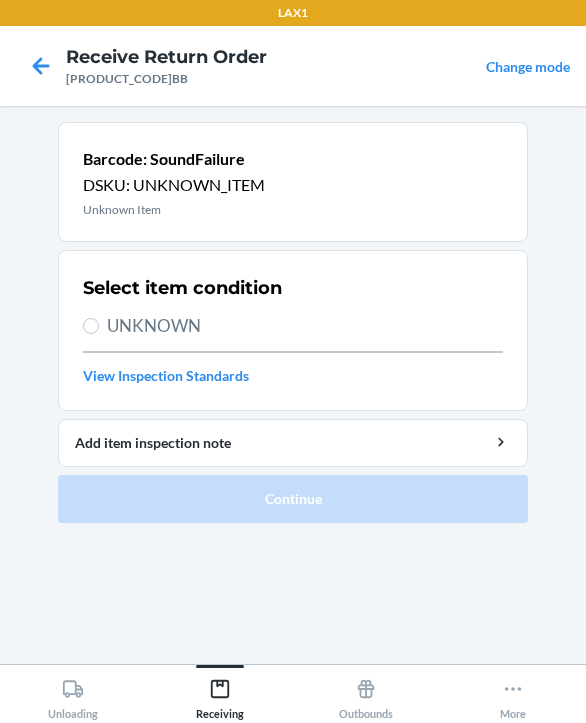 click on "UNKNOWN" at bounding box center [305, 326] 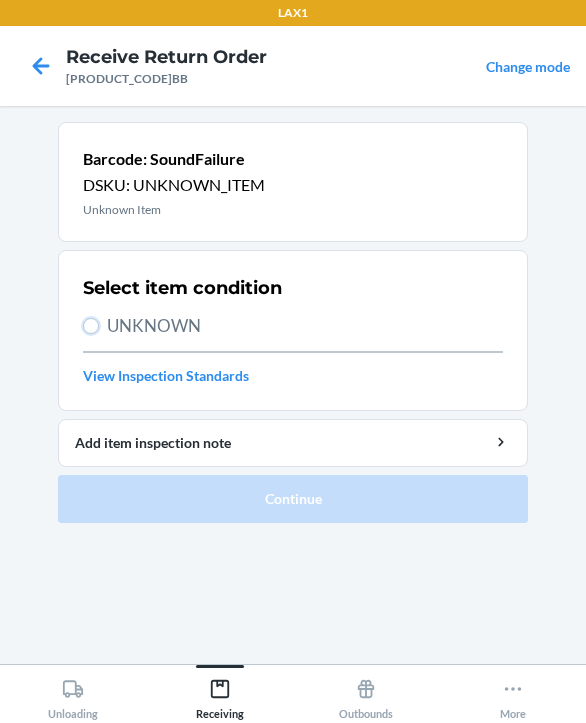 click on "UNKNOWN" at bounding box center (91, 326) 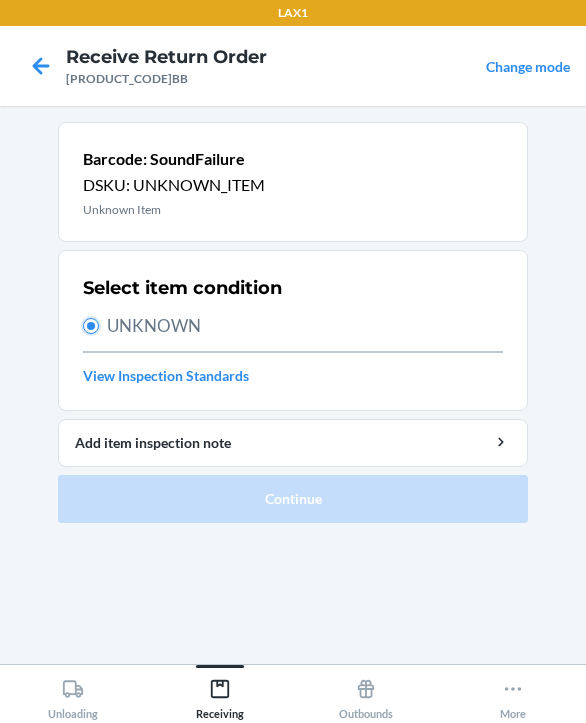 radio on "true" 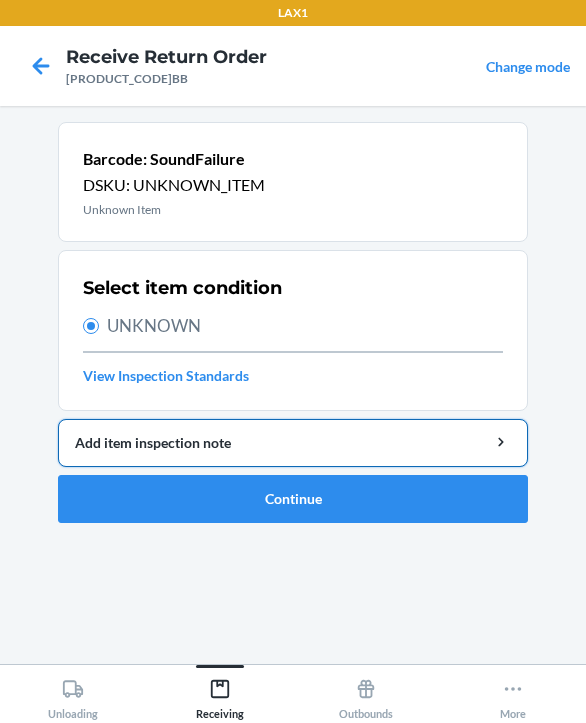 click on "Add item inspection note" at bounding box center (293, 442) 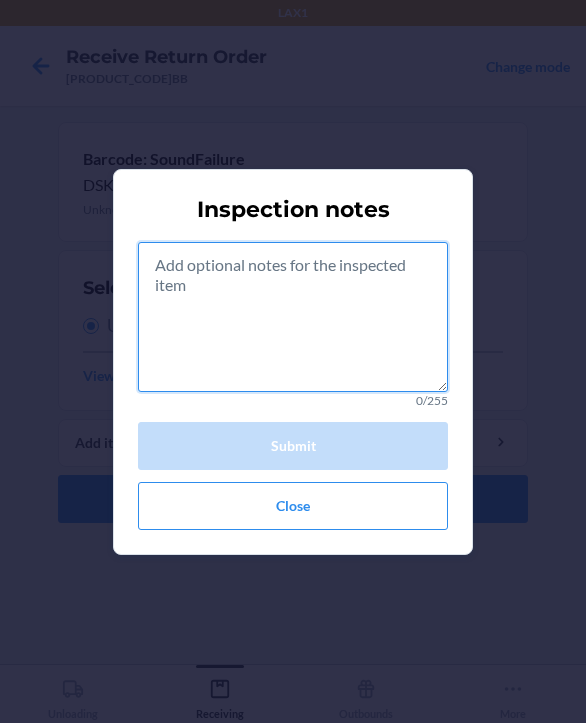 click at bounding box center [293, 317] 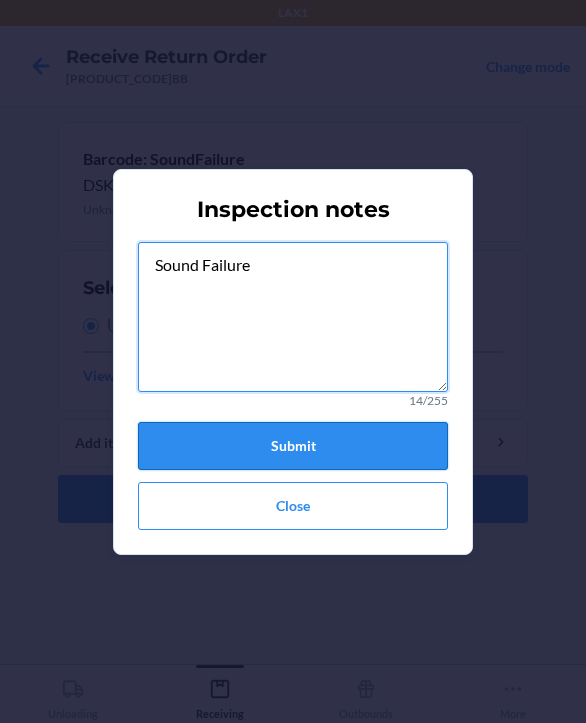 type on "Sound Failure" 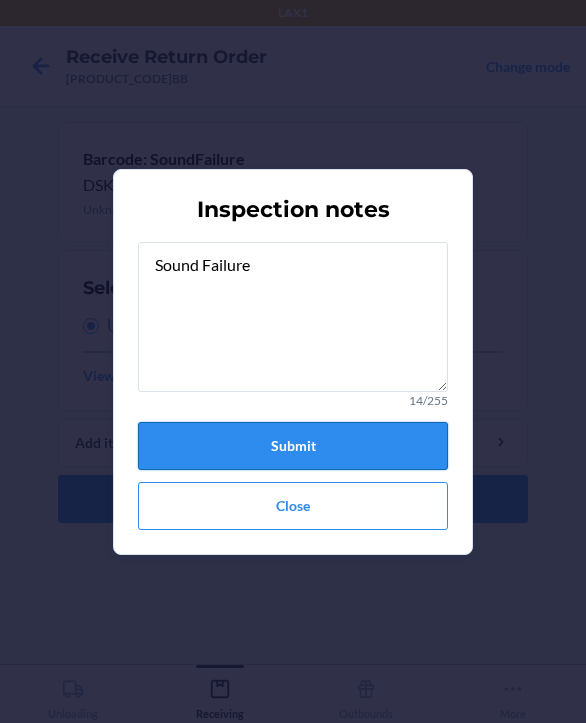 click on "Submit" at bounding box center [293, 446] 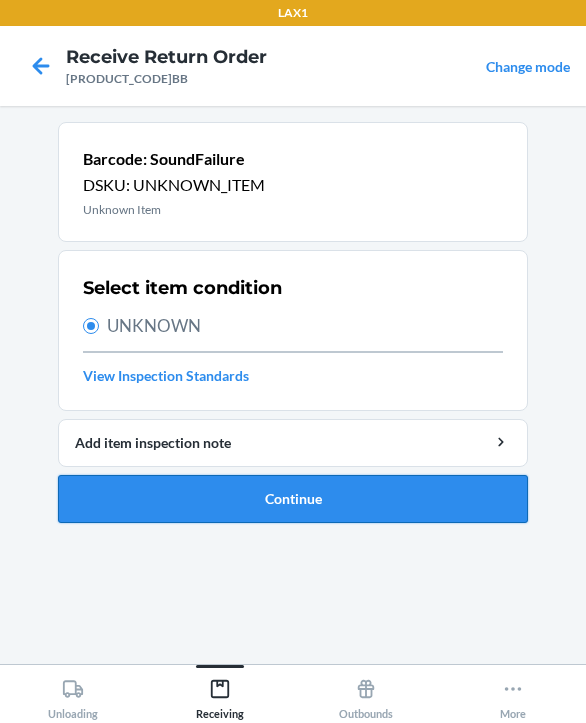 click on "Continue" at bounding box center (293, 499) 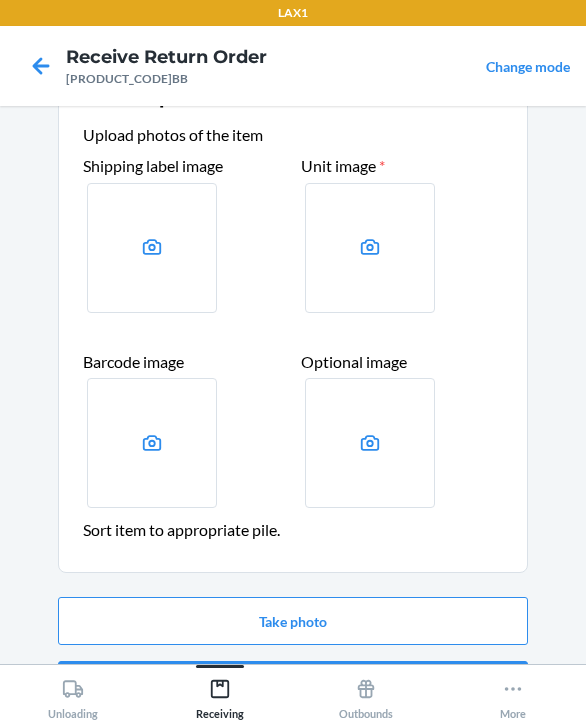 scroll, scrollTop: 123, scrollLeft: 0, axis: vertical 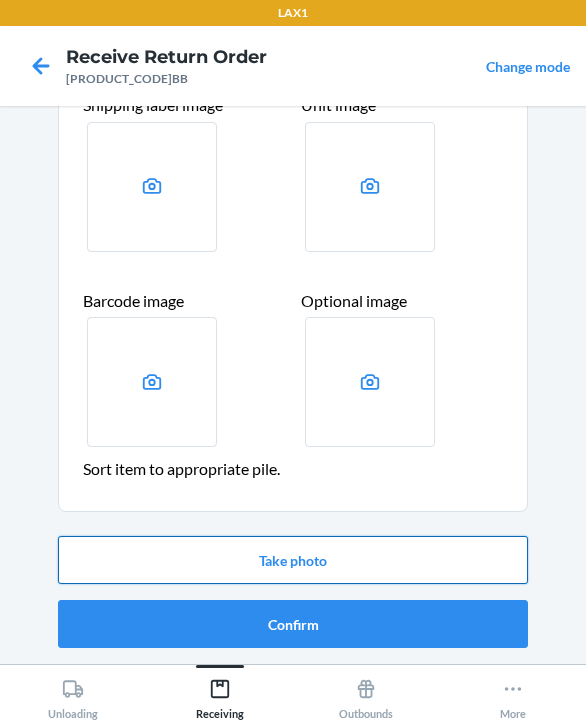 click on "Take photo" at bounding box center [293, 560] 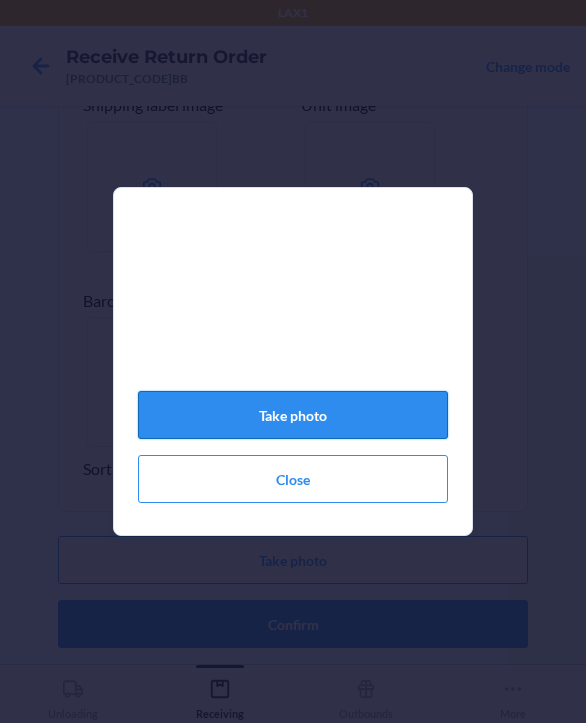 click on "Take photo" 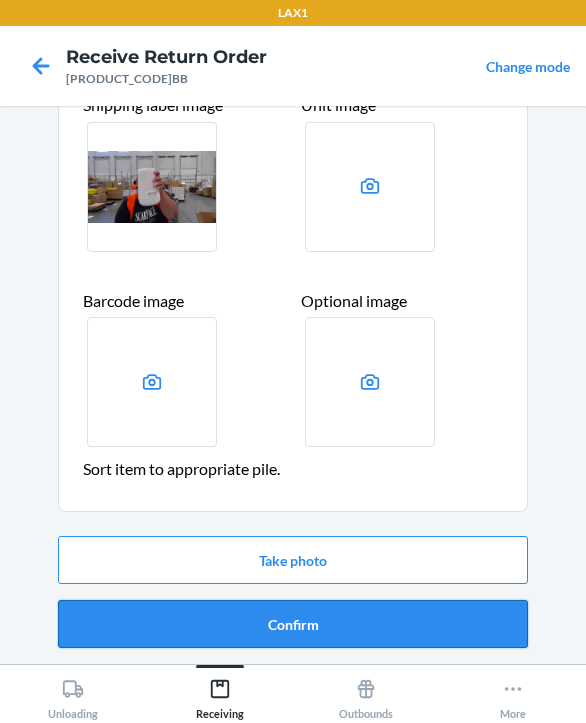 click on "Confirm" at bounding box center (293, 624) 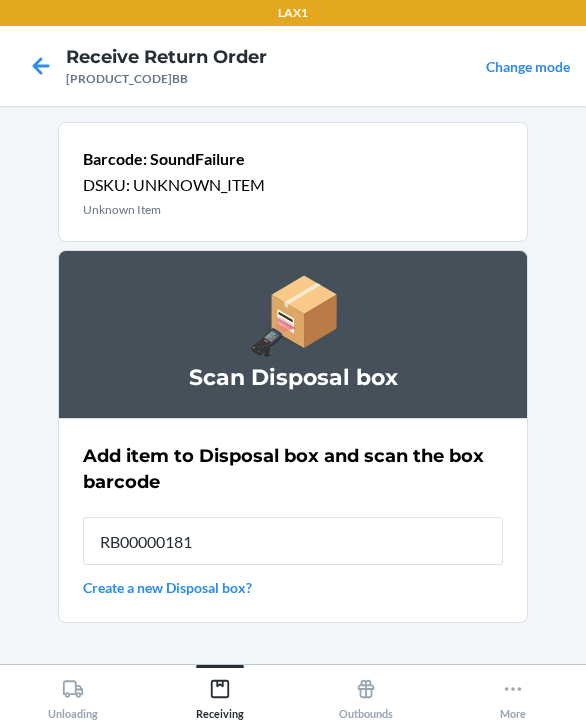 type on "RB000001819" 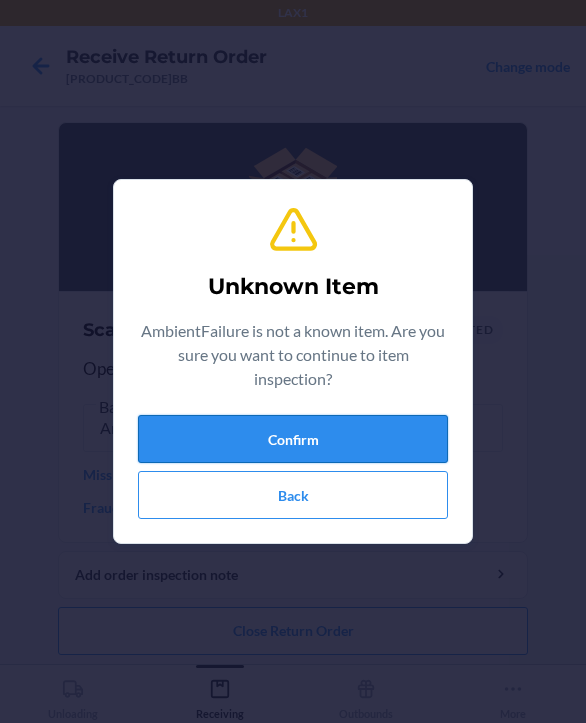 click on "Confirm" at bounding box center [293, 439] 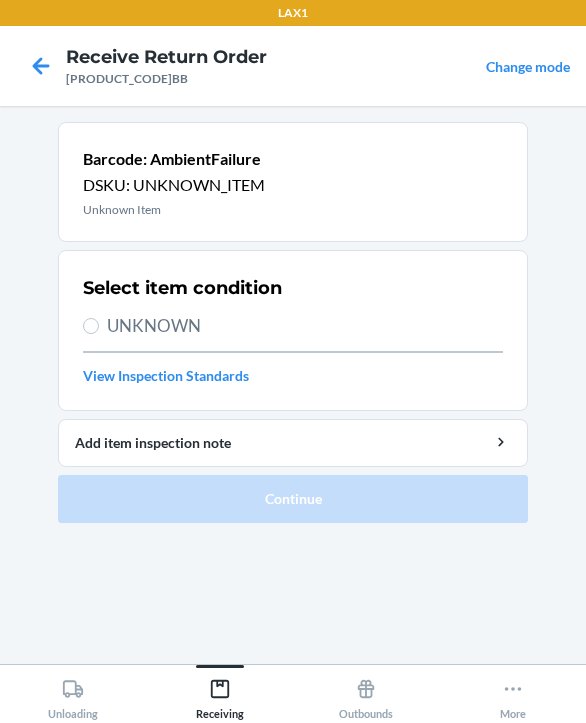 click on "UNKNOWN" at bounding box center (305, 326) 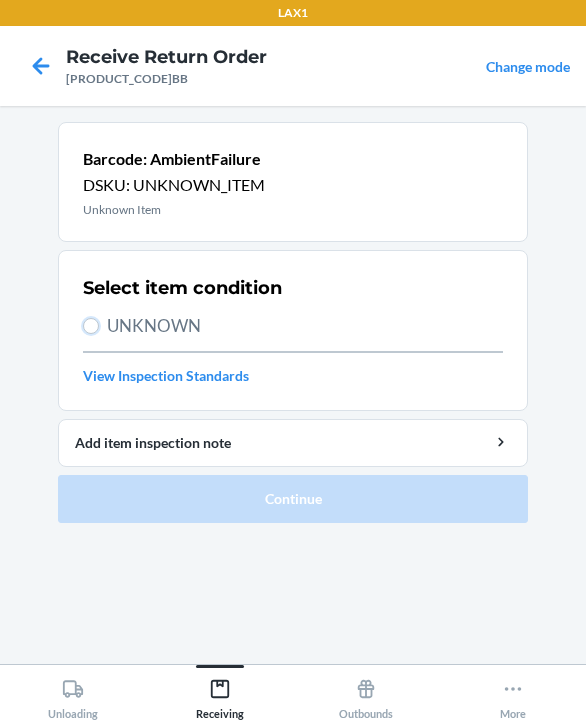 click on "UNKNOWN" at bounding box center (91, 326) 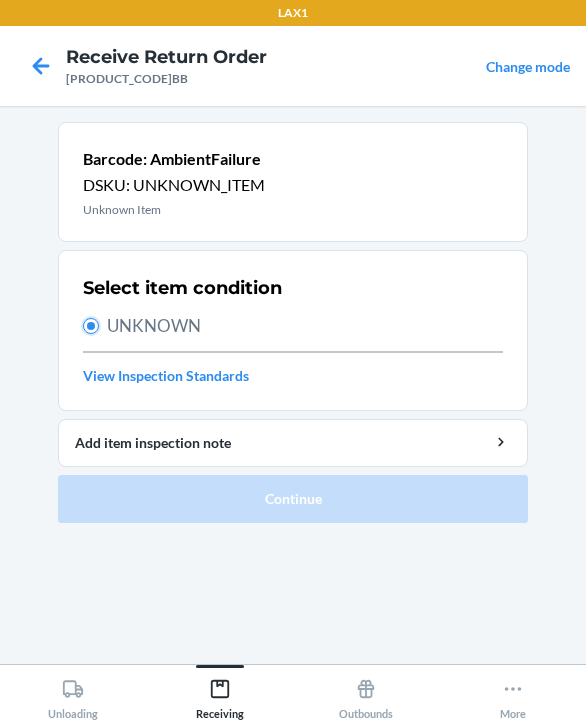 radio on "true" 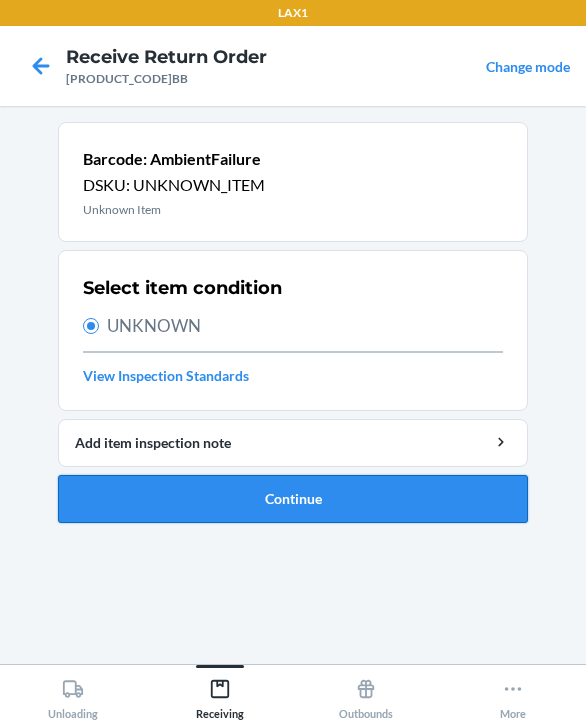 click on "Continue" at bounding box center [293, 499] 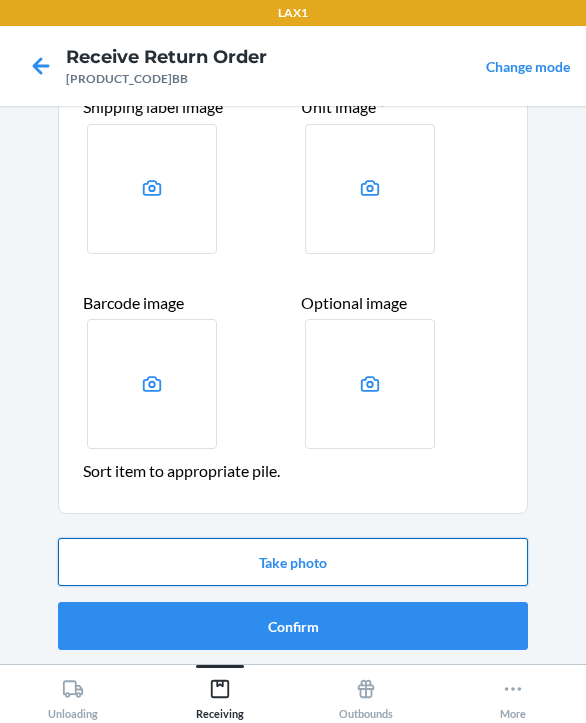 scroll, scrollTop: 123, scrollLeft: 0, axis: vertical 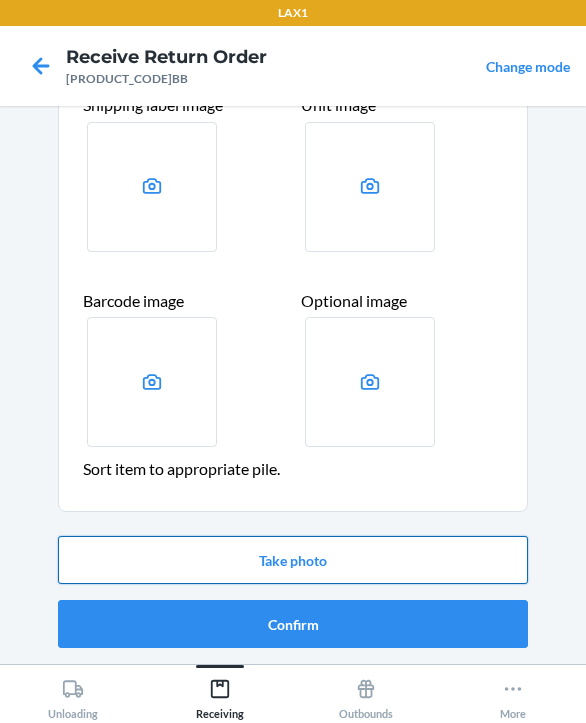 click on "Take photo" at bounding box center (293, 560) 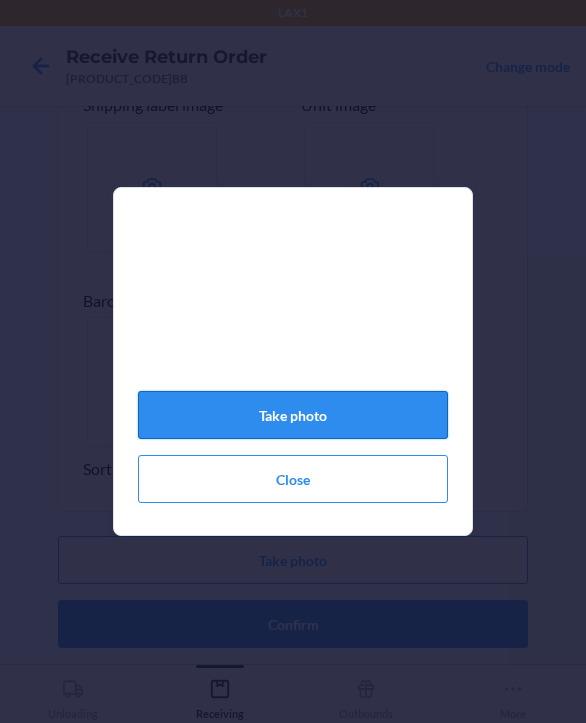 click on "Take photo" 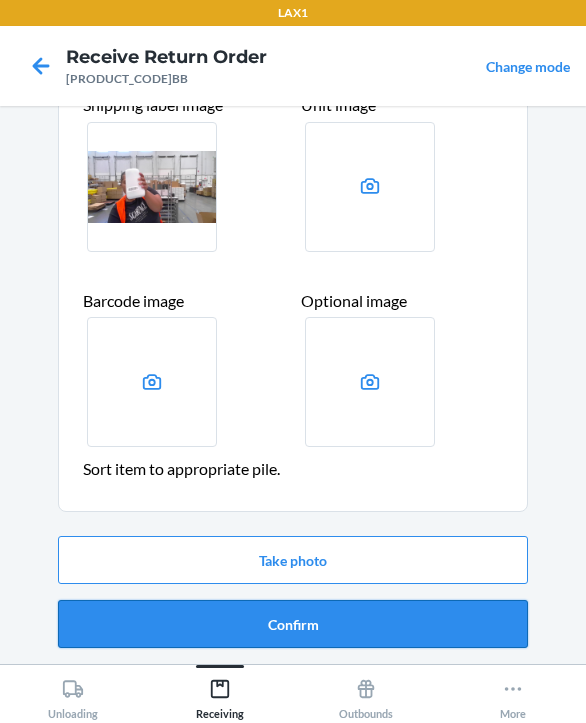 click on "Confirm" at bounding box center (293, 624) 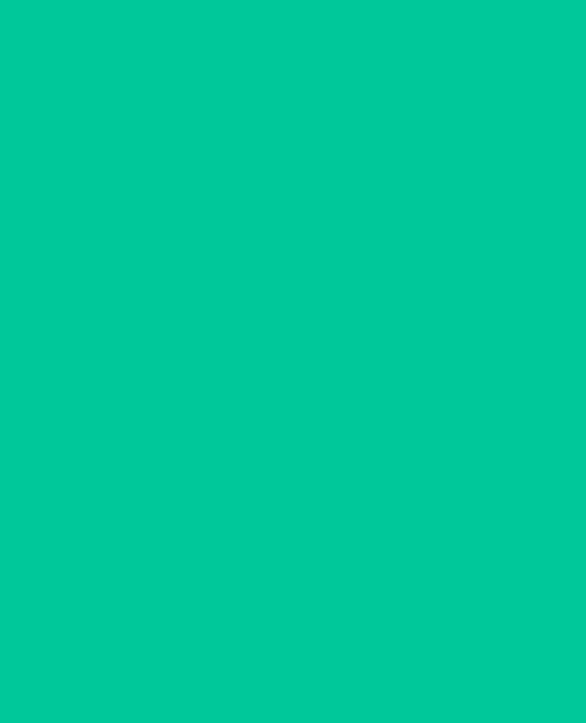 scroll, scrollTop: 0, scrollLeft: 0, axis: both 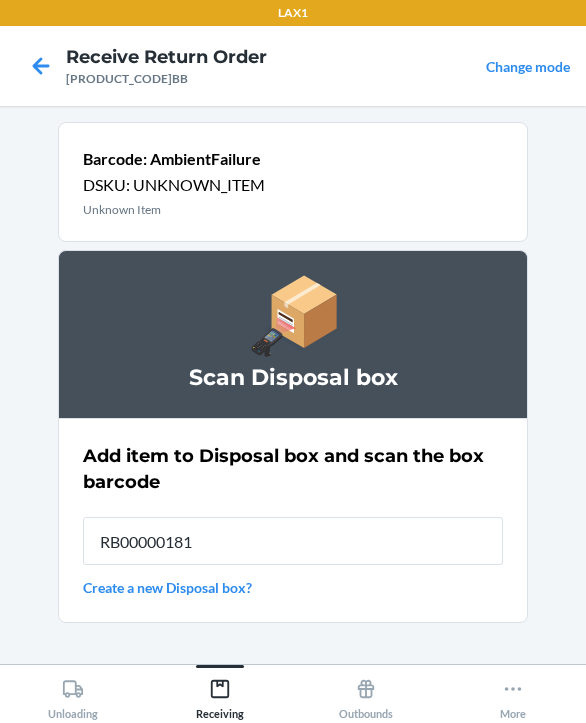 type on "RB000001819" 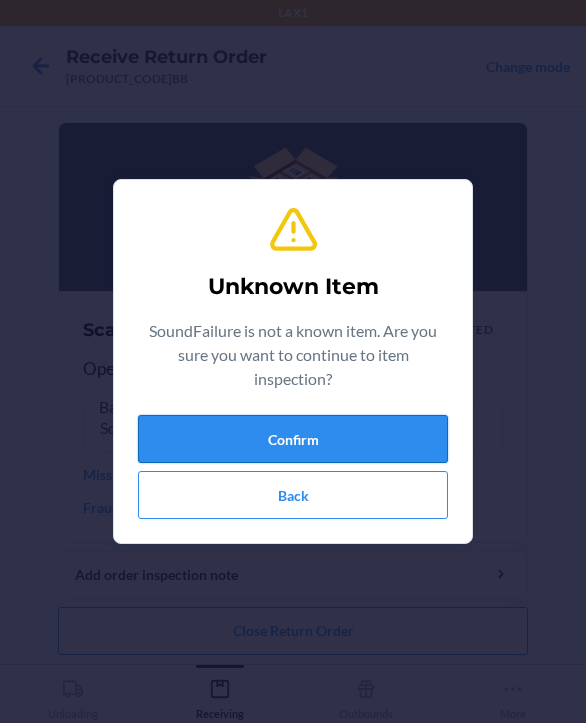 click on "Confirm" at bounding box center [293, 439] 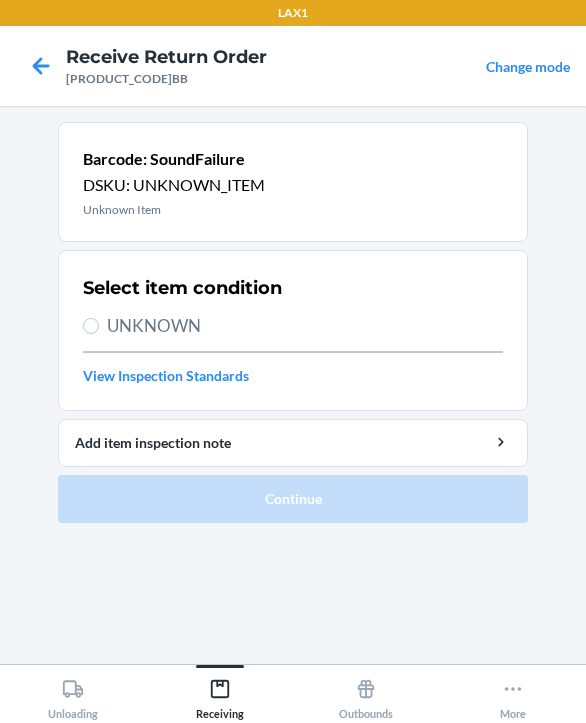 click on "UNKNOWN" at bounding box center [305, 326] 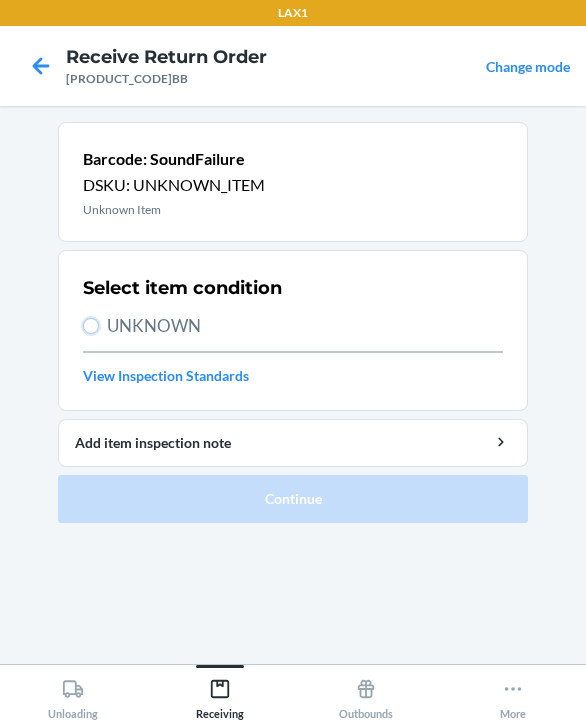 click on "UNKNOWN" at bounding box center (91, 326) 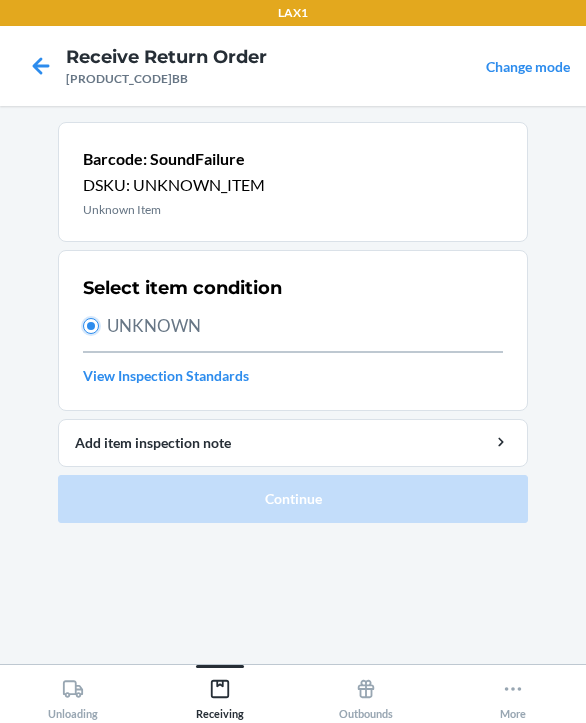 radio on "true" 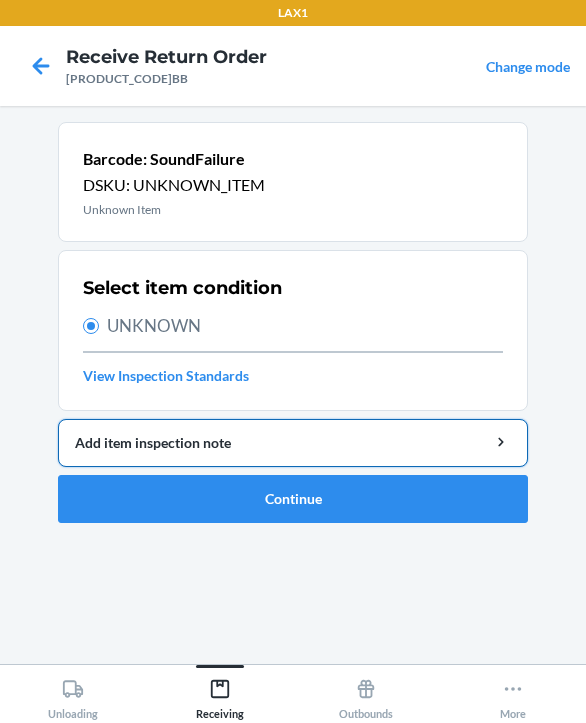 click on "Add item inspection note" at bounding box center [293, 442] 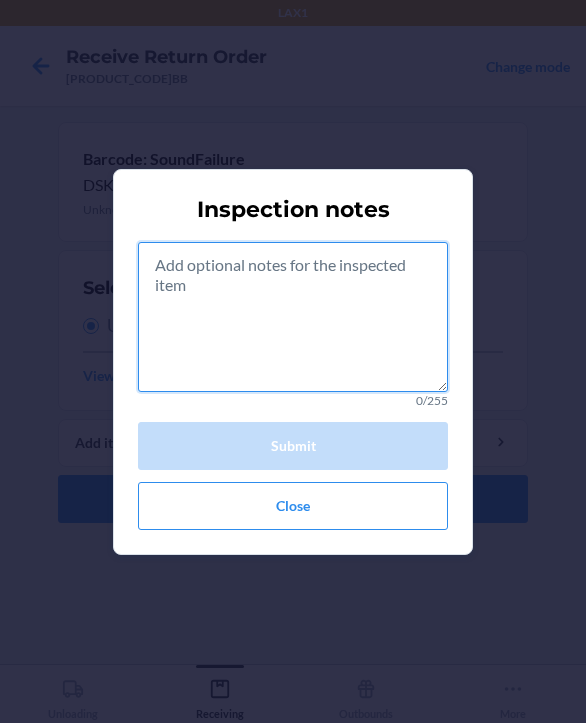 click at bounding box center (293, 317) 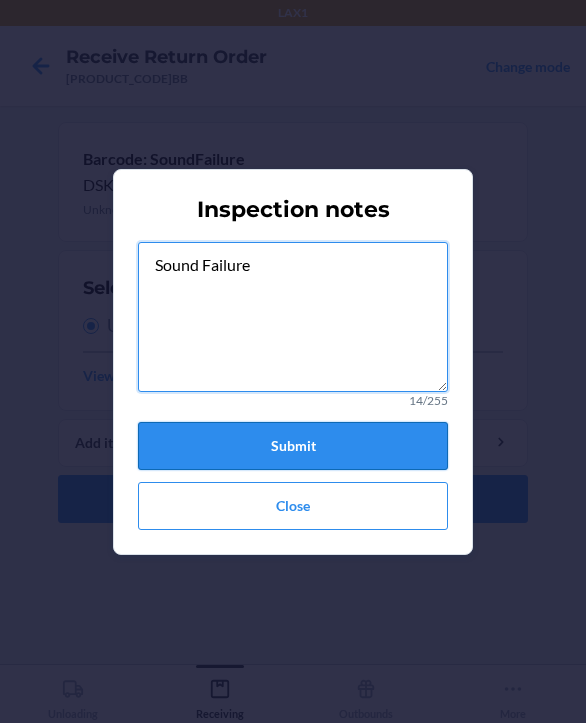 type on "Sound Failure" 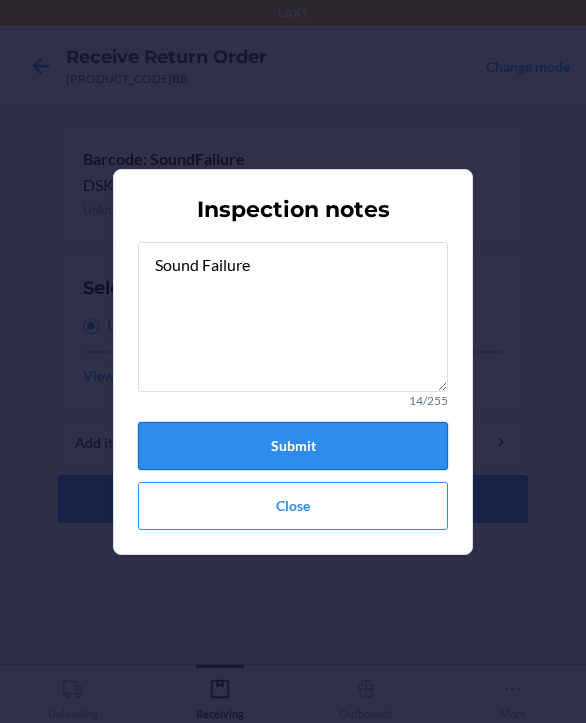 click on "Submit" at bounding box center (293, 446) 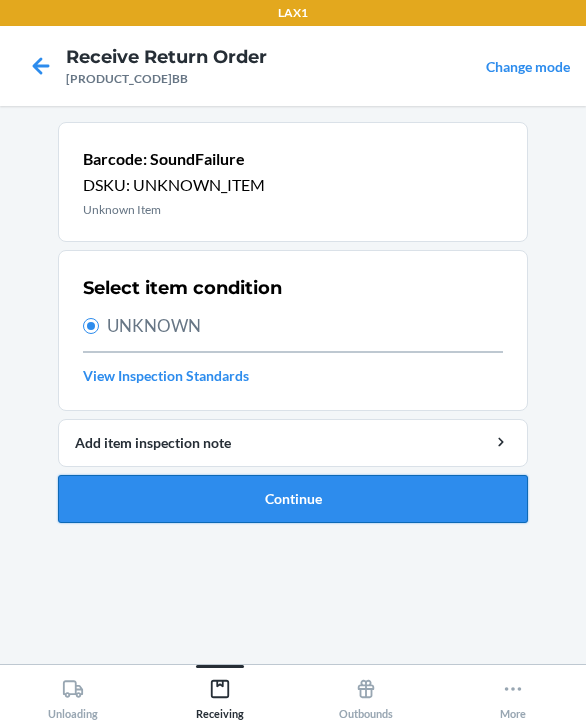 click on "Continue" at bounding box center [293, 499] 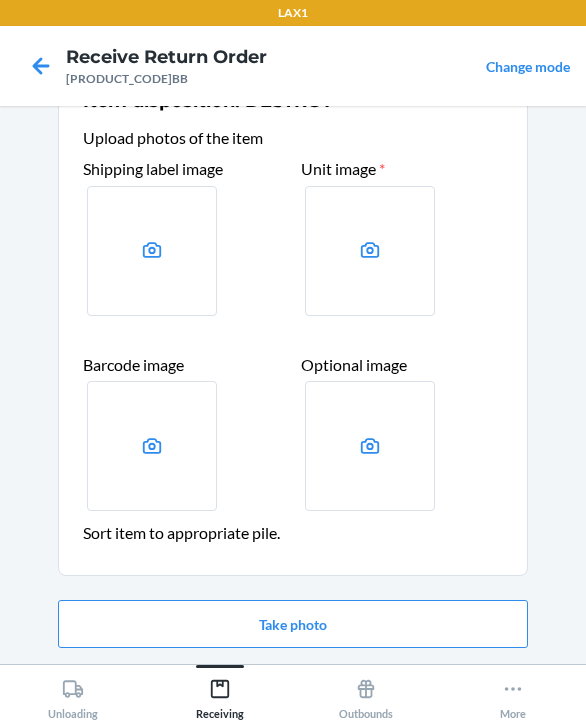 scroll, scrollTop: 123, scrollLeft: 0, axis: vertical 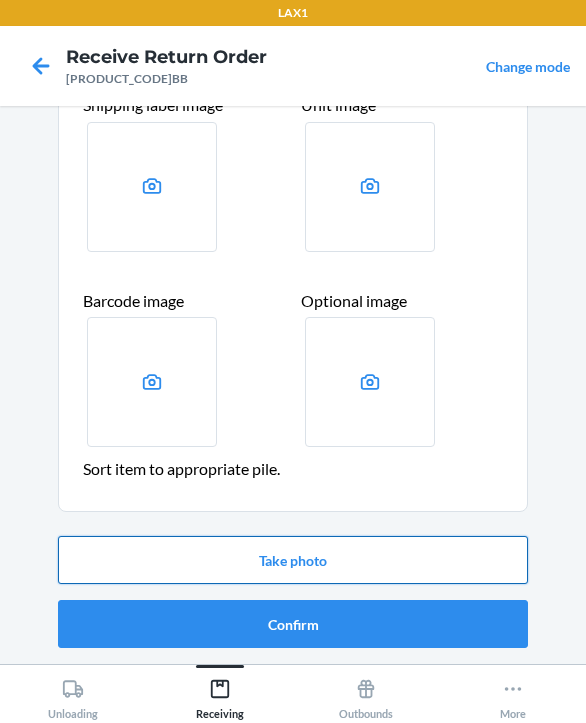 click on "Take photo" at bounding box center (293, 560) 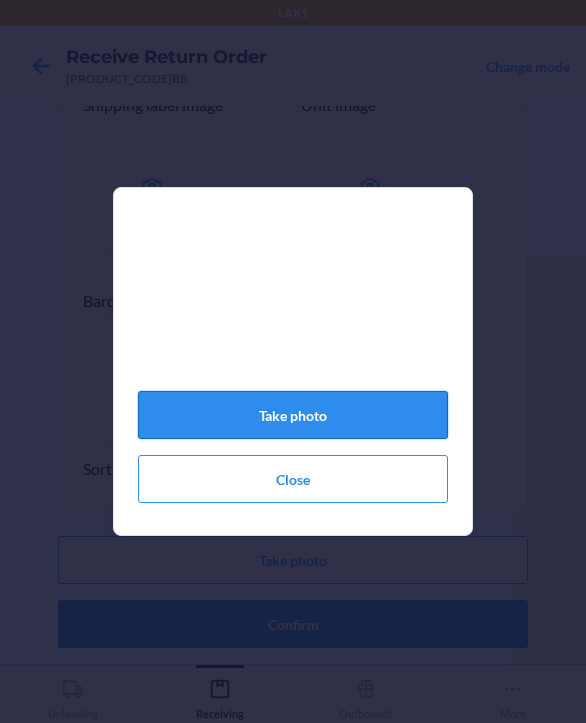 click on "Take photo" 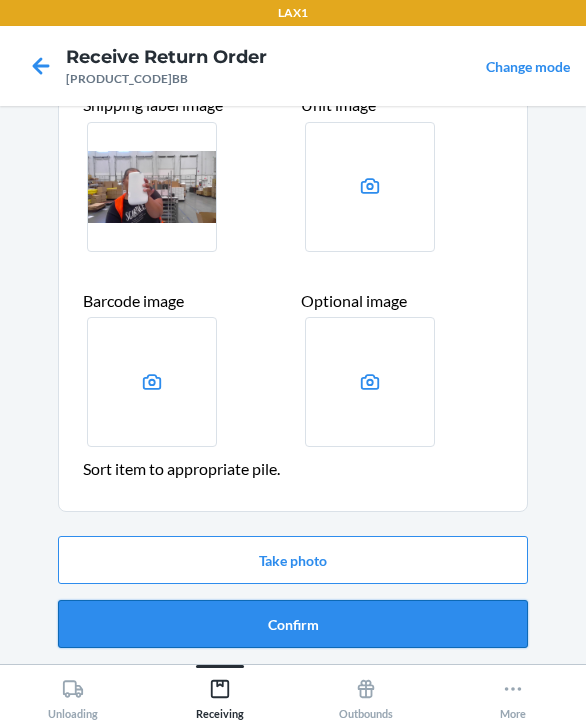 click on "Confirm" at bounding box center (293, 624) 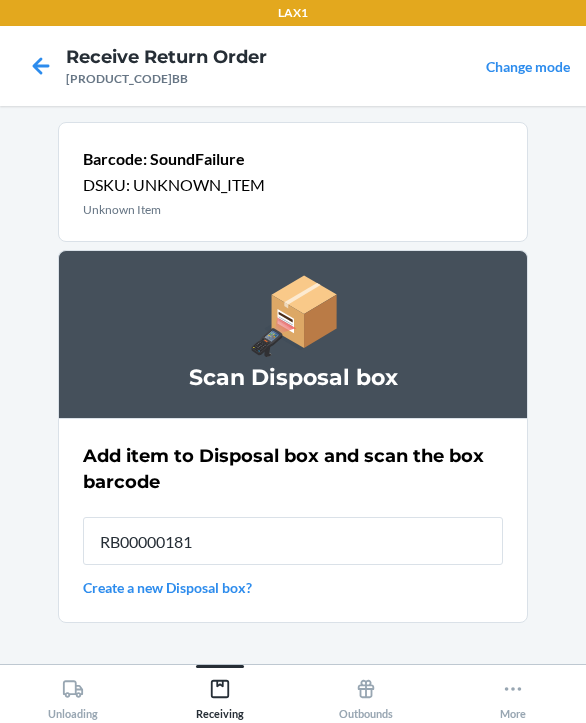 type on "RB000001819" 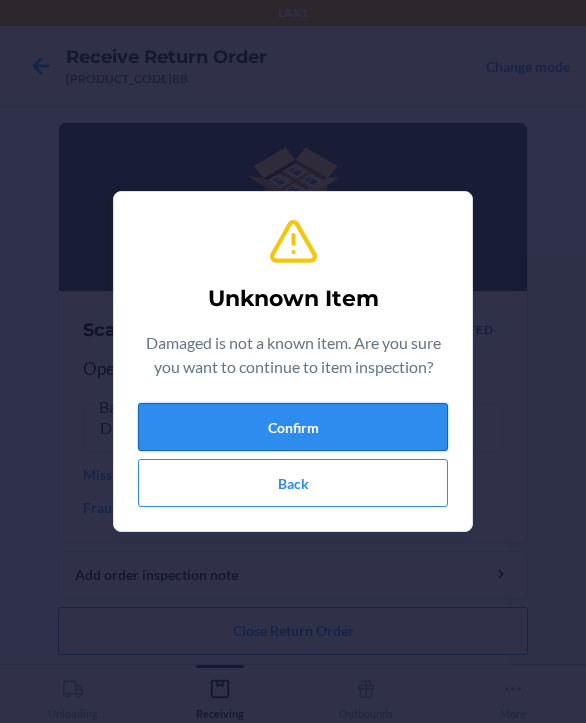 click on "Confirm" at bounding box center (293, 427) 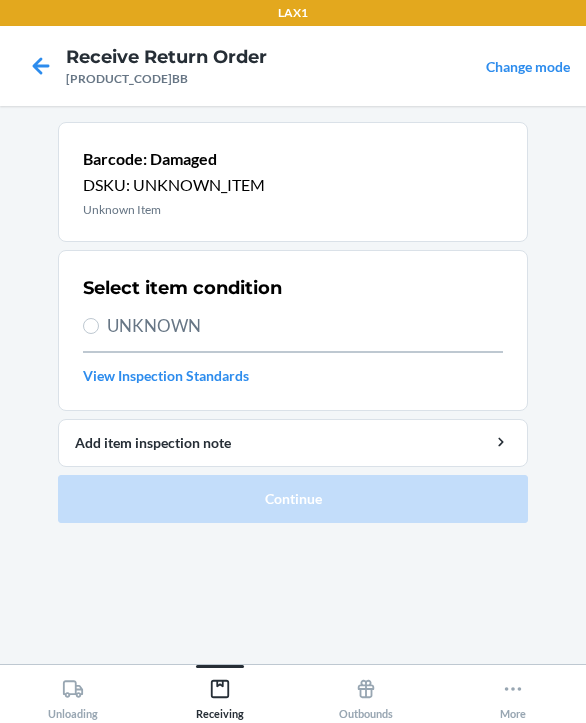 click on "UNKNOWN" at bounding box center (305, 326) 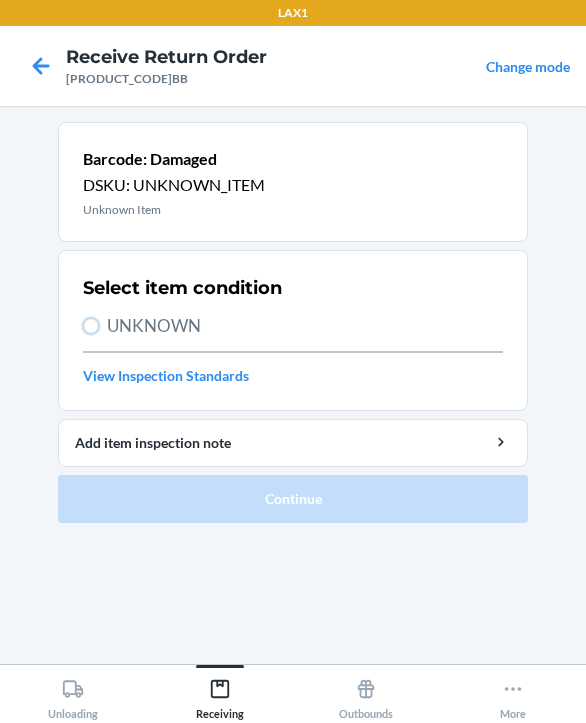 click on "UNKNOWN" at bounding box center (91, 326) 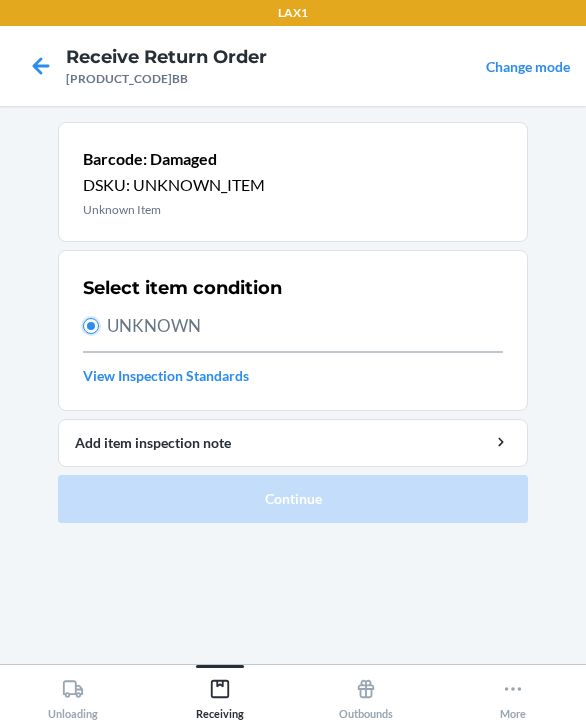 radio on "true" 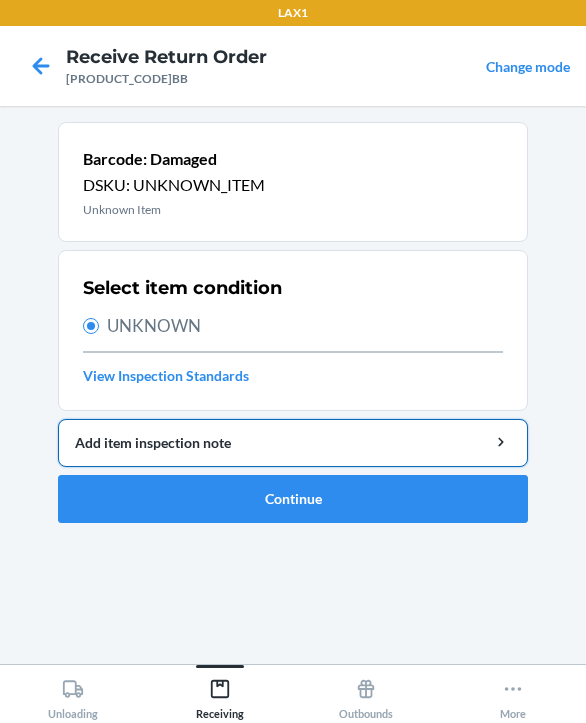 click on "Add item inspection note" at bounding box center [293, 443] 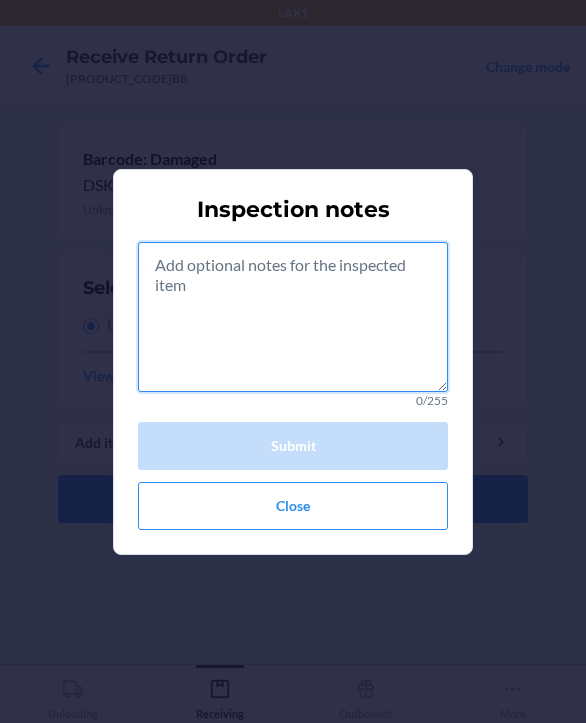 click at bounding box center (293, 317) 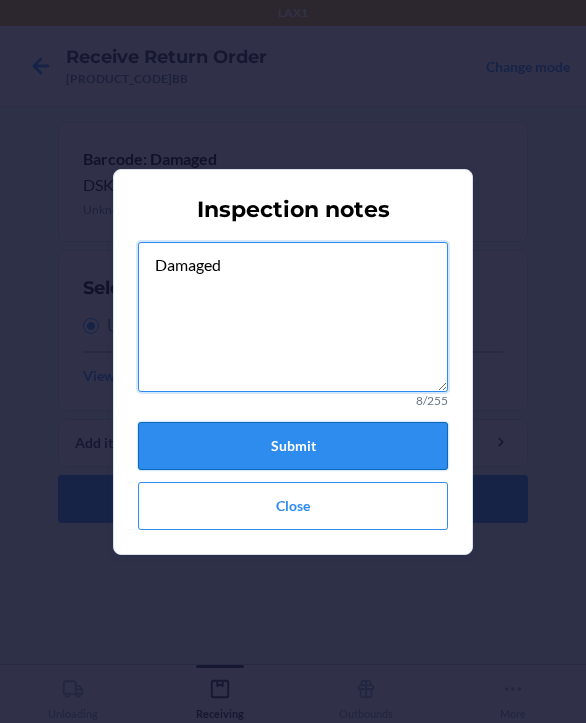 type on "Damaged" 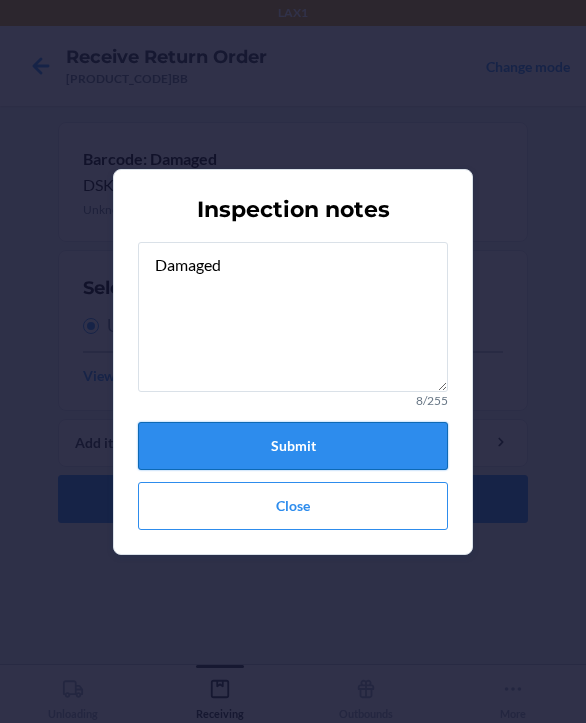 click on "Submit" at bounding box center (293, 446) 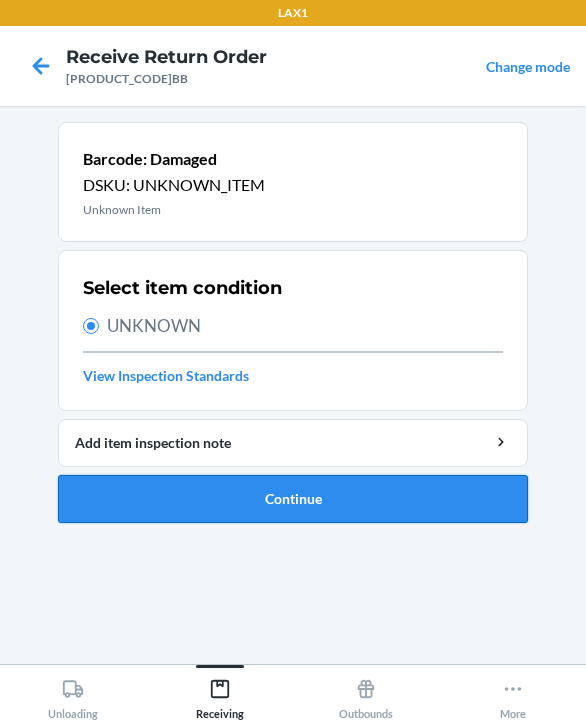 click on "Continue" at bounding box center [293, 499] 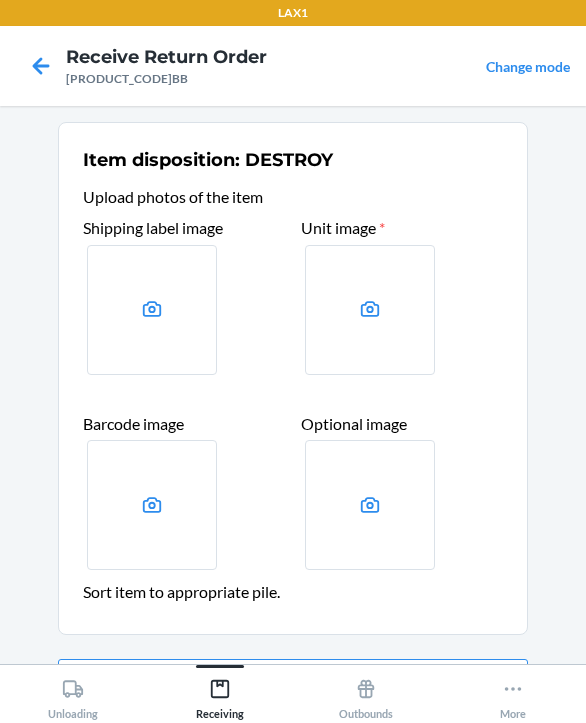 scroll, scrollTop: 123, scrollLeft: 0, axis: vertical 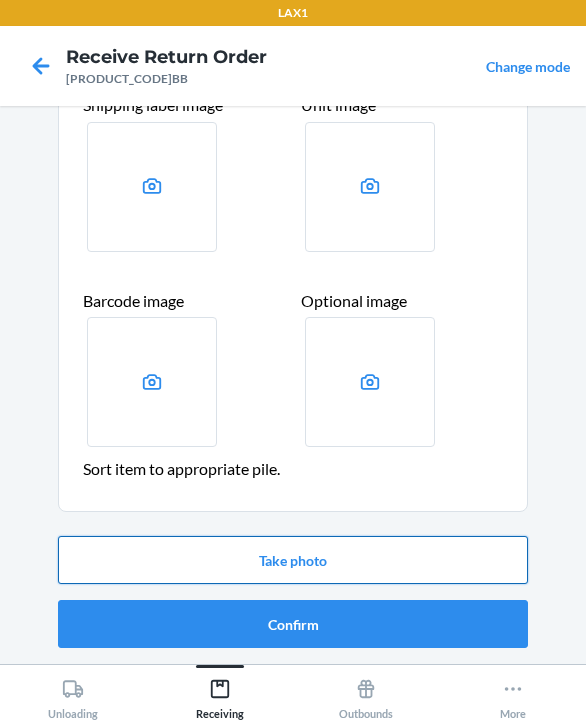 click on "Take photo" at bounding box center [293, 560] 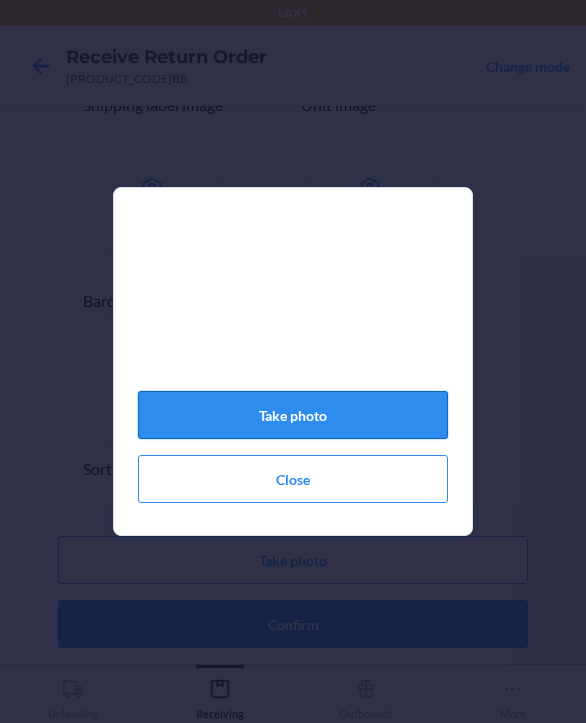 click on "Take photo" 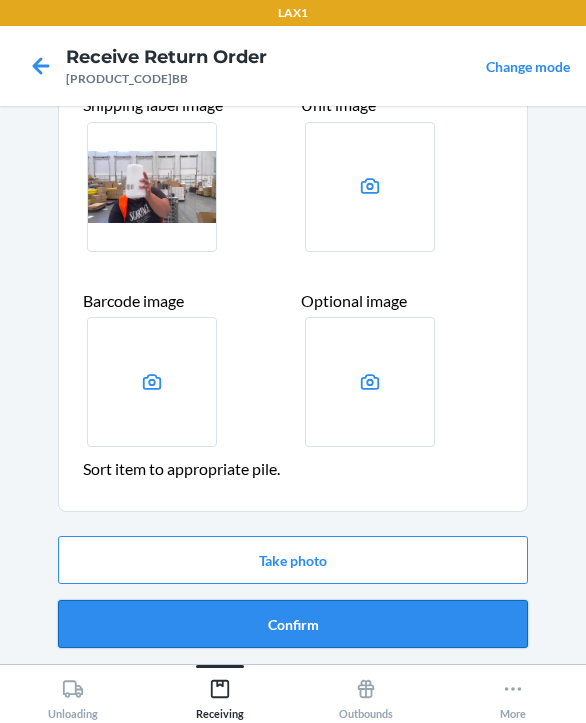 click on "Confirm" at bounding box center [293, 624] 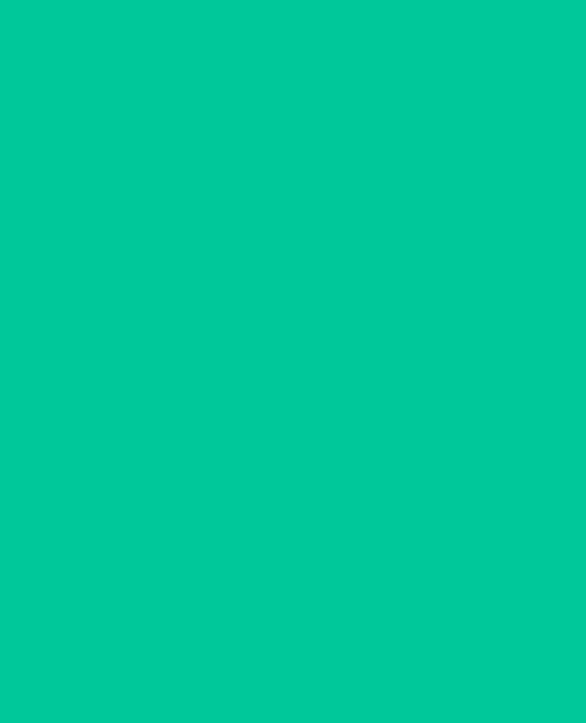 scroll, scrollTop: 0, scrollLeft: 0, axis: both 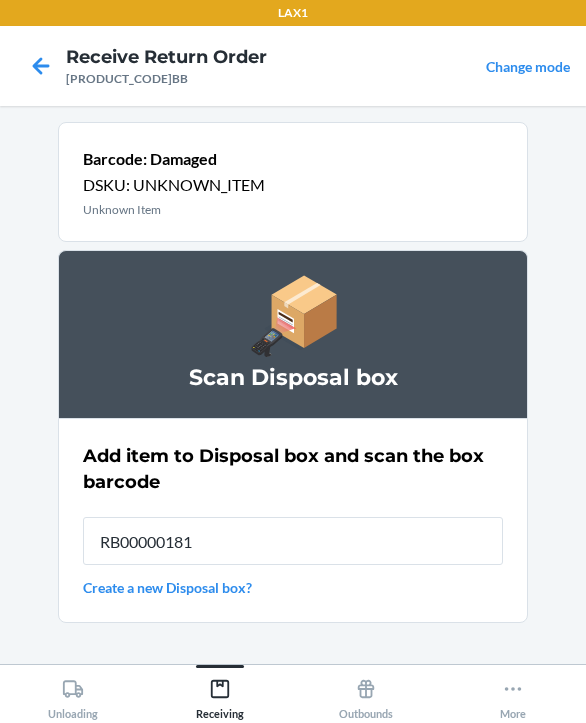 type on "RB000001819" 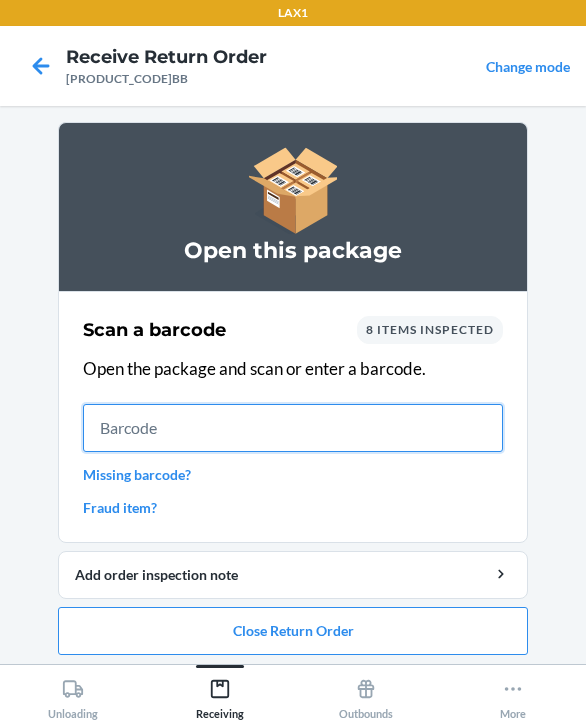 click at bounding box center (293, 428) 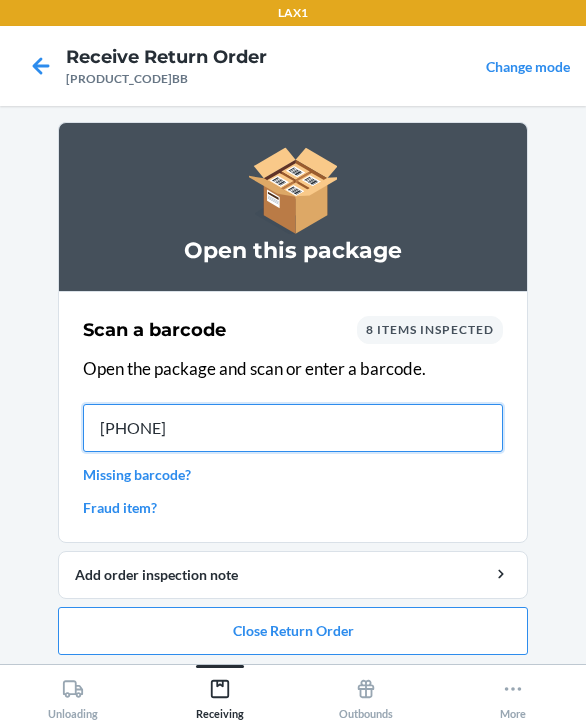 type on "008528520" 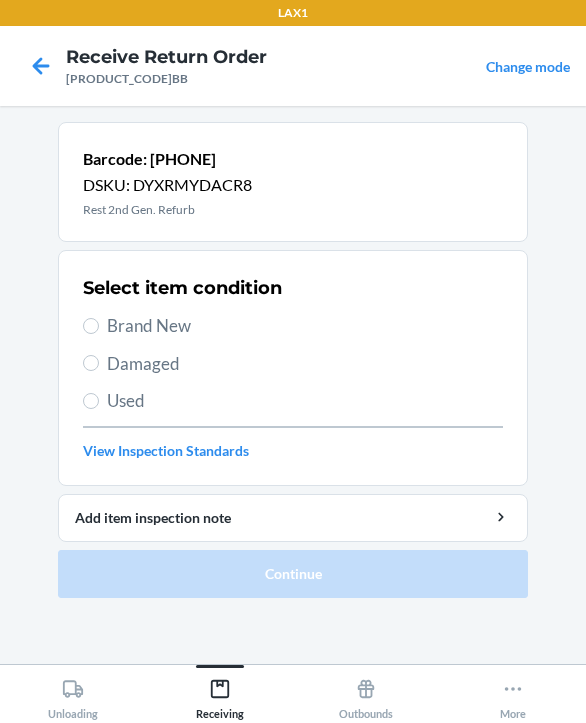 click on "Brand New" at bounding box center [305, 326] 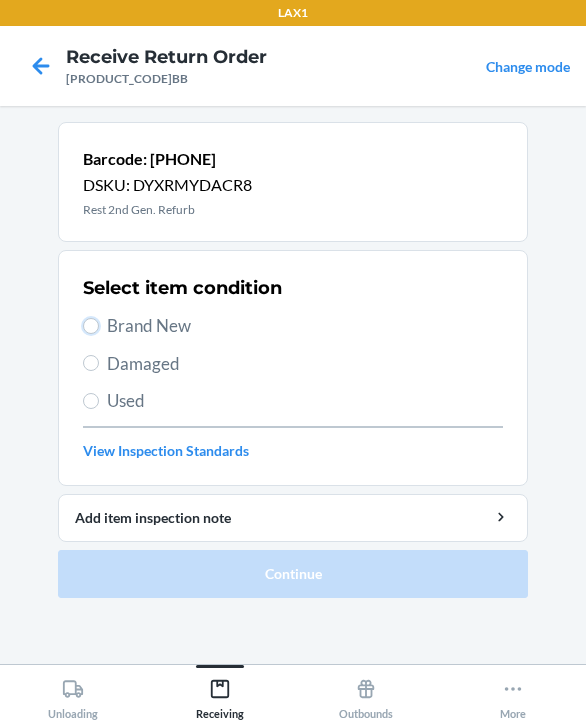click on "Brand New" at bounding box center (91, 326) 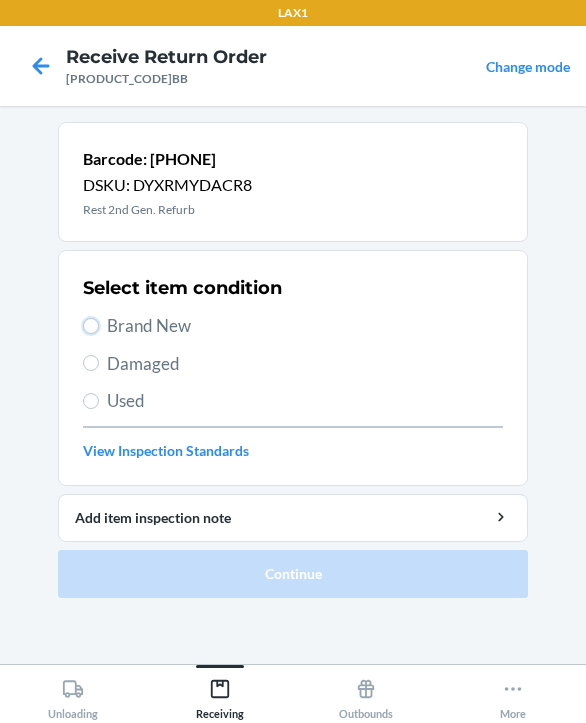 radio on "true" 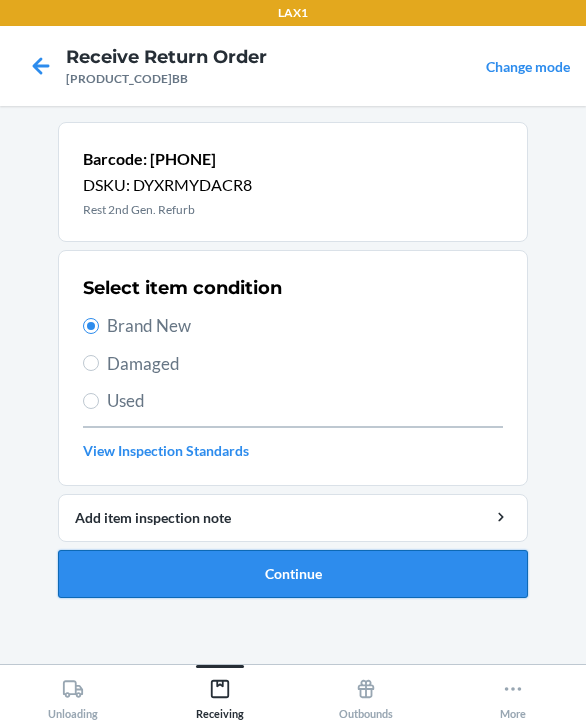 click on "Continue" at bounding box center [293, 574] 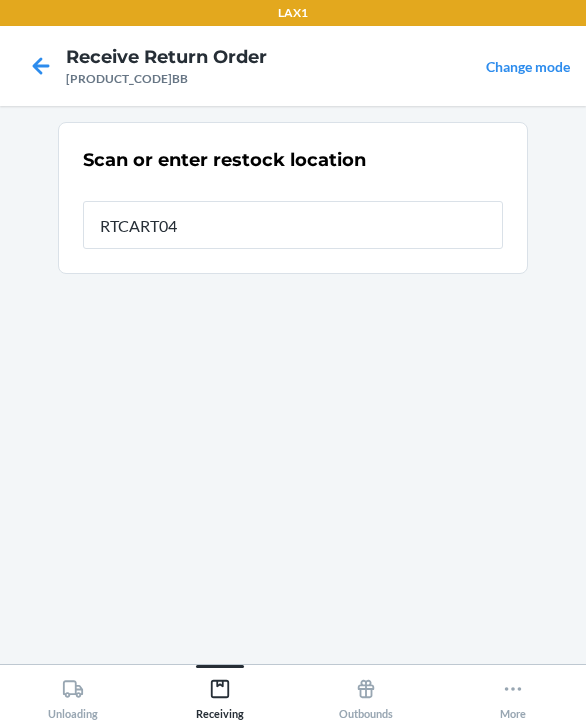 type on "RTCART047" 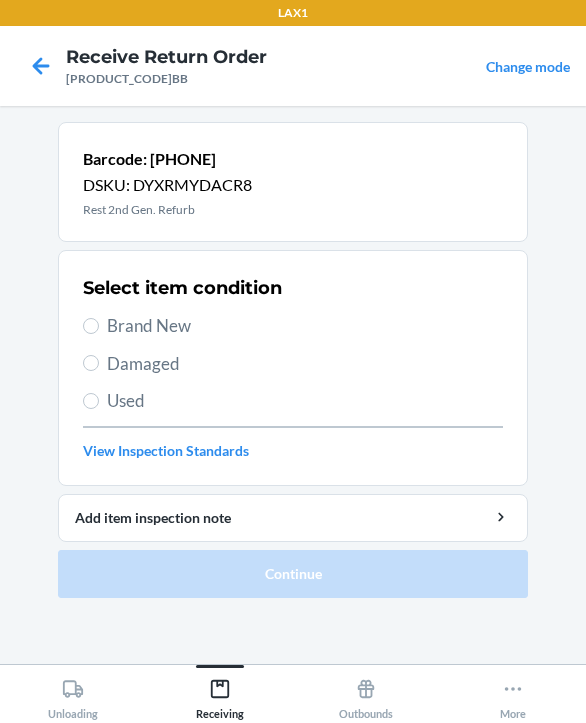 click on "Brand New" at bounding box center (305, 326) 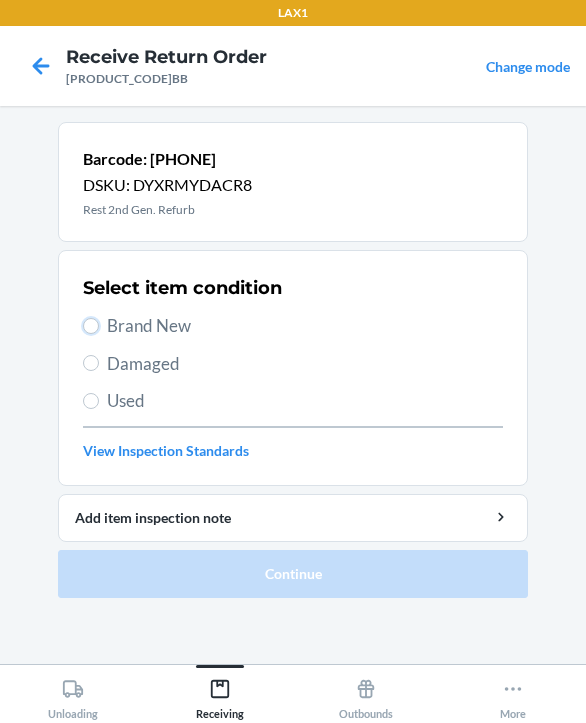 click on "Brand New" at bounding box center [91, 326] 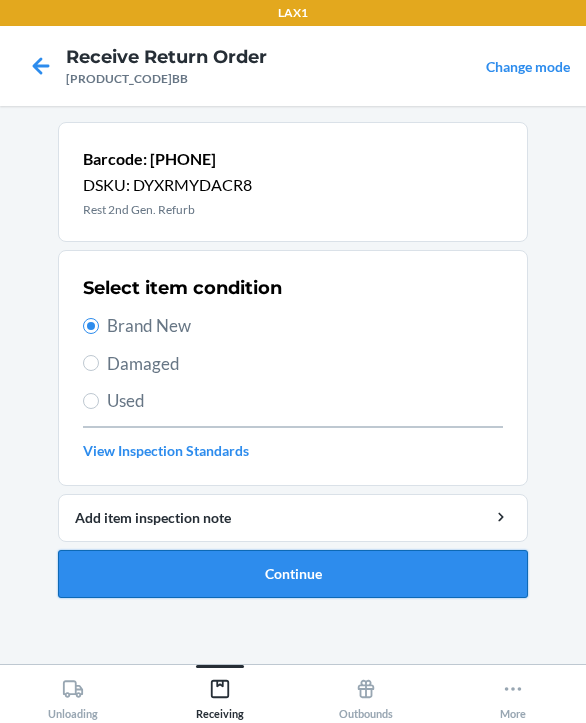click on "Continue" at bounding box center (293, 574) 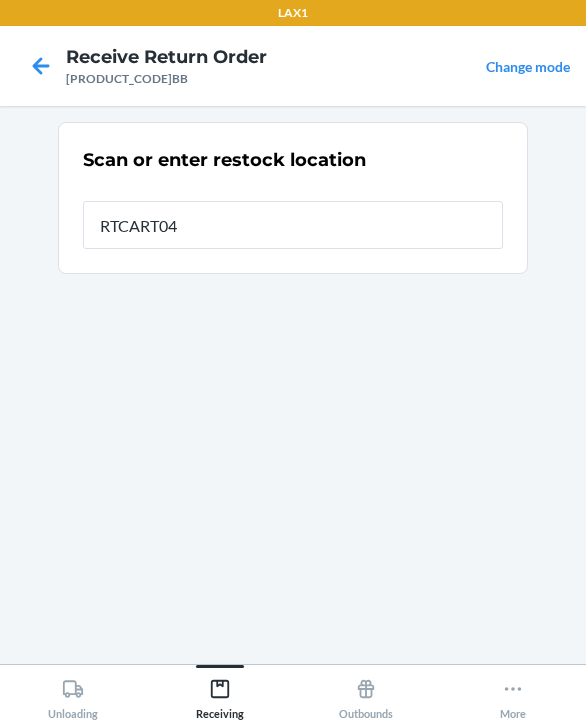 type on "RTCART047" 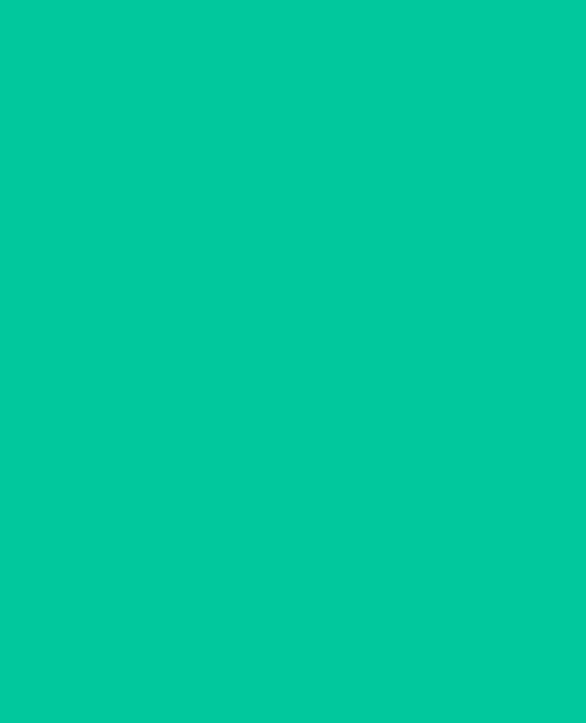 type 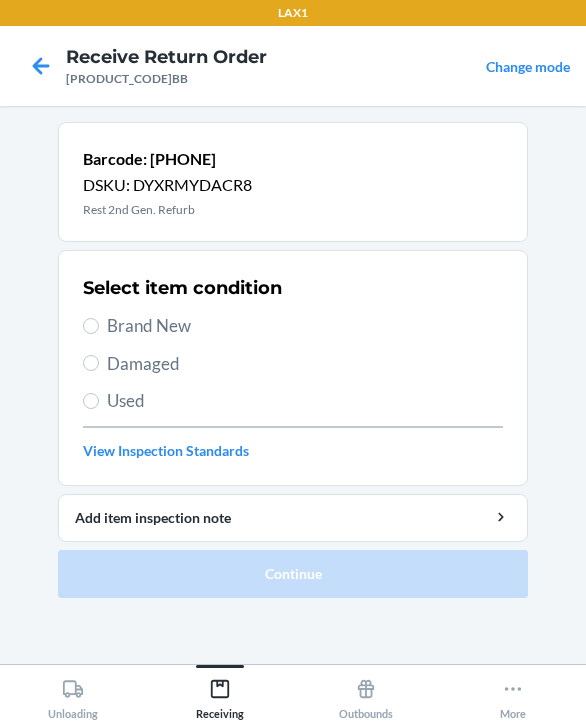 click on "Brand New" at bounding box center [305, 326] 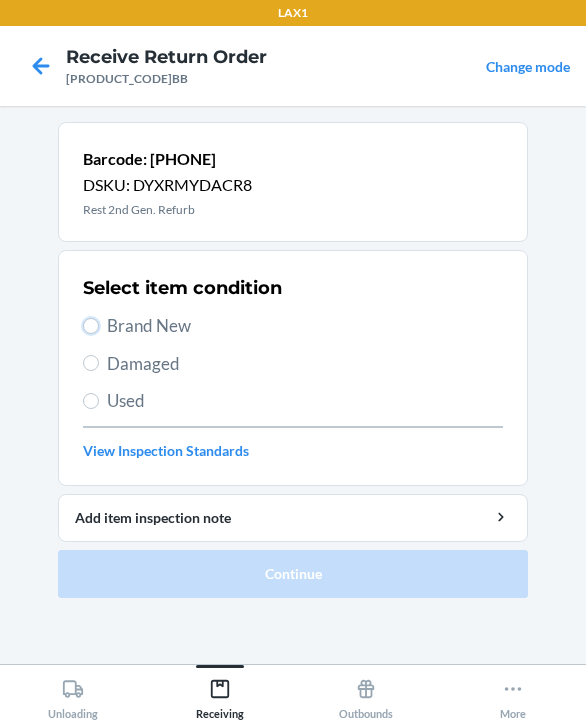 click on "Brand New" at bounding box center (91, 326) 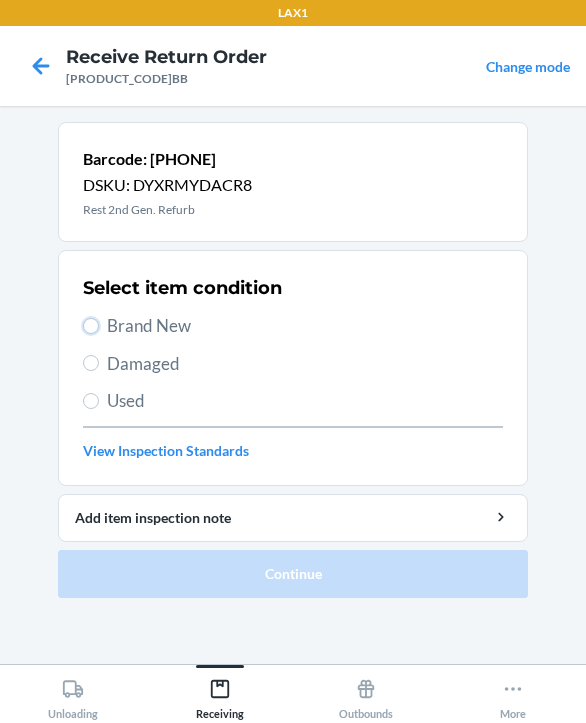 radio on "true" 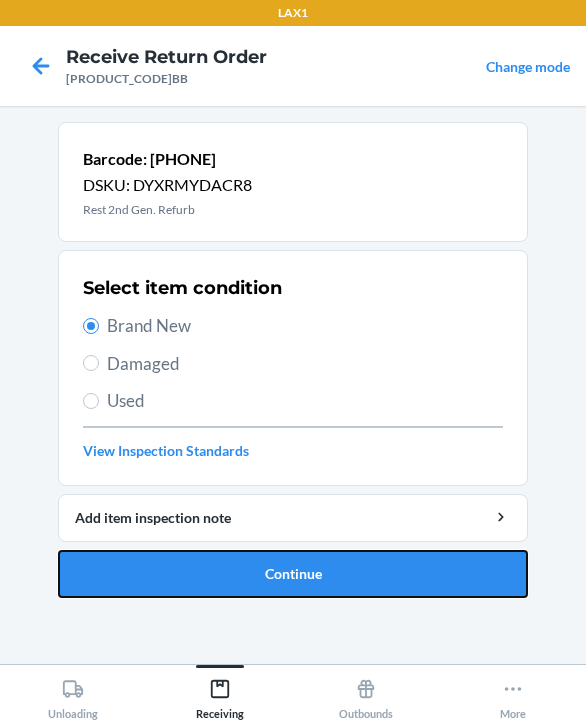 click on "Continue" at bounding box center [293, 574] 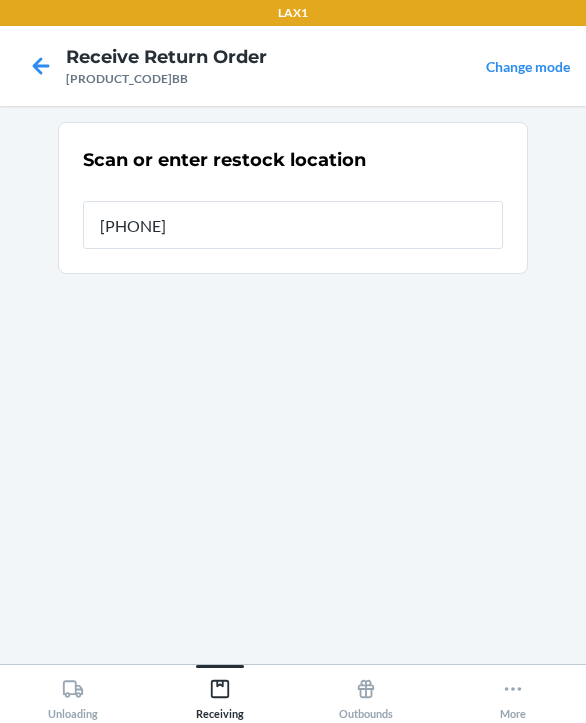 type on "00852852007894" 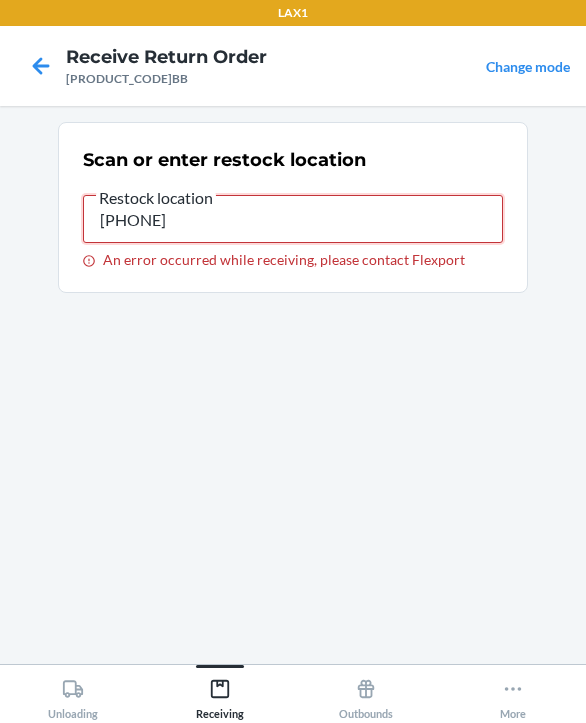 drag, startPoint x: 237, startPoint y: 221, endPoint x: -7, endPoint y: 217, distance: 244.03279 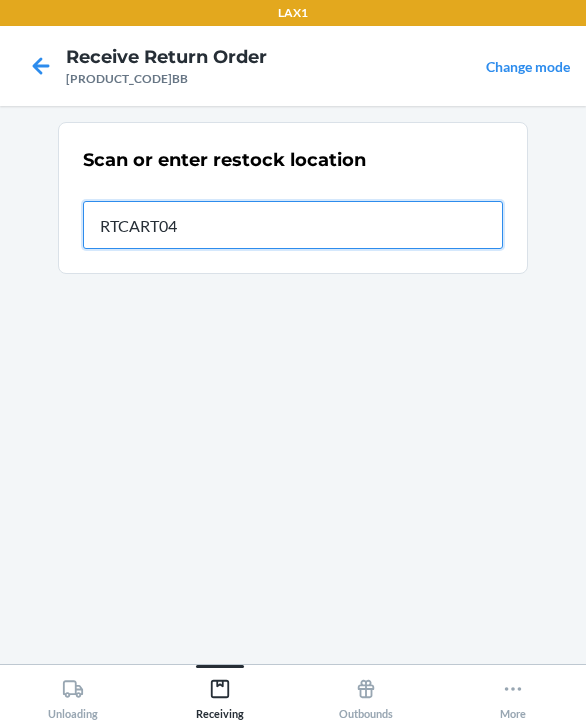 type on "RTCART047" 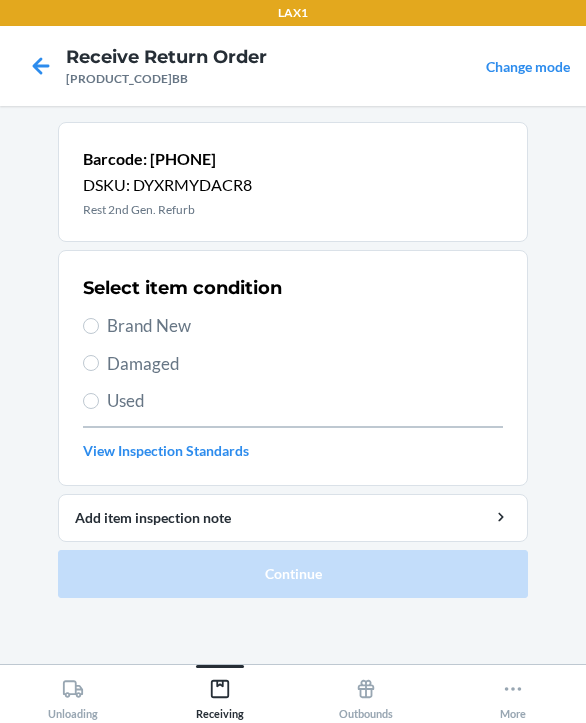 click on "Brand New" at bounding box center (305, 326) 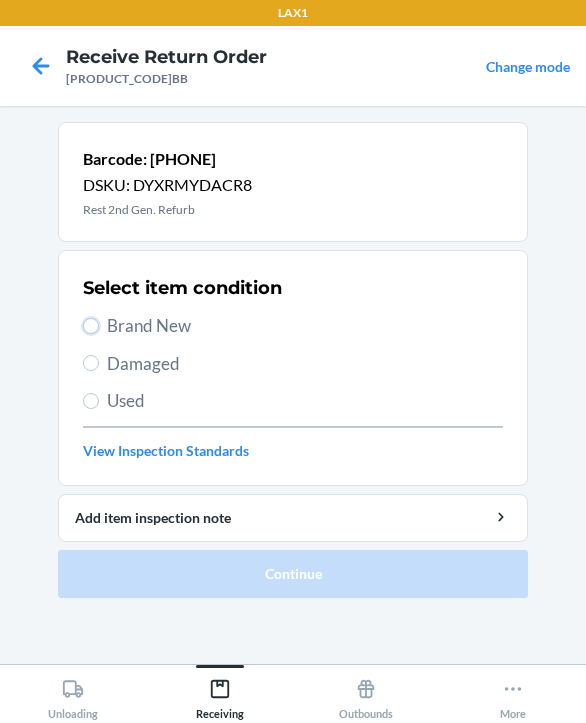 click on "Brand New" at bounding box center [91, 326] 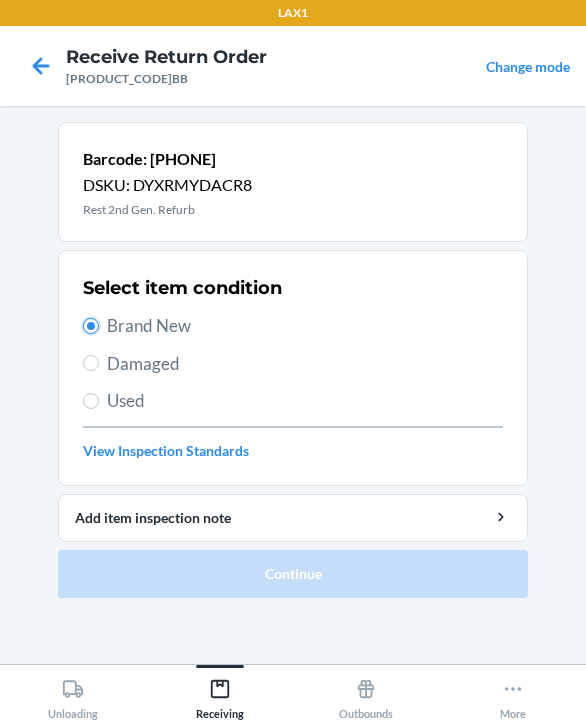 radio on "true" 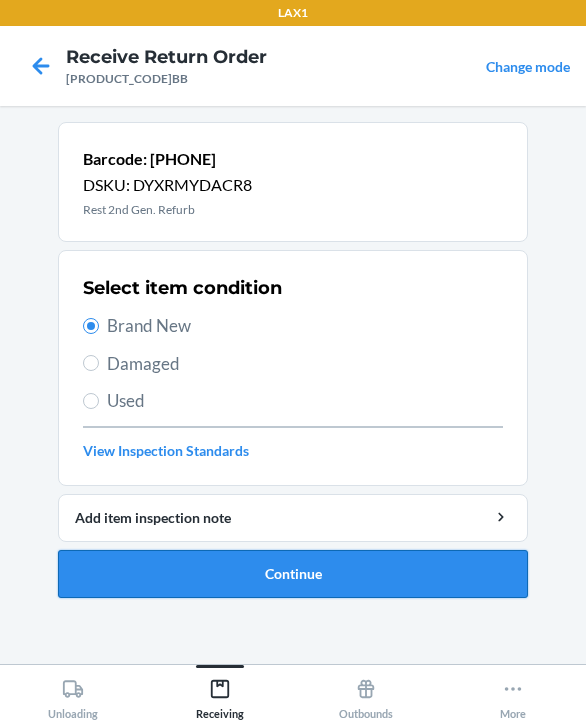 click on "Continue" at bounding box center [293, 574] 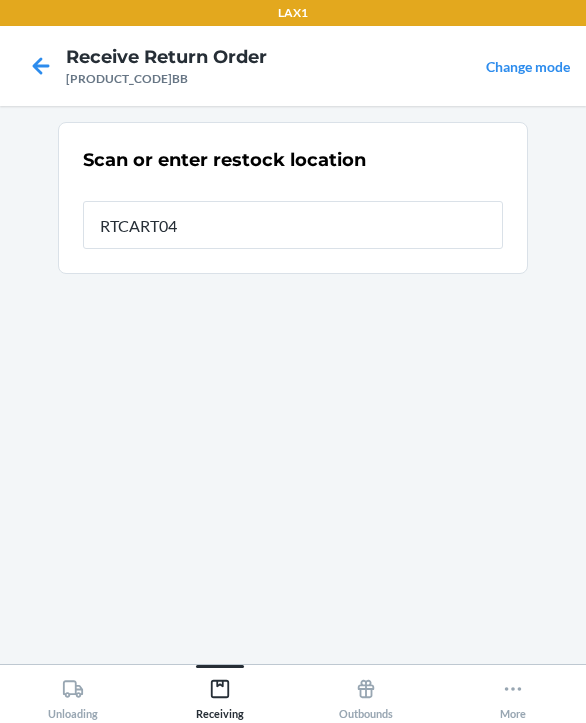 type on "RTCART047" 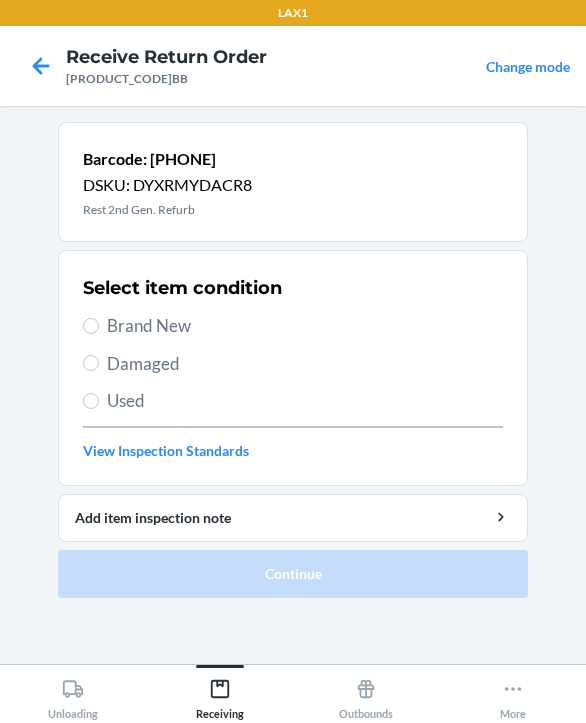 click on "Brand New" at bounding box center (305, 326) 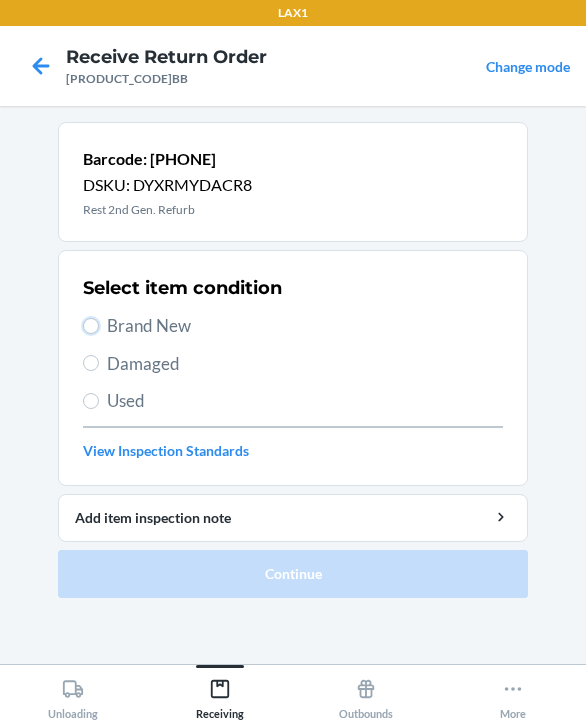 click on "Brand New" at bounding box center (91, 326) 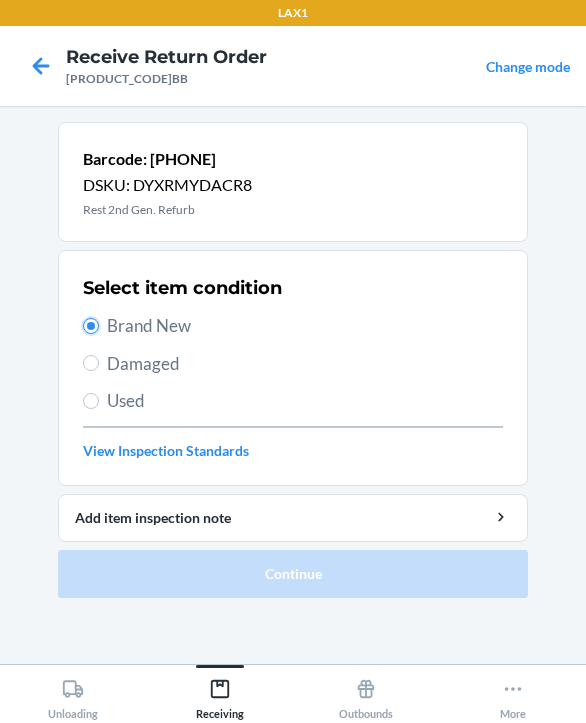 radio on "true" 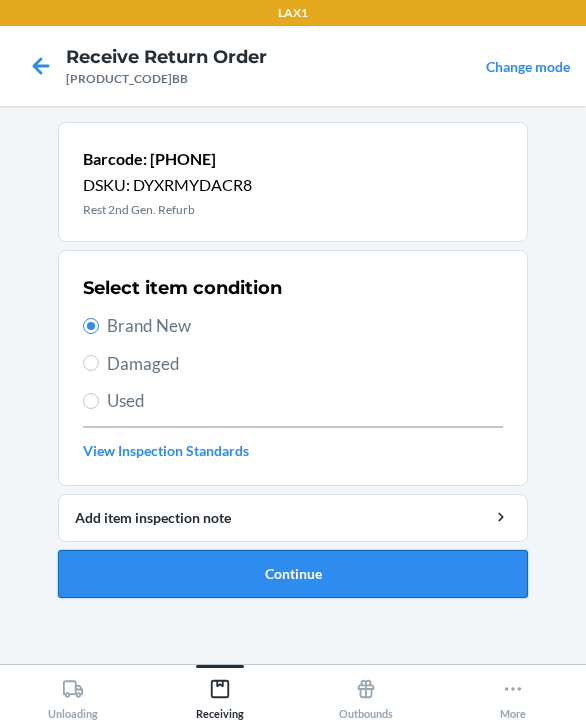 click on "Continue" at bounding box center (293, 574) 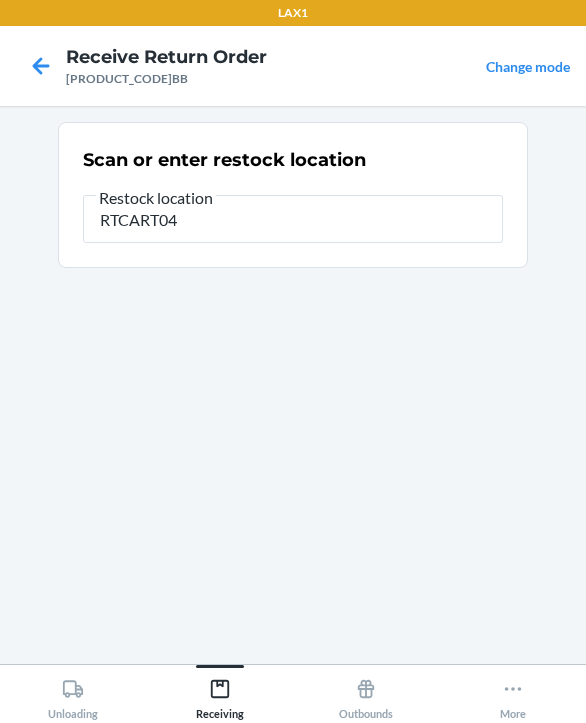 type on "RTCART047" 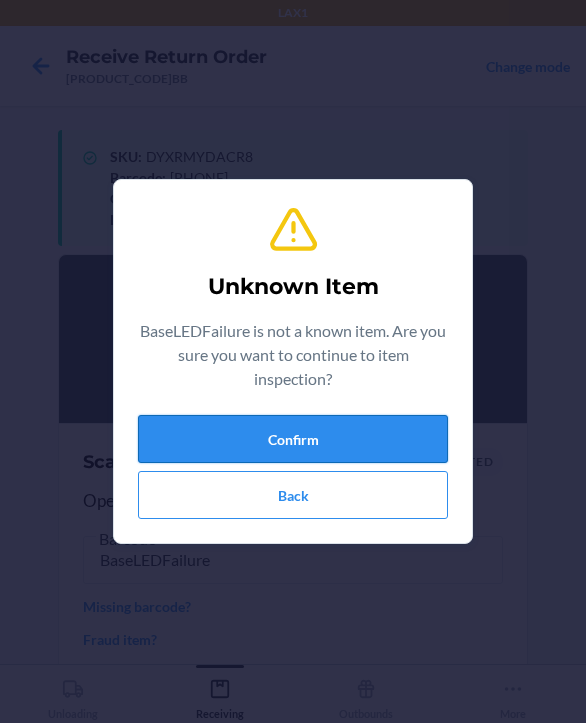 click on "Confirm" at bounding box center (293, 439) 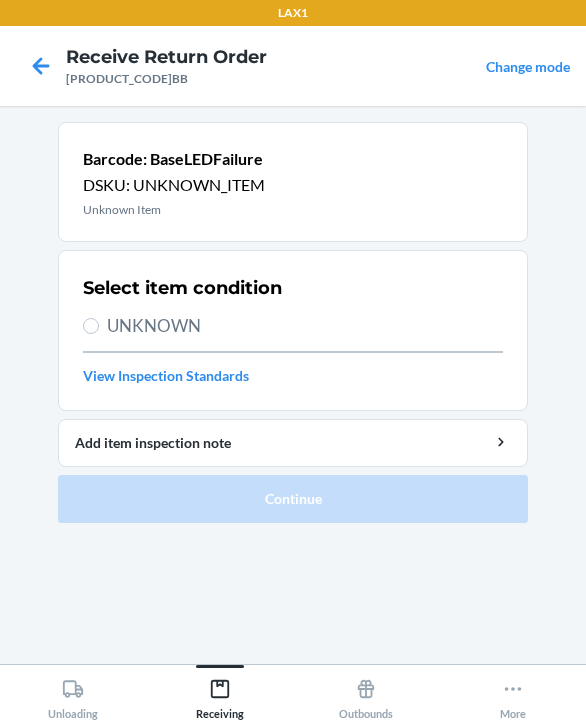 click on "UNKNOWN" at bounding box center [305, 326] 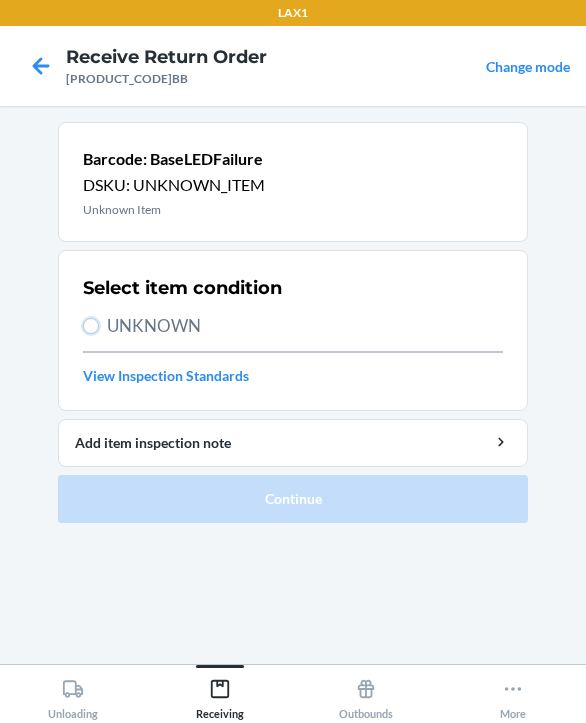 click on "UNKNOWN" at bounding box center (91, 326) 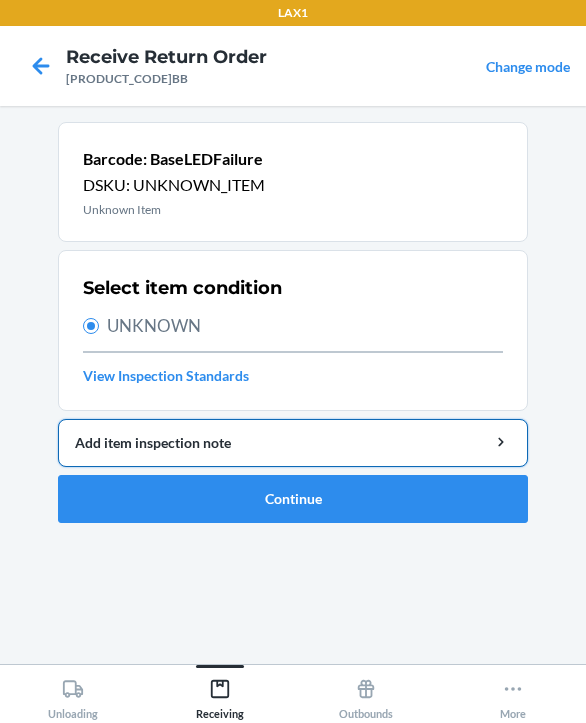 click on "Add item inspection note" at bounding box center [293, 442] 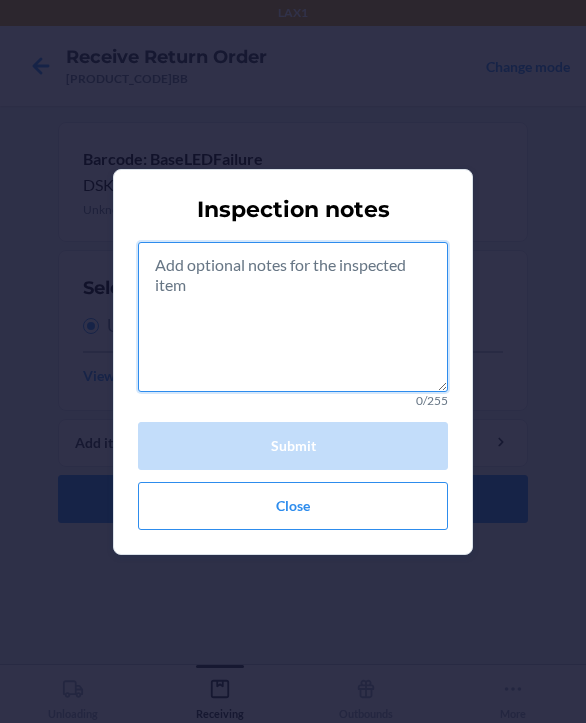 click at bounding box center (293, 317) 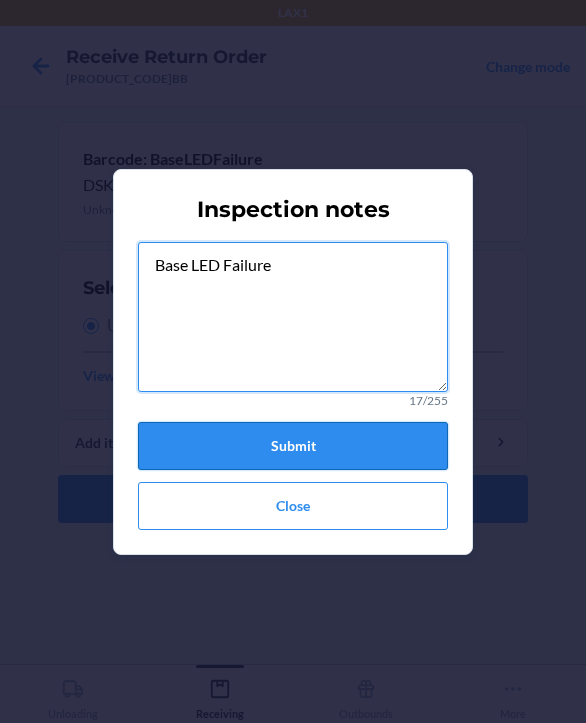 type on "Base LED Failure" 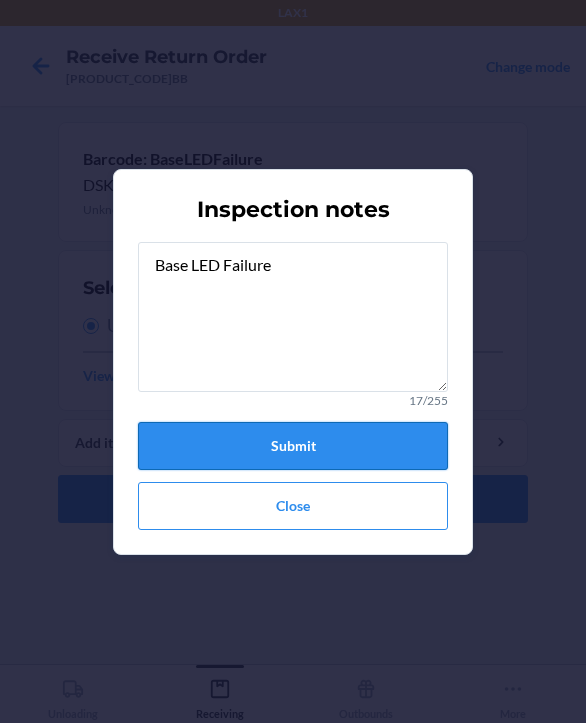 click on "Submit" at bounding box center [293, 446] 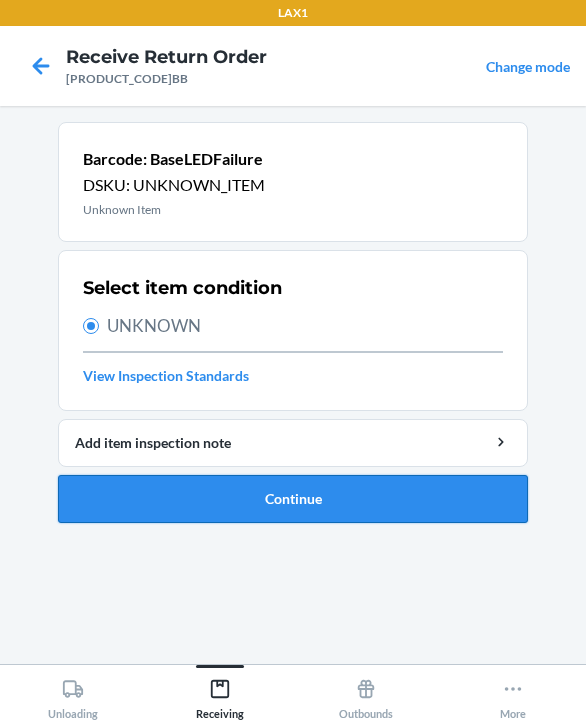 click on "Continue" at bounding box center (293, 499) 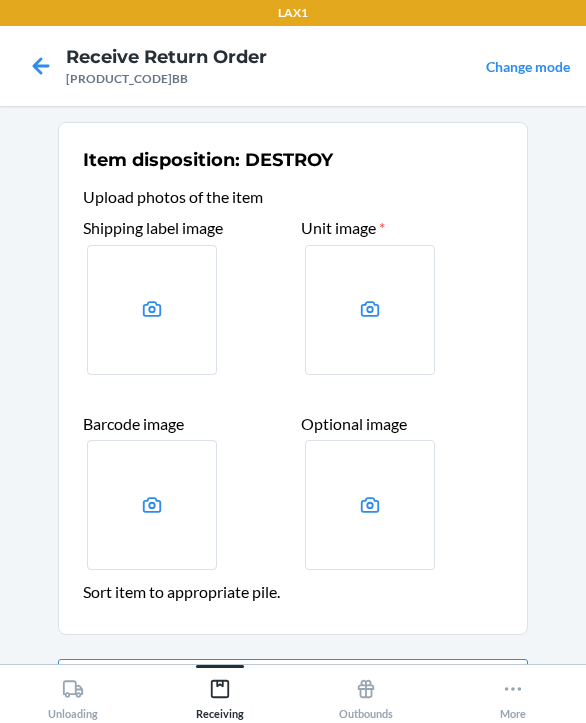 scroll, scrollTop: 123, scrollLeft: 0, axis: vertical 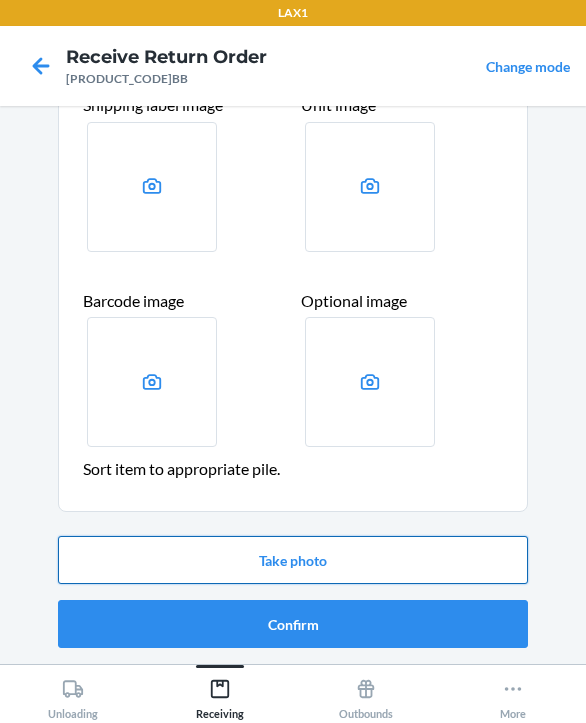 click on "Take photo" at bounding box center (293, 560) 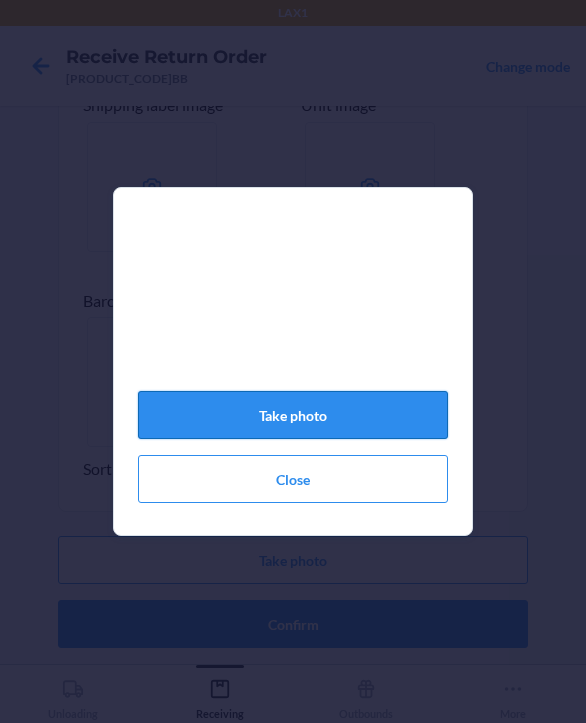 click on "Take photo" 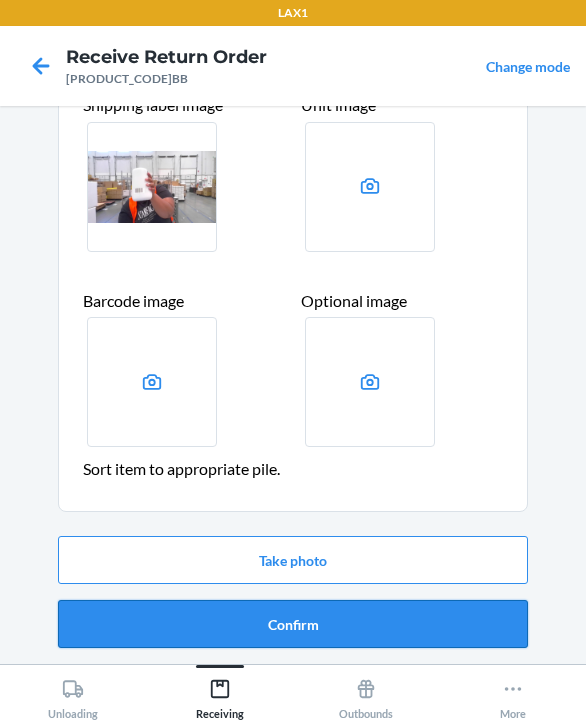 click on "Confirm" at bounding box center [293, 624] 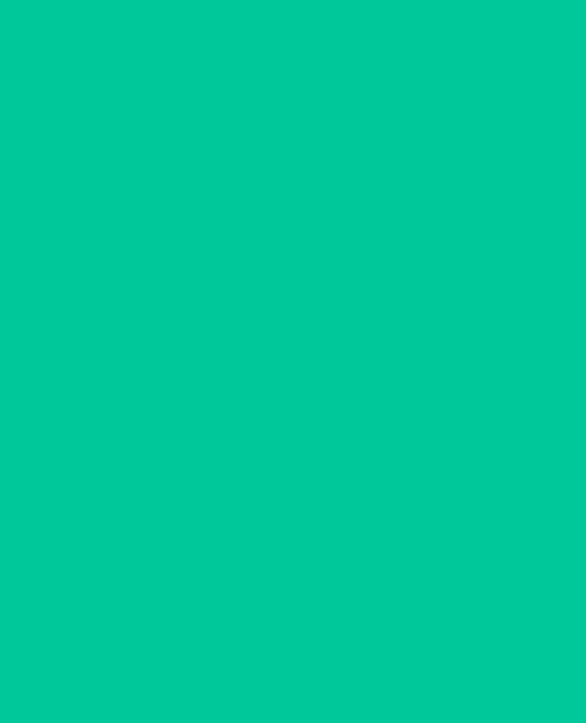 scroll, scrollTop: 0, scrollLeft: 0, axis: both 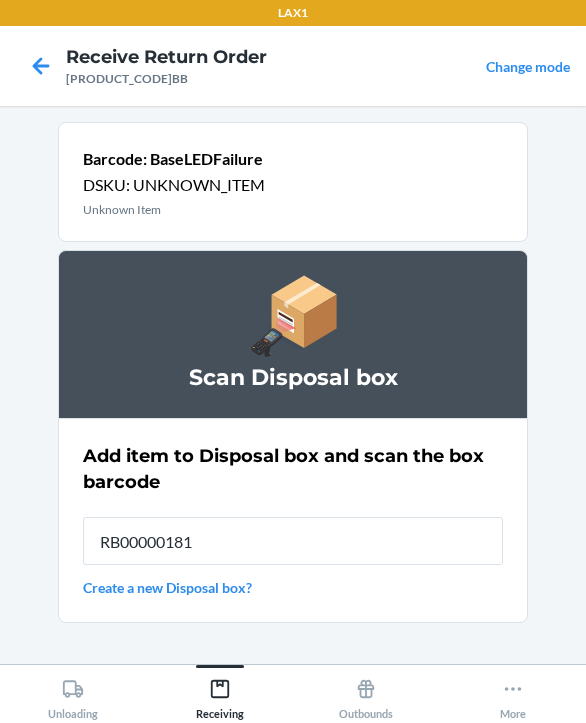 type on "RB000001819" 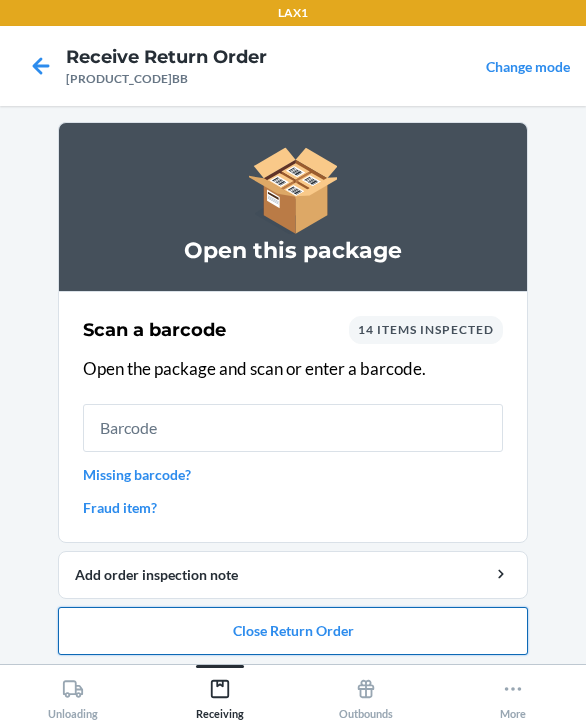 click on "Close Return Order" at bounding box center (293, 631) 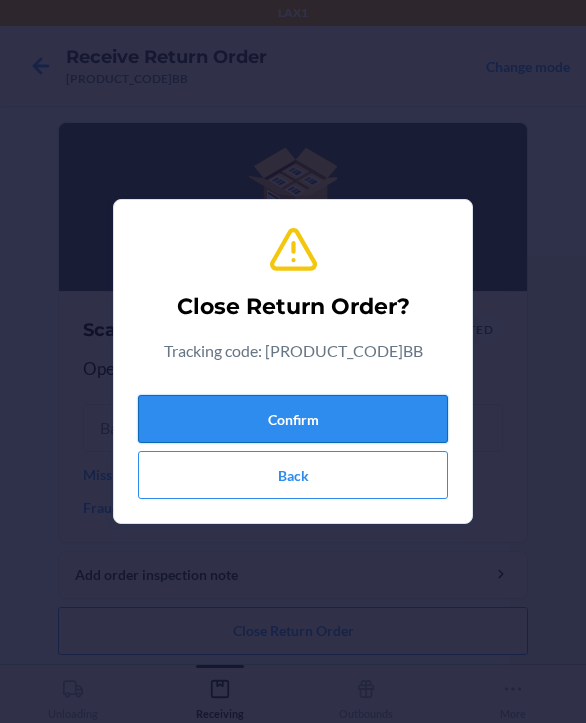 click on "Confirm" at bounding box center [293, 419] 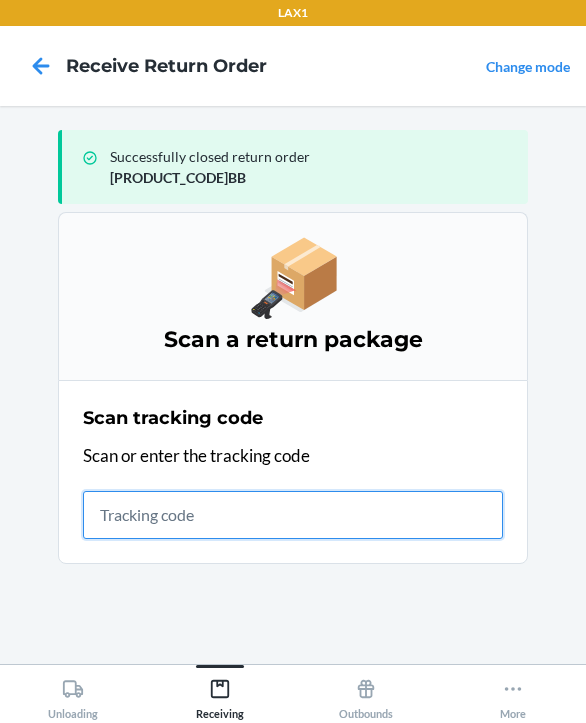 click at bounding box center (293, 515) 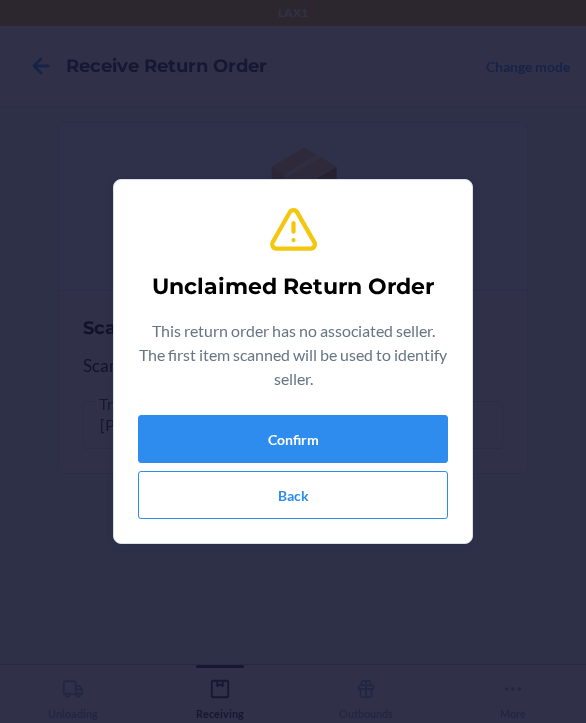drag, startPoint x: 295, startPoint y: 396, endPoint x: 295, endPoint y: 408, distance: 12 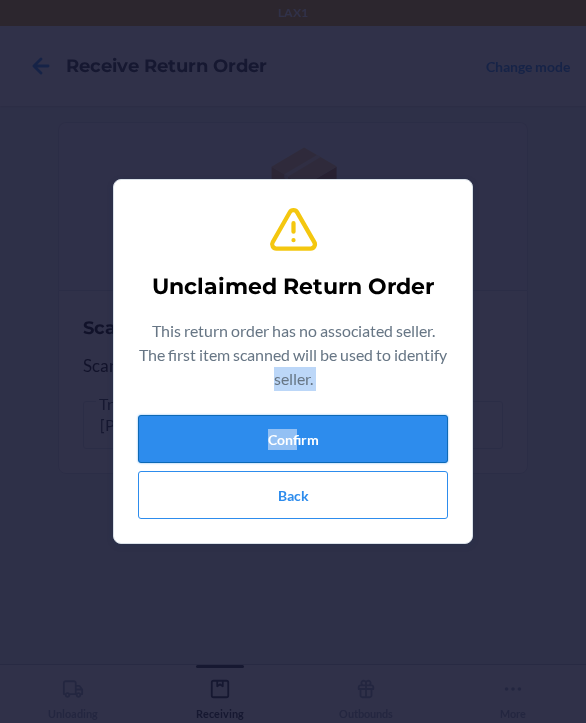 drag, startPoint x: 295, startPoint y: 408, endPoint x: 391, endPoint y: 427, distance: 97.862144 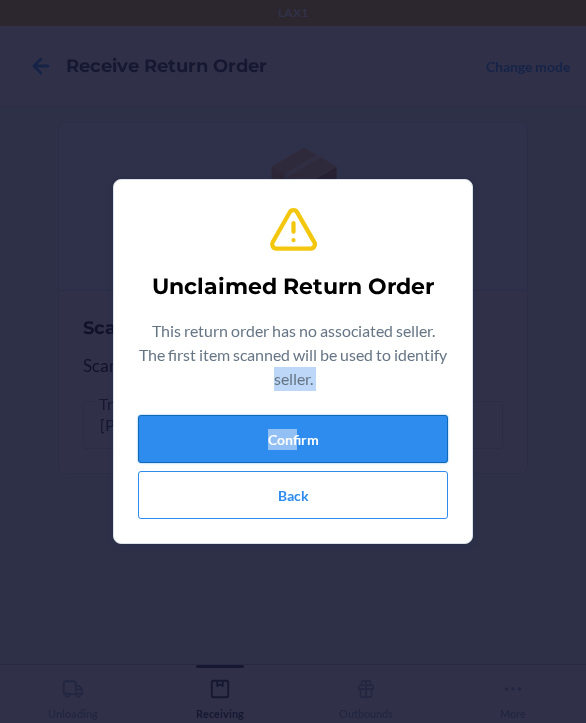 click on "Confirm" at bounding box center (293, 439) 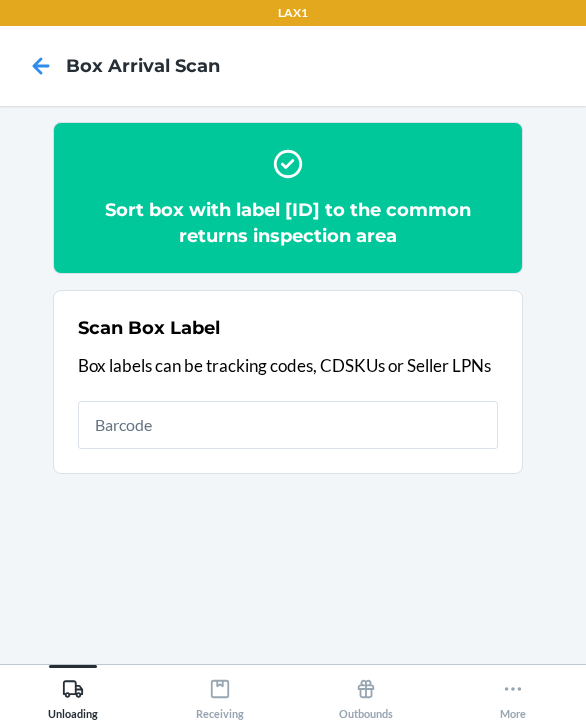 scroll, scrollTop: 0, scrollLeft: 0, axis: both 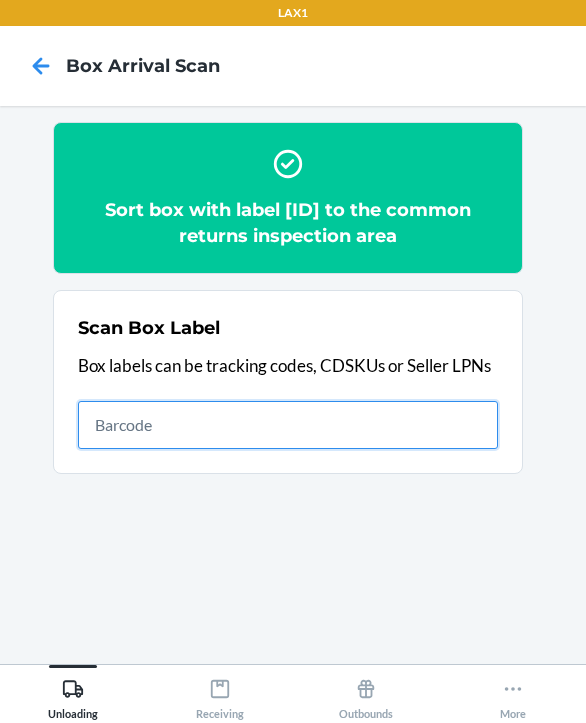click at bounding box center [288, 425] 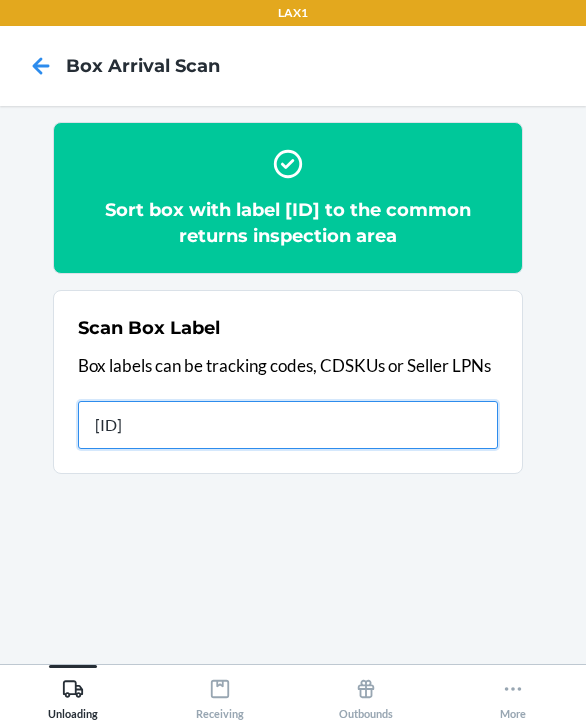 type on "[ID]" 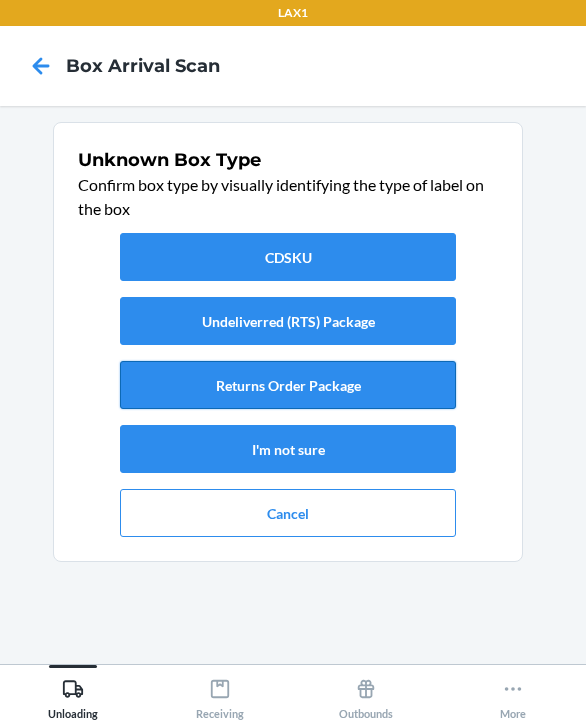 click on "Returns Order Package" at bounding box center (288, 385) 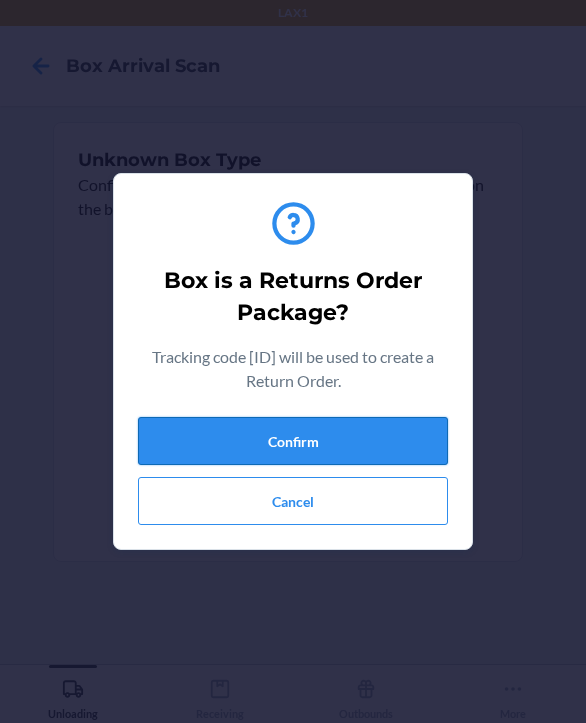 click on "Confirm" at bounding box center (293, 441) 